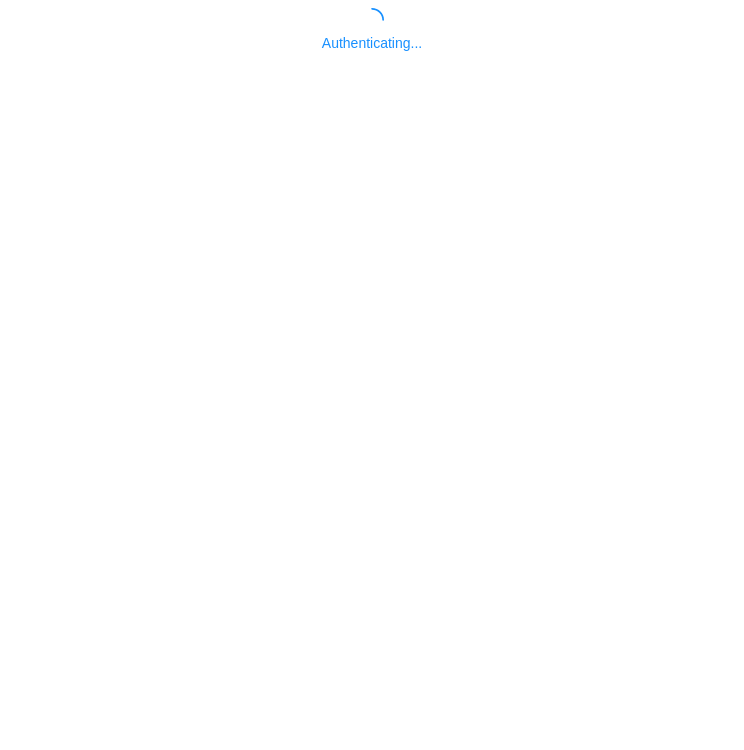 scroll, scrollTop: 0, scrollLeft: 0, axis: both 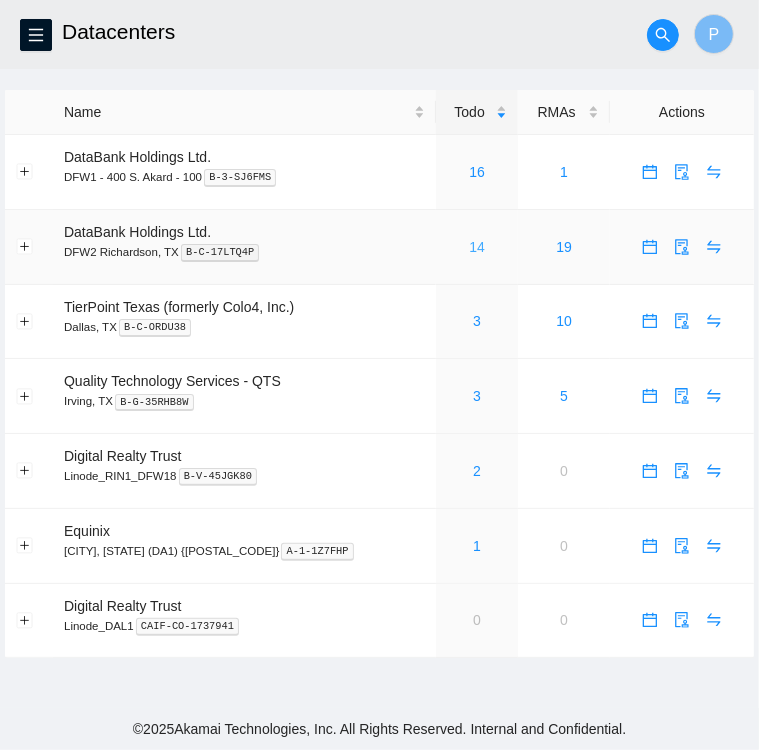 click on "14" at bounding box center [477, 247] 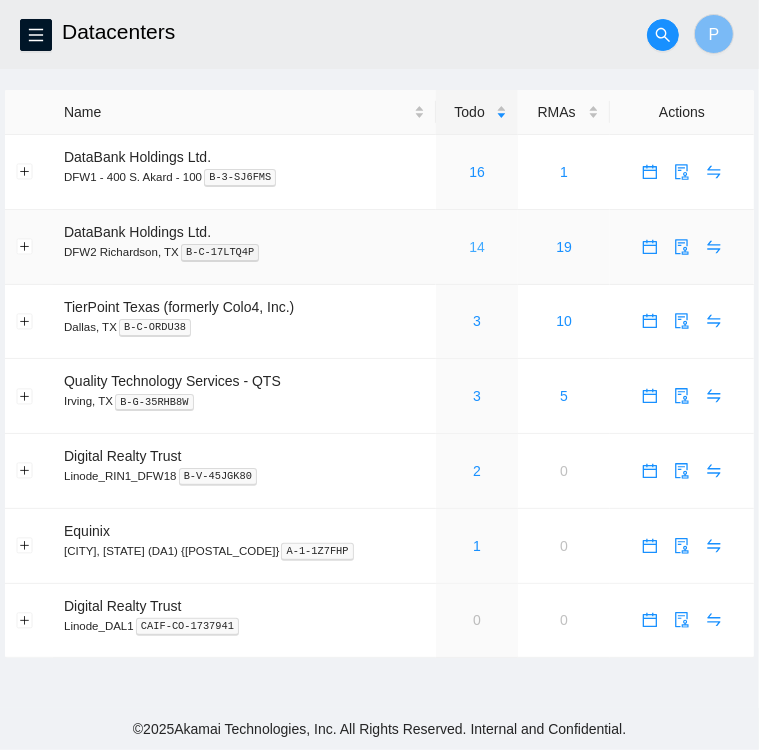 click on "14" at bounding box center (477, 247) 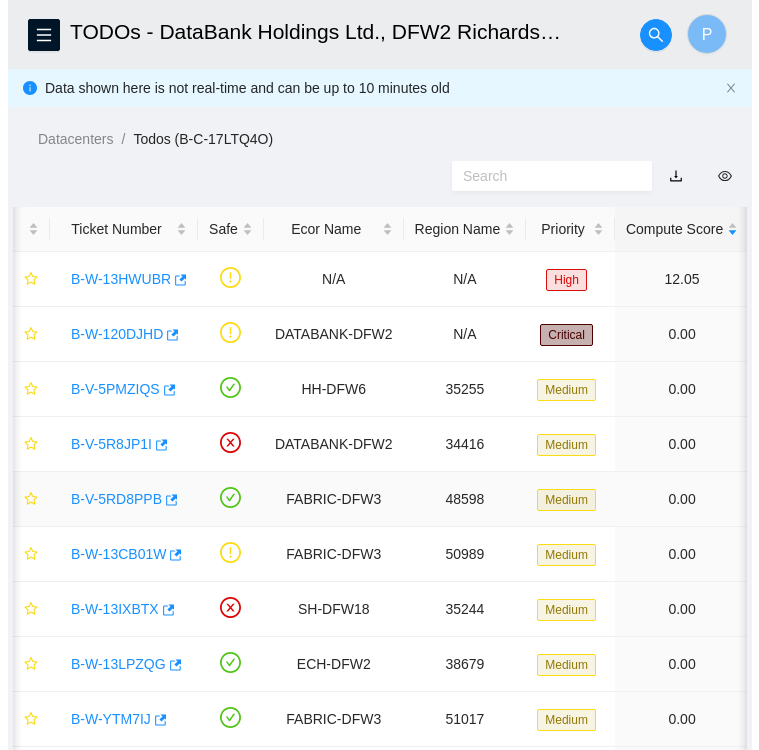 scroll, scrollTop: 0, scrollLeft: 0, axis: both 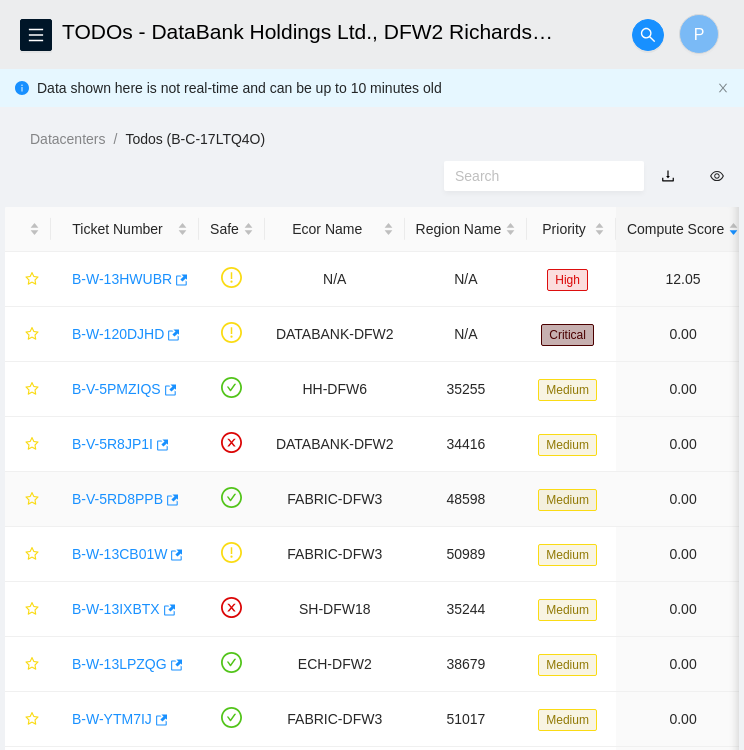 click on "B-V-5RD8PPB" at bounding box center (117, 499) 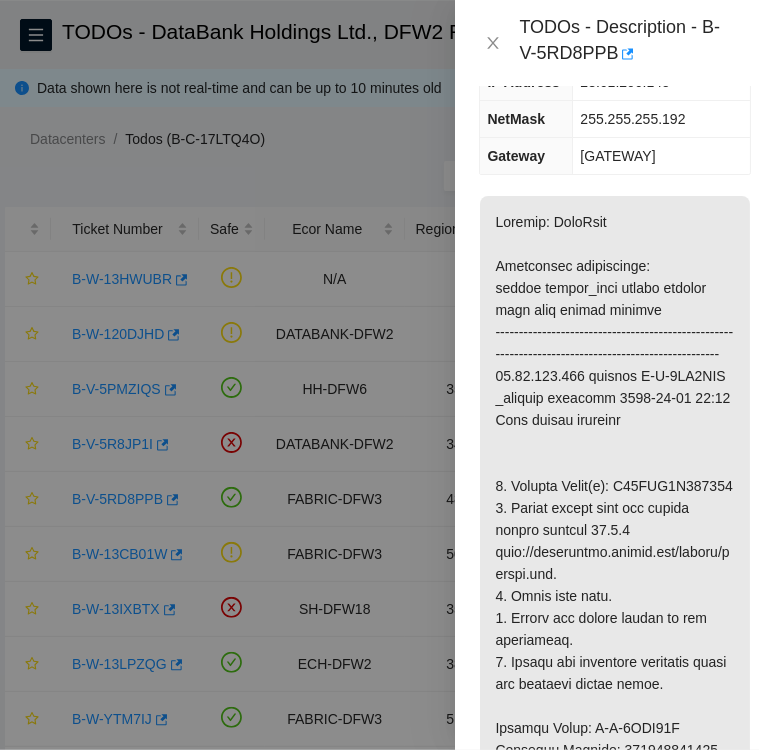 scroll, scrollTop: 0, scrollLeft: 0, axis: both 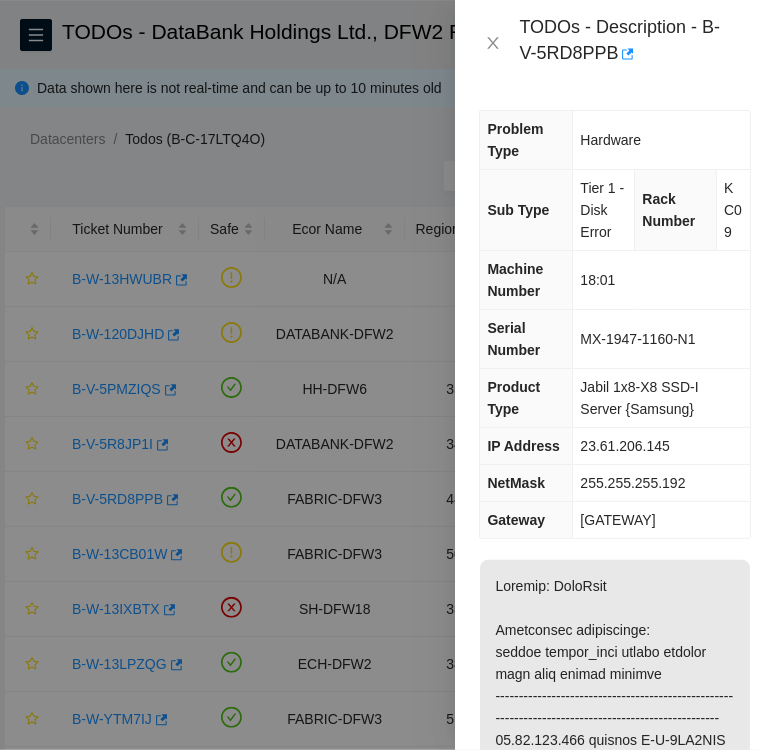 click on "Problem Type Hardware Sub Type Tier 1 - Disk Error Rack Number KC09 Machine Number 18:01 Serial Number MX-1947-1160-N1 Product Type Jabil 1x8-X8 SSD-I Server {Samsung} IP Address 23.61.206.145 NetMask 255.255.255.192 Gateway 23.61.206.129 Show Ticket History Show Shipment Details Resolutions Rebooted Rescued Replaced disk Reseated components Replaced RAM Replaced Machine Identified Faulty disk Replaced ETH/Power cable Clean/Replaced optic Other Run Hardware Test Return Tracking Add Notes    Comment Submit Close" at bounding box center (615, 418) 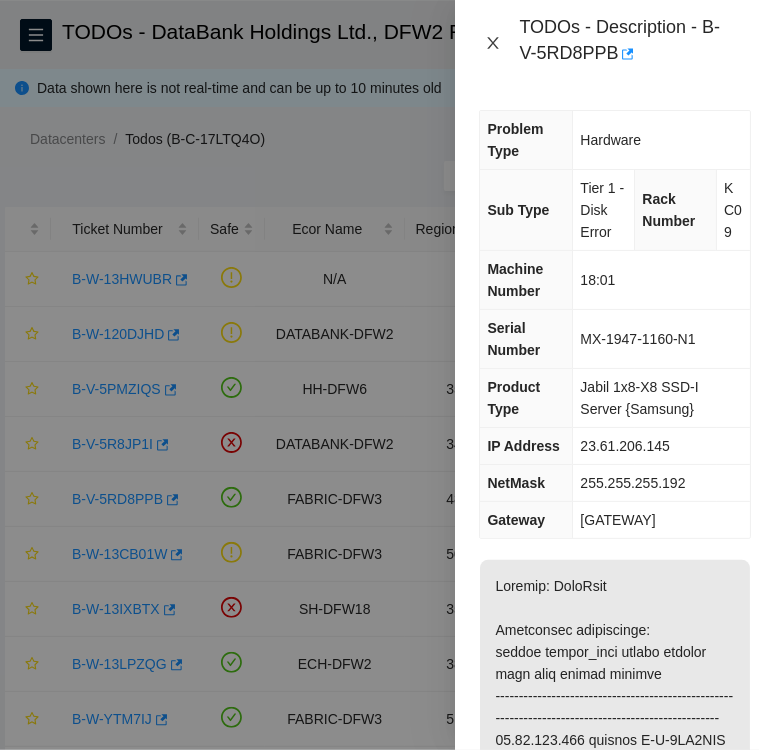 click 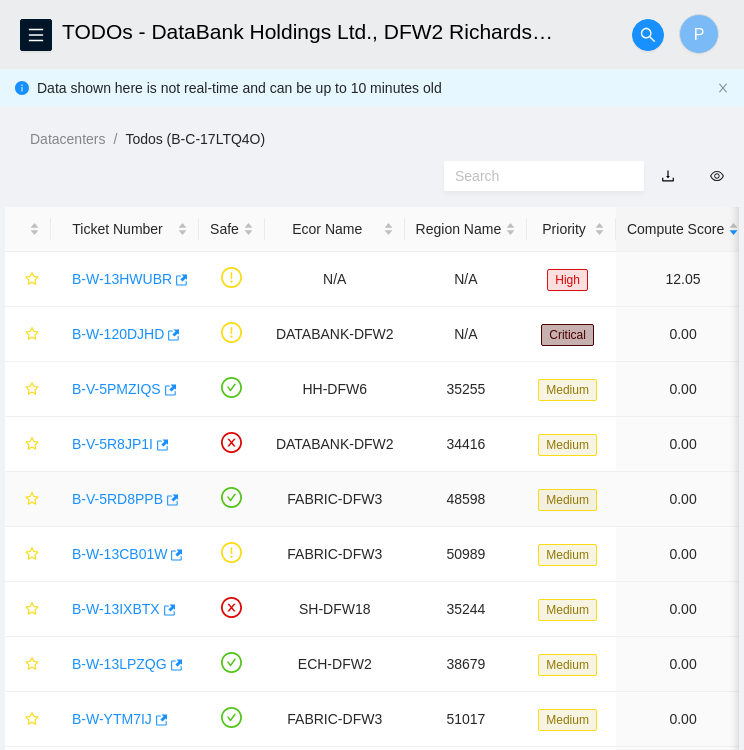 click on "B-V-5RD8PPB" at bounding box center [117, 499] 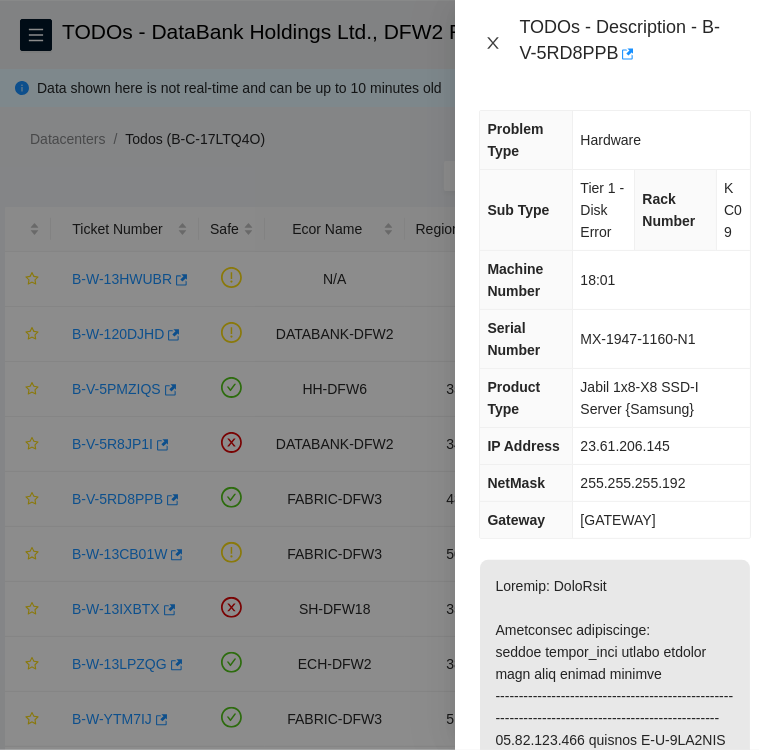 click 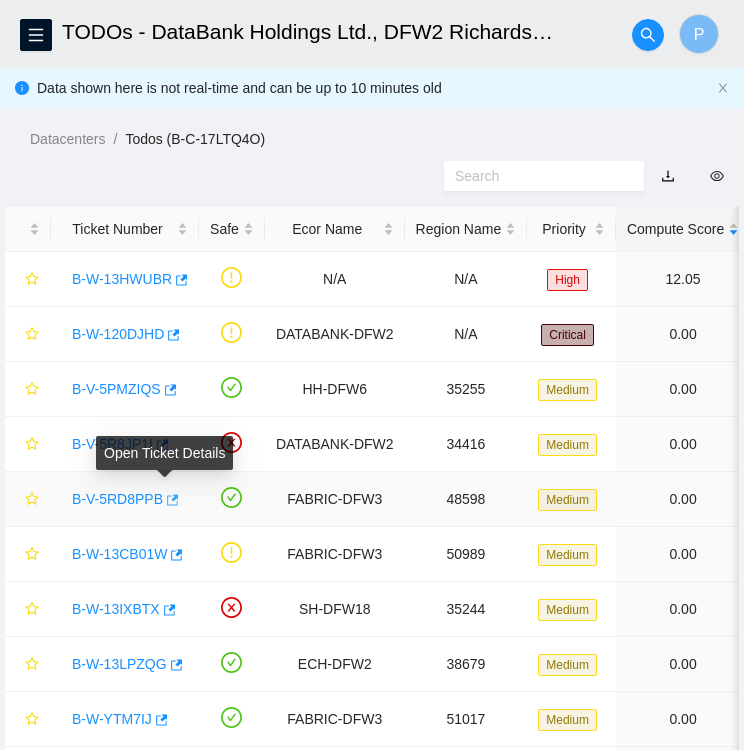 click 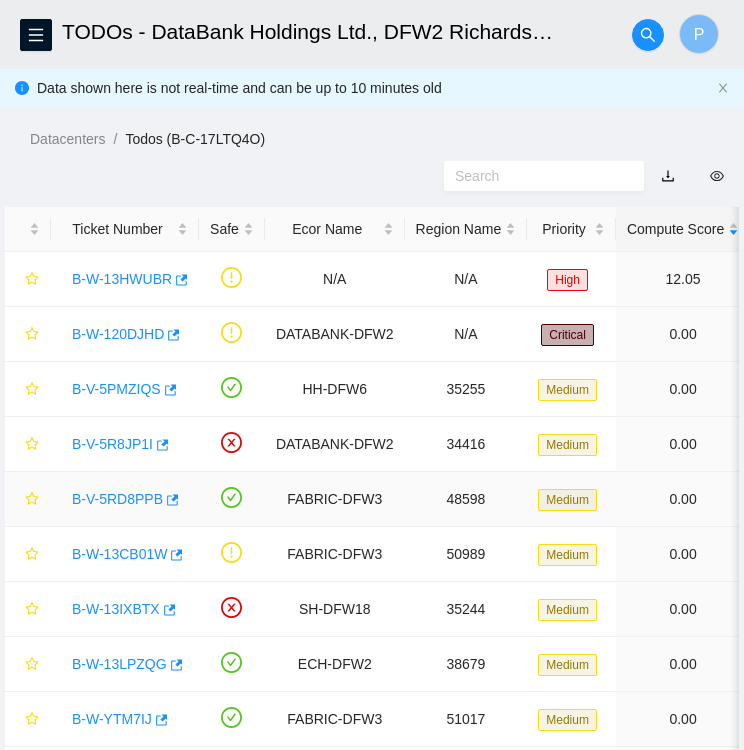 click on "B-V-5RD8PPB" at bounding box center [117, 499] 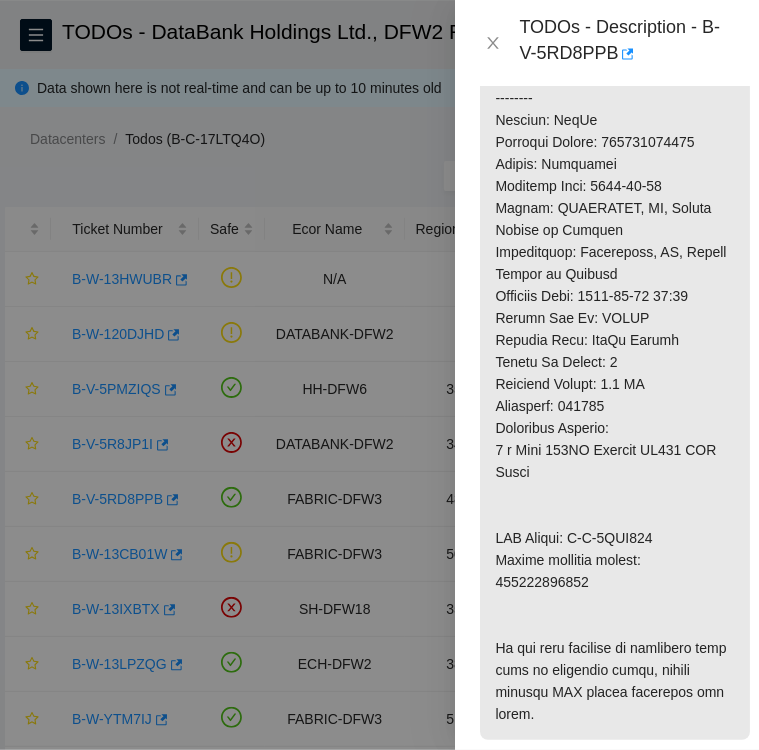 scroll, scrollTop: 1104, scrollLeft: 0, axis: vertical 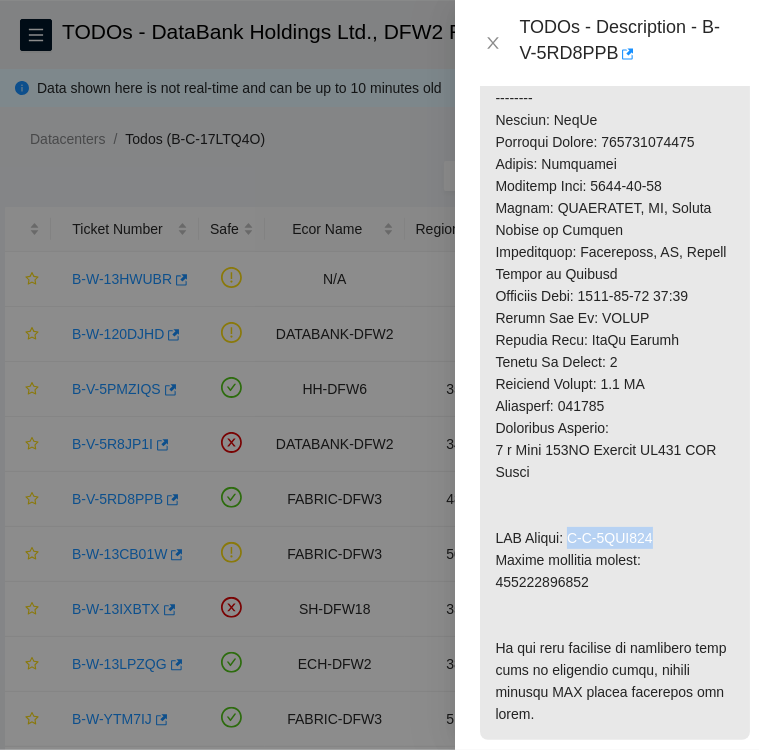 drag, startPoint x: 664, startPoint y: 577, endPoint x: 580, endPoint y: 581, distance: 84.095184 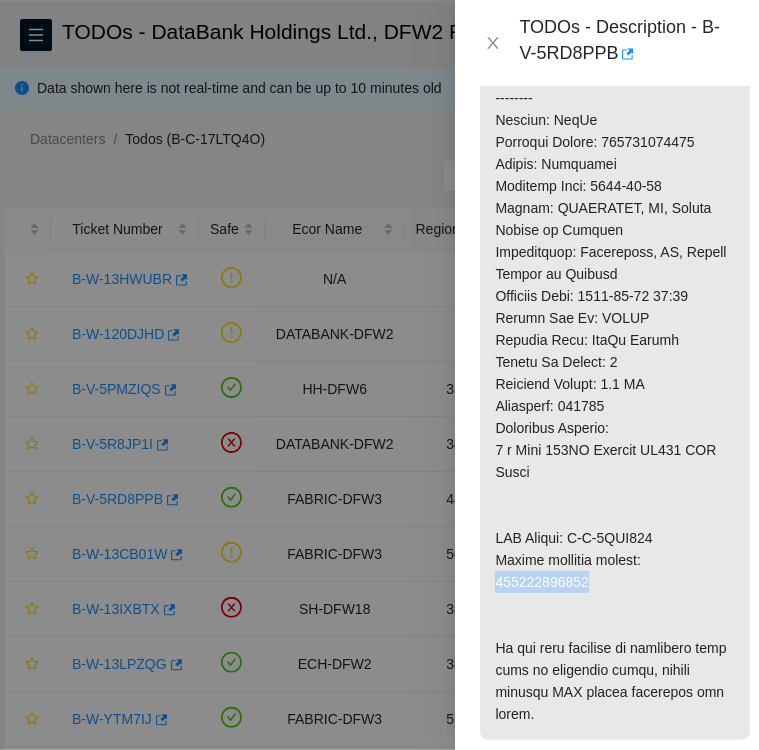 drag, startPoint x: 584, startPoint y: 621, endPoint x: 495, endPoint y: 625, distance: 89.08984 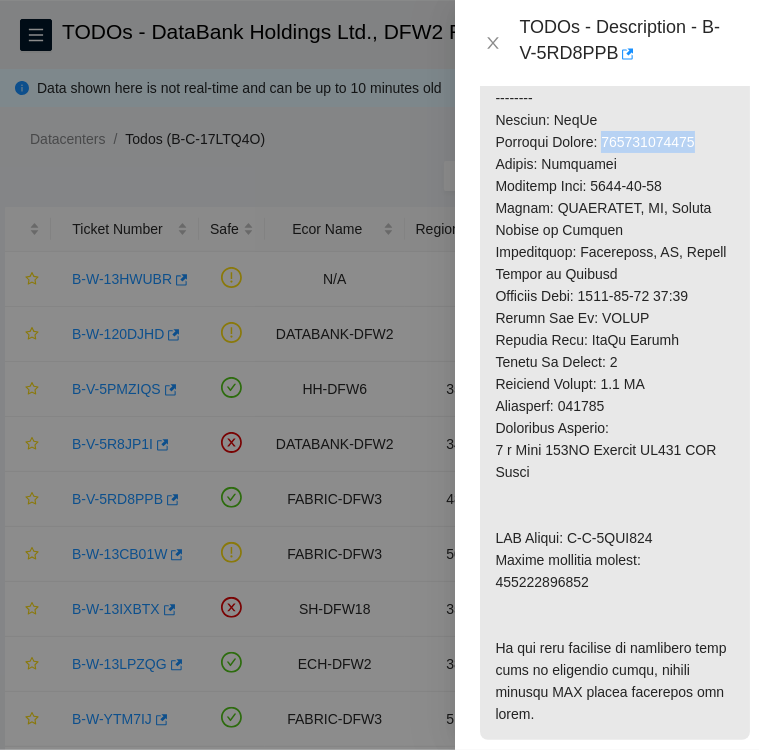 drag, startPoint x: 700, startPoint y: 181, endPoint x: 610, endPoint y: 175, distance: 90.199776 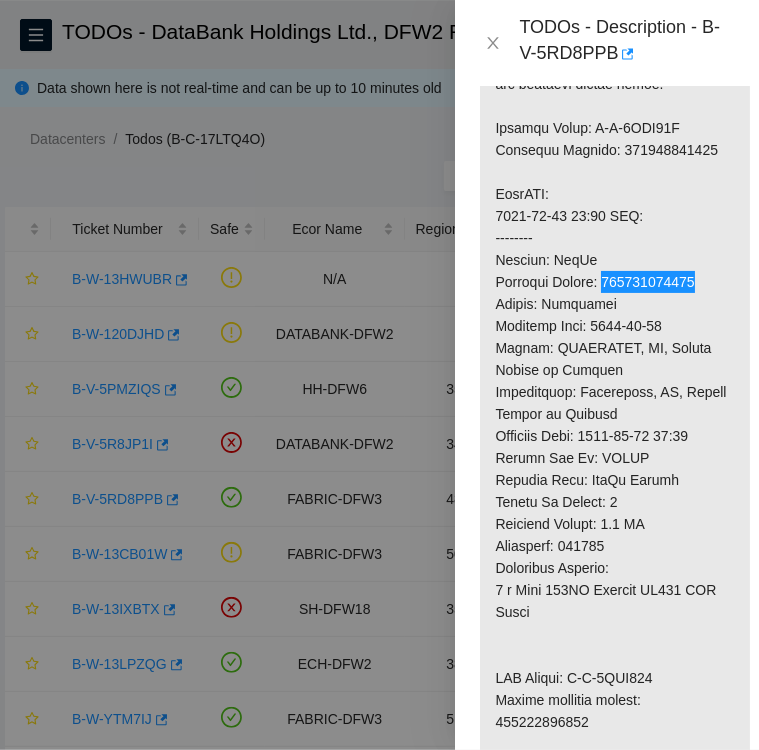 scroll, scrollTop: 956, scrollLeft: 0, axis: vertical 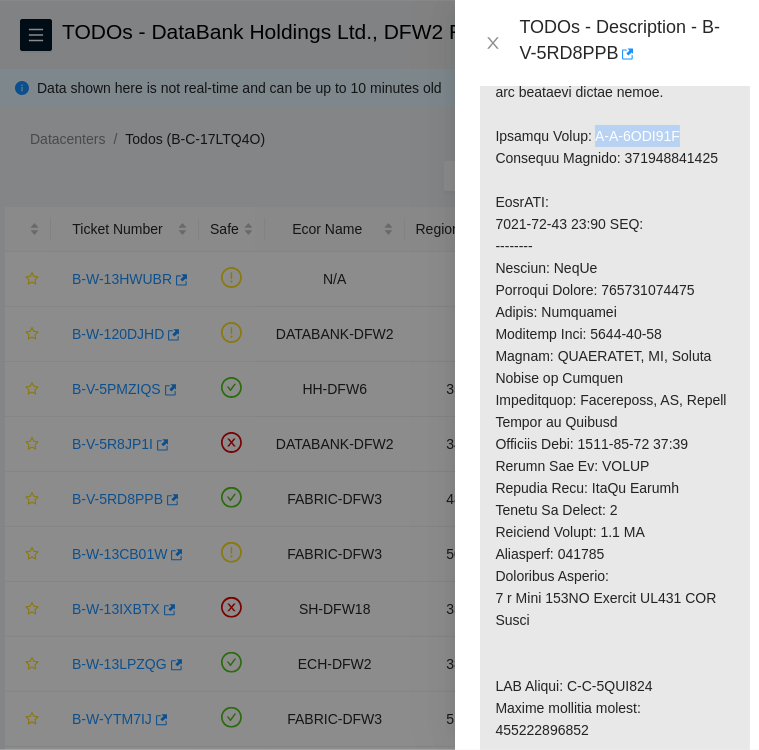 drag, startPoint x: 676, startPoint y: 173, endPoint x: 588, endPoint y: 187, distance: 89.106674 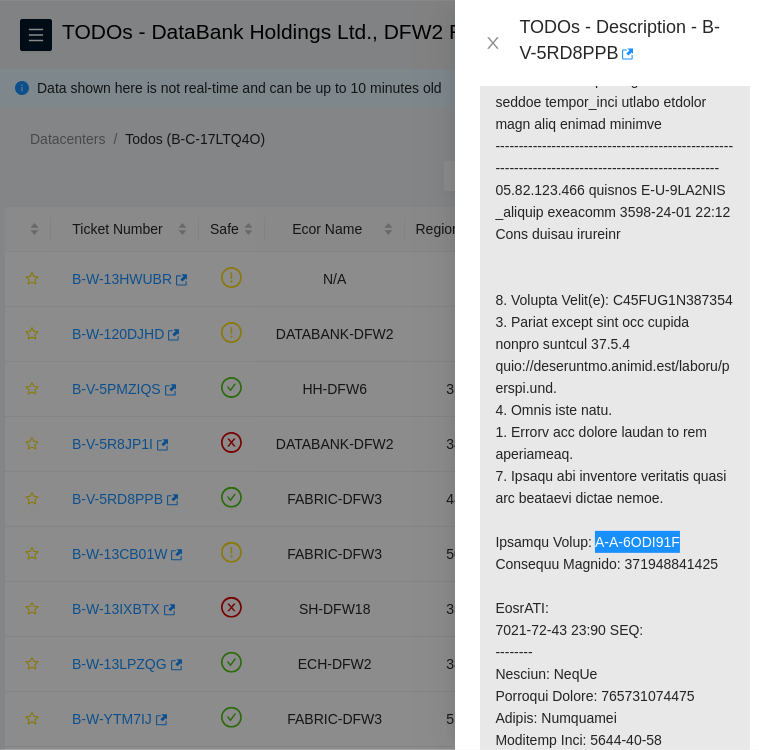 scroll, scrollTop: 548, scrollLeft: 0, axis: vertical 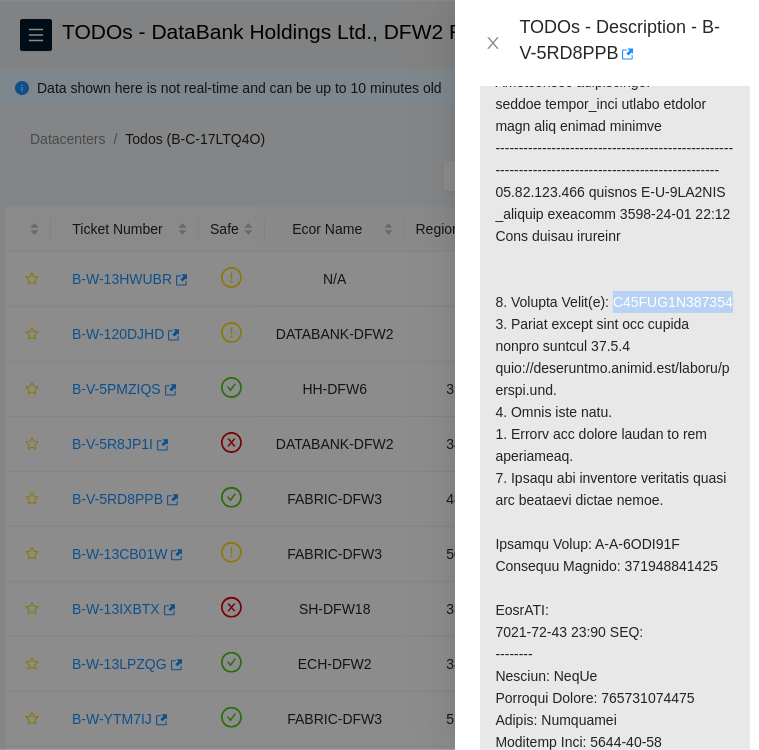 drag, startPoint x: 607, startPoint y: 343, endPoint x: 488, endPoint y: 349, distance: 119.15116 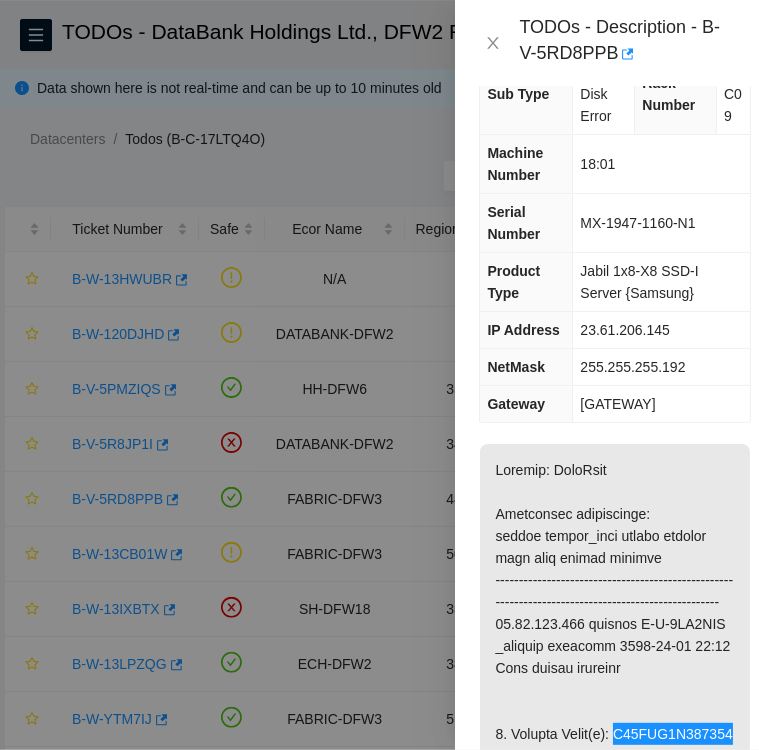 scroll, scrollTop: 116, scrollLeft: 0, axis: vertical 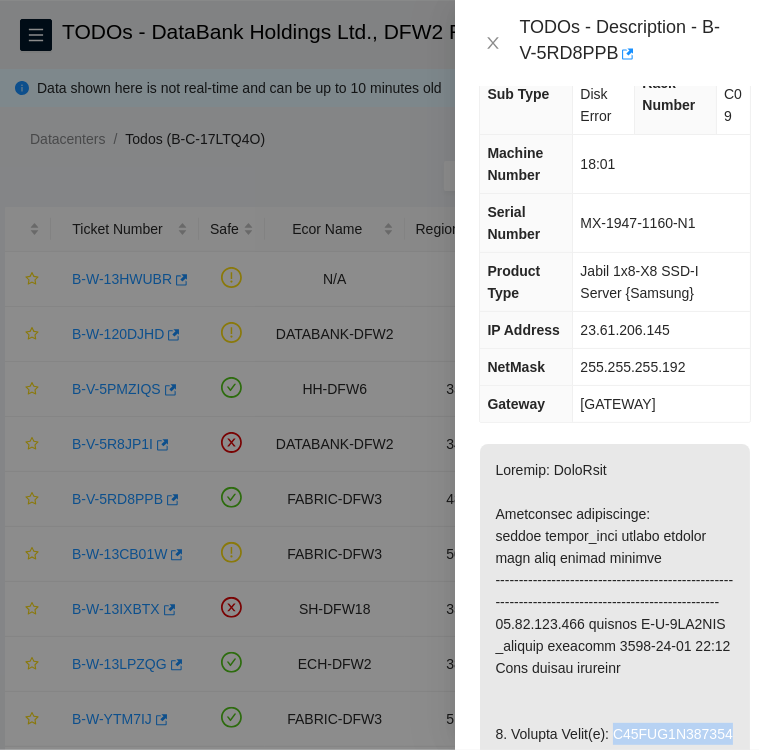 click on "23.61.206.129" at bounding box center (662, 404) 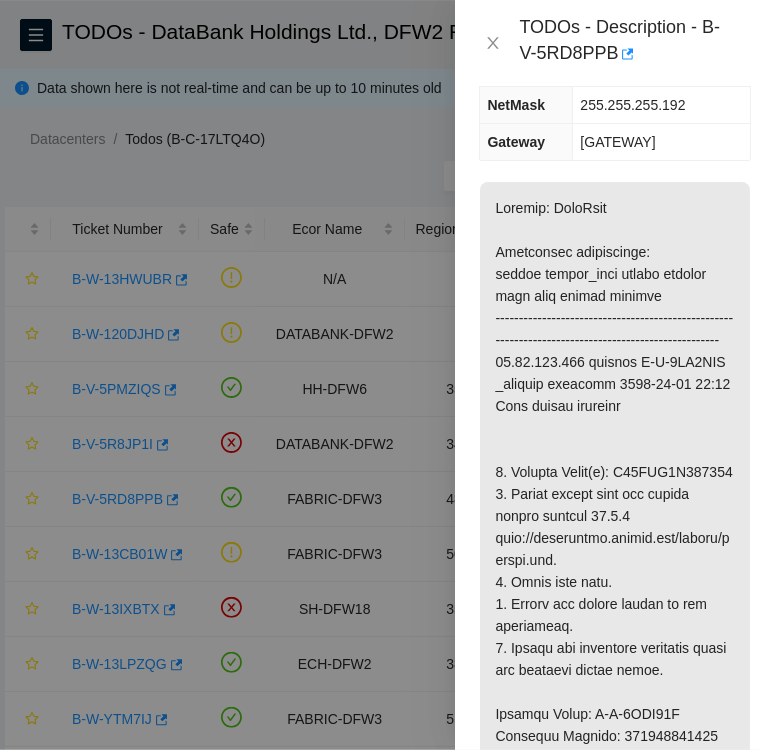 scroll, scrollTop: 380, scrollLeft: 0, axis: vertical 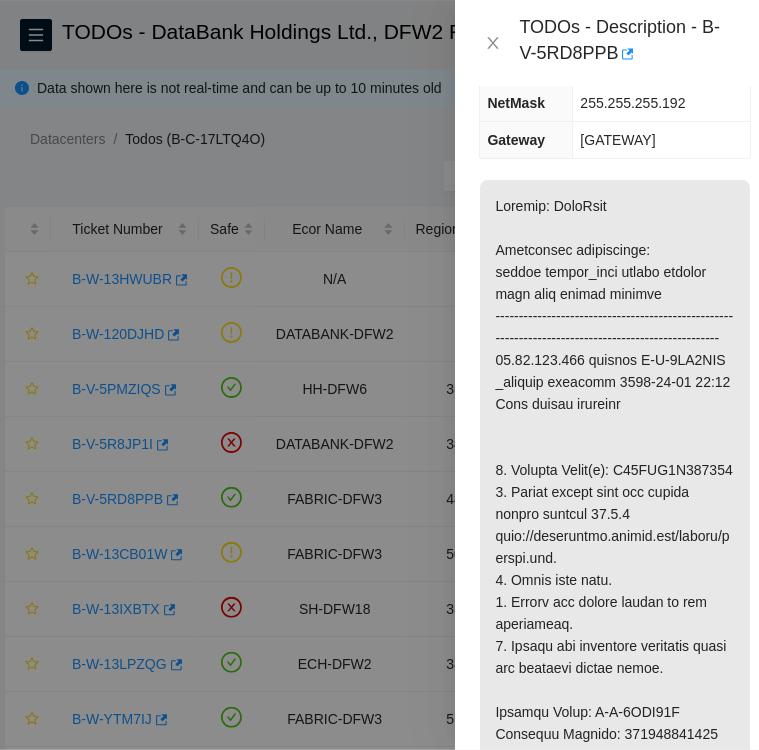 click at bounding box center (615, 822) 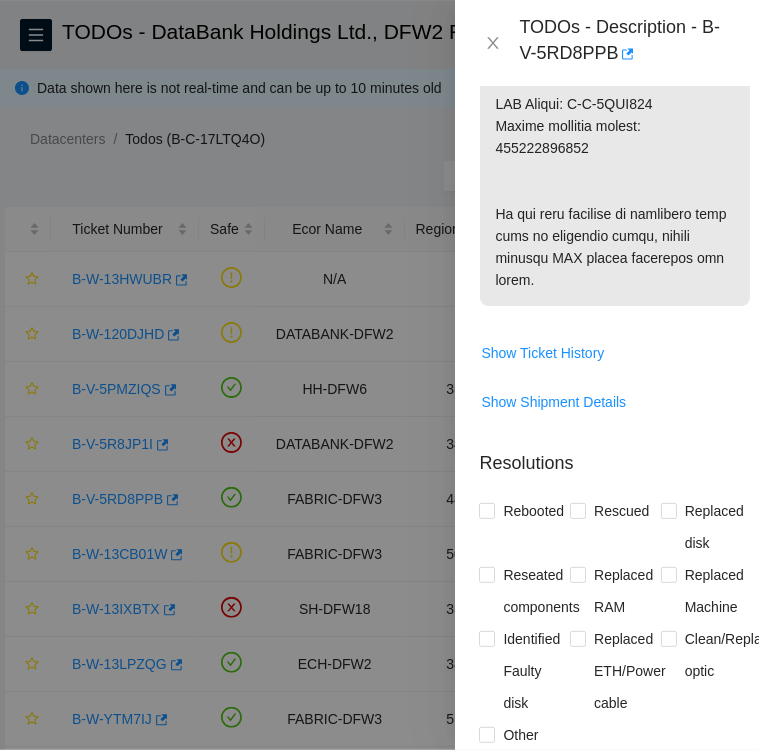scroll, scrollTop: 1540, scrollLeft: 0, axis: vertical 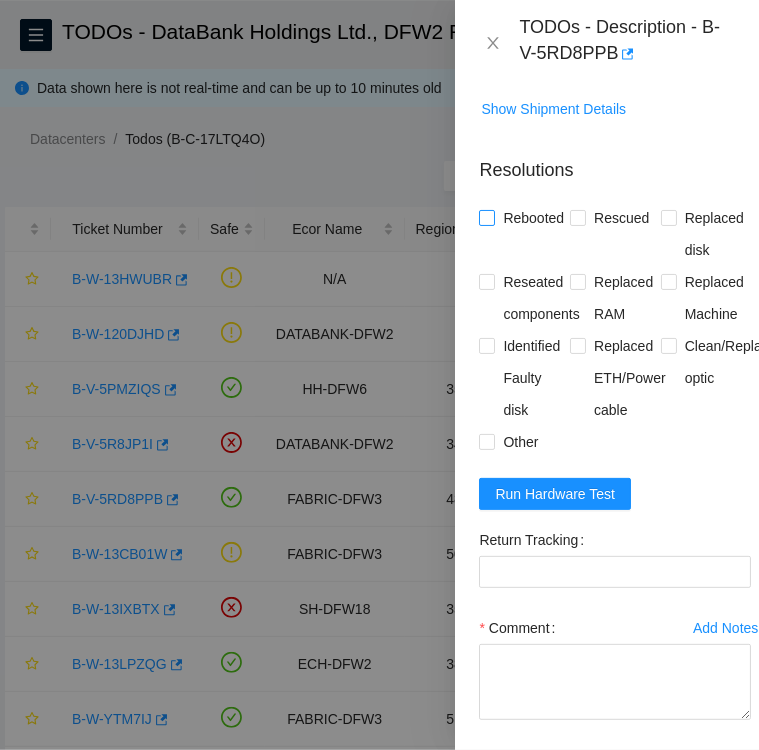 click on "Rebooted" at bounding box center (486, 217) 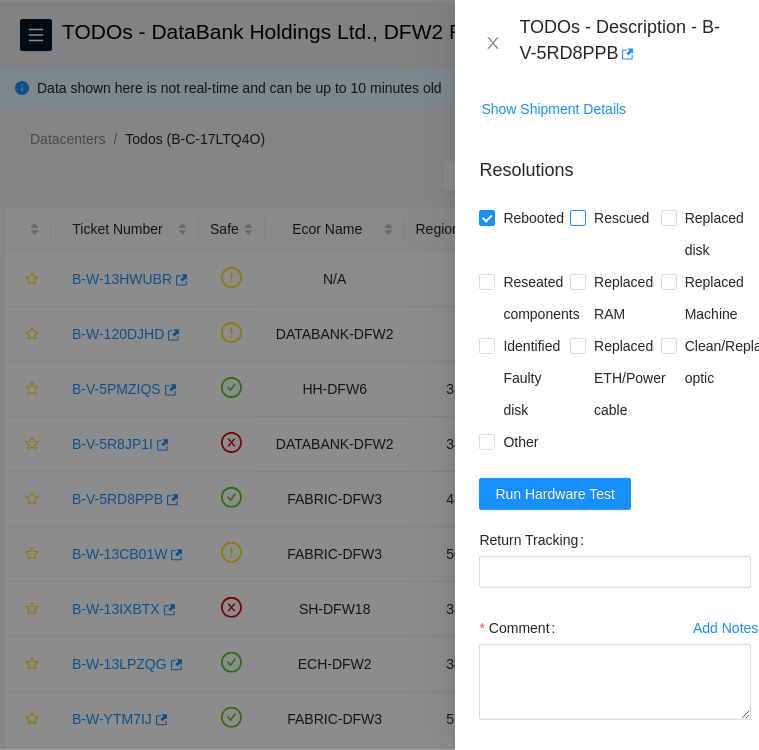 click on "Rescued" at bounding box center [577, 217] 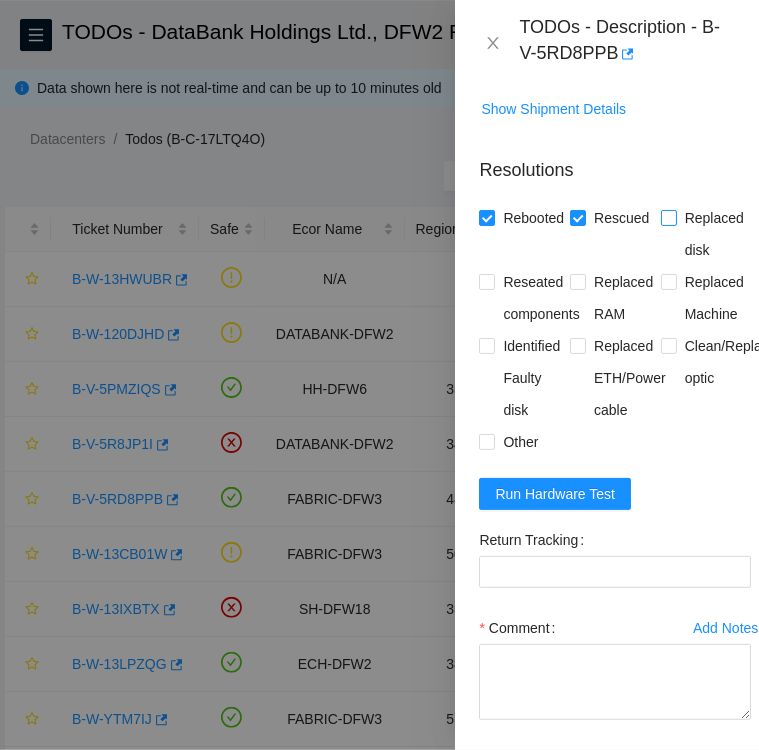click at bounding box center (669, 218) 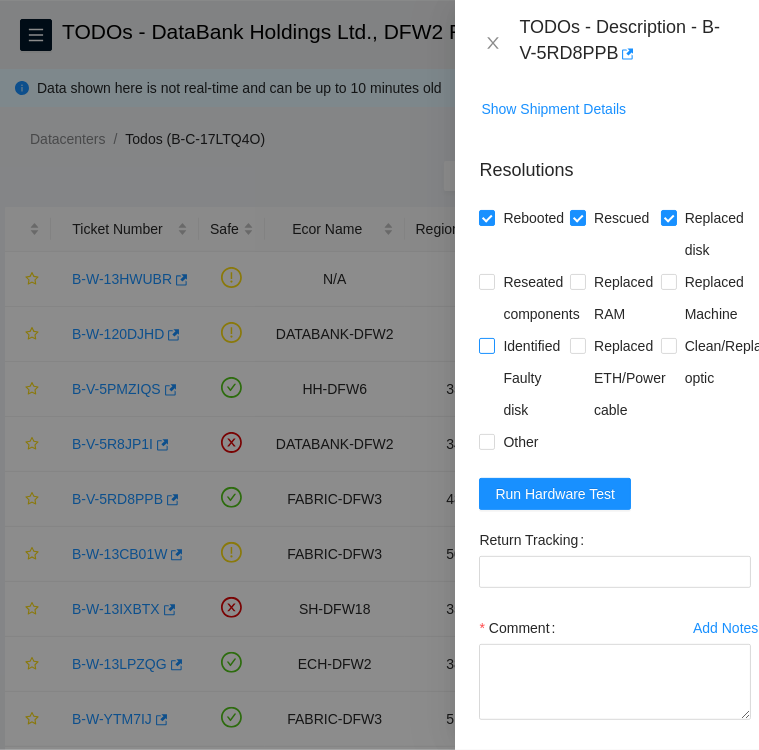 click on "Identified Faulty disk" at bounding box center [486, 345] 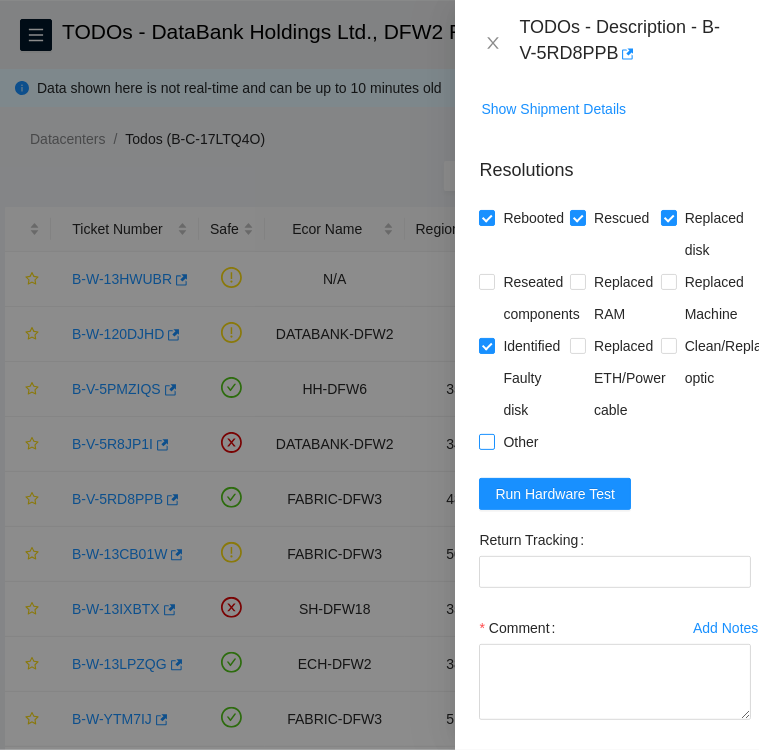 click on "Other" at bounding box center [486, 441] 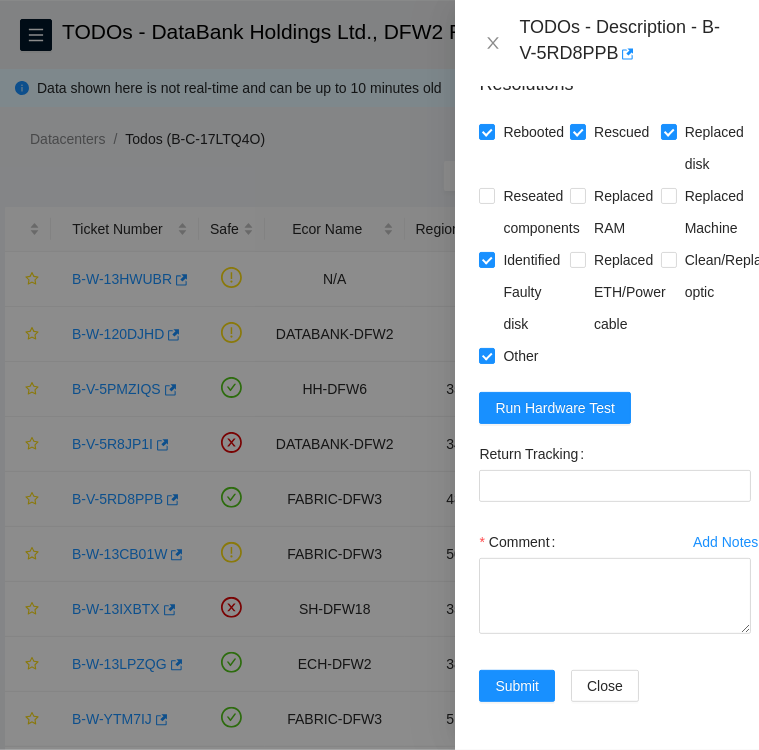 scroll, scrollTop: 2012, scrollLeft: 0, axis: vertical 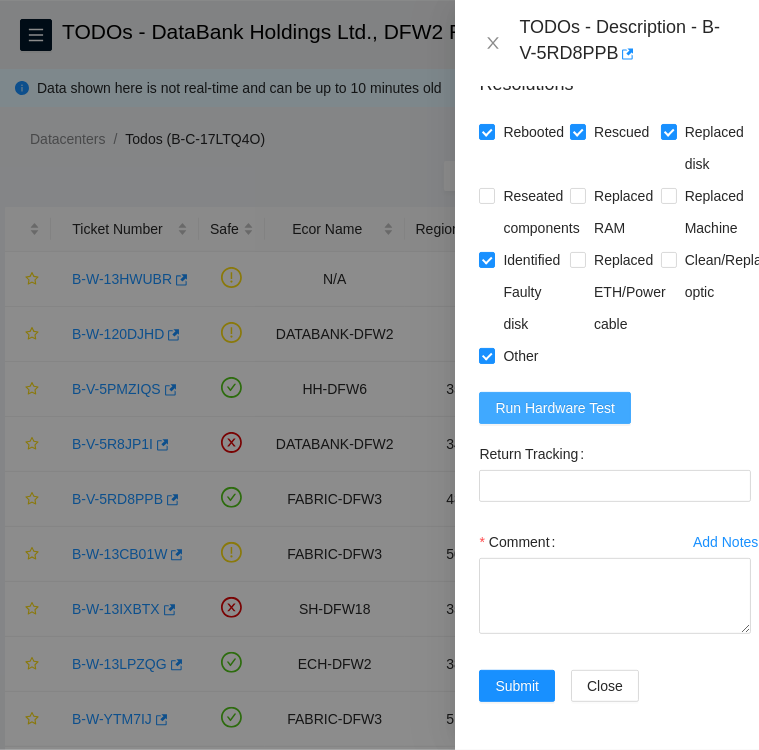 click on "Run Hardware Test" at bounding box center (555, 408) 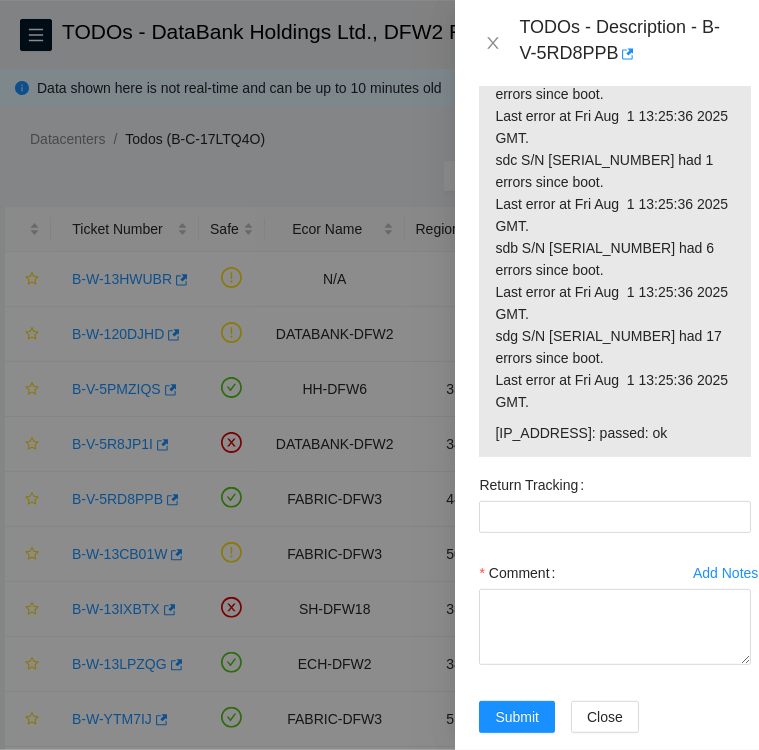 scroll, scrollTop: 2684, scrollLeft: 0, axis: vertical 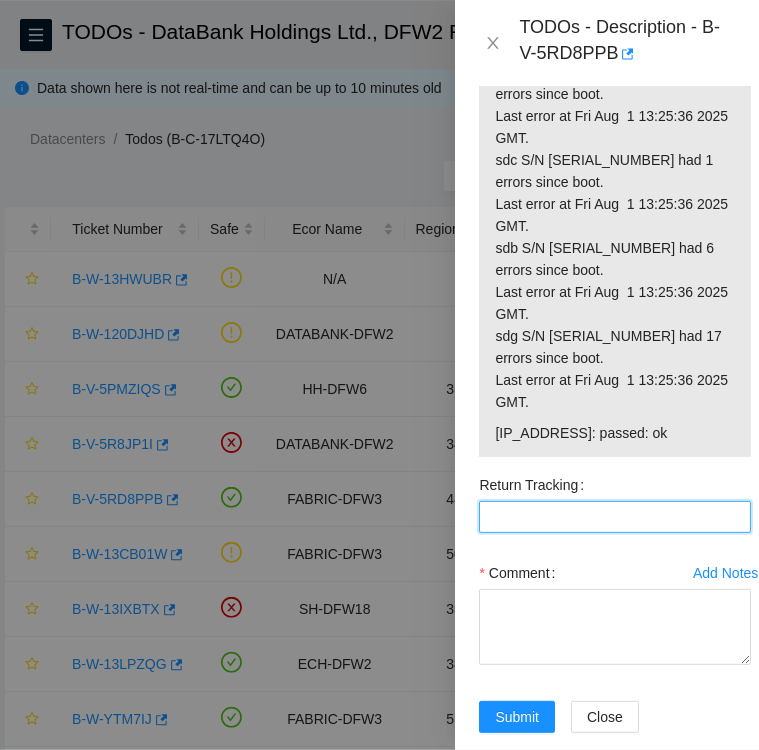 click on "Return Tracking" at bounding box center (615, 517) 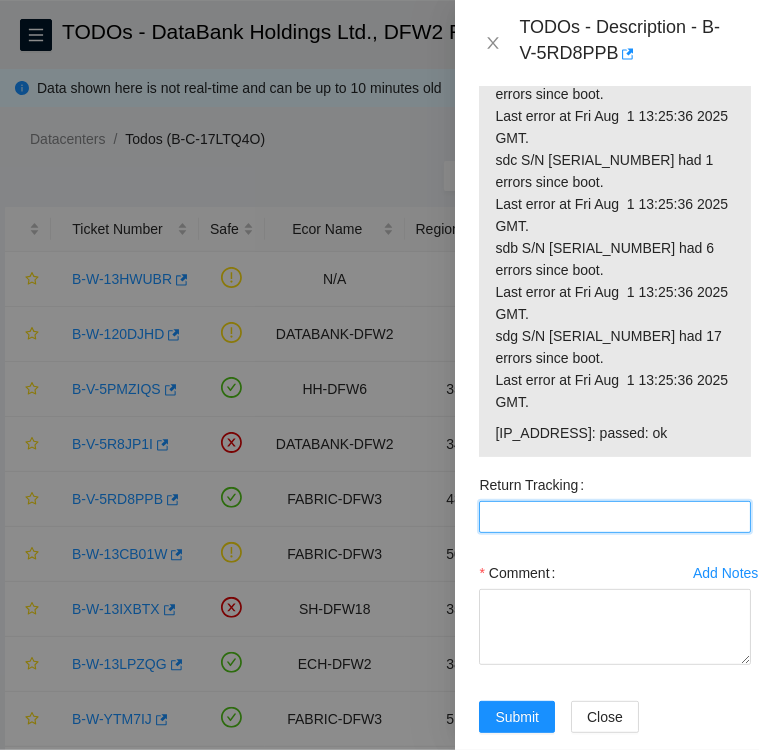 paste on "463470037044" 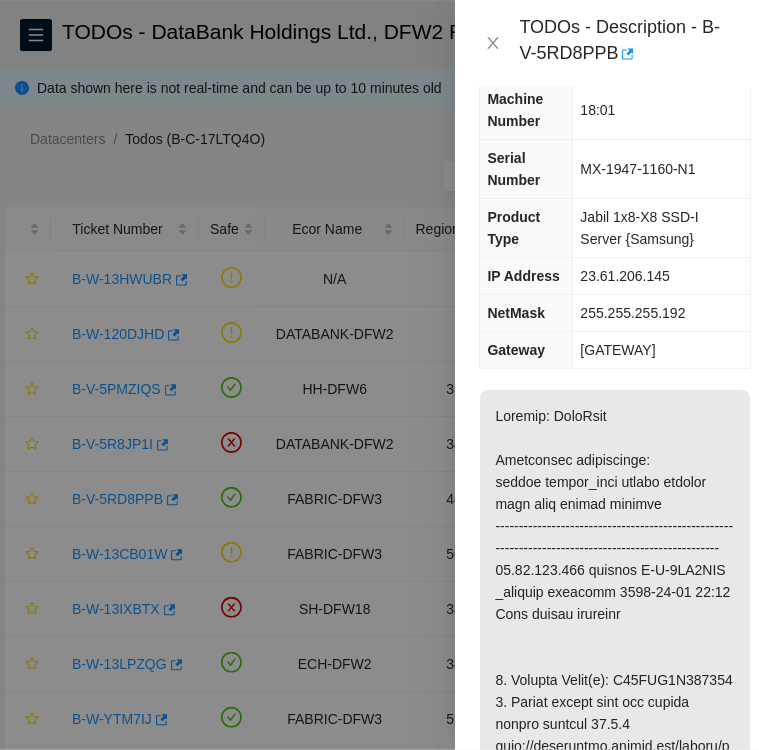 scroll, scrollTop: 160, scrollLeft: 0, axis: vertical 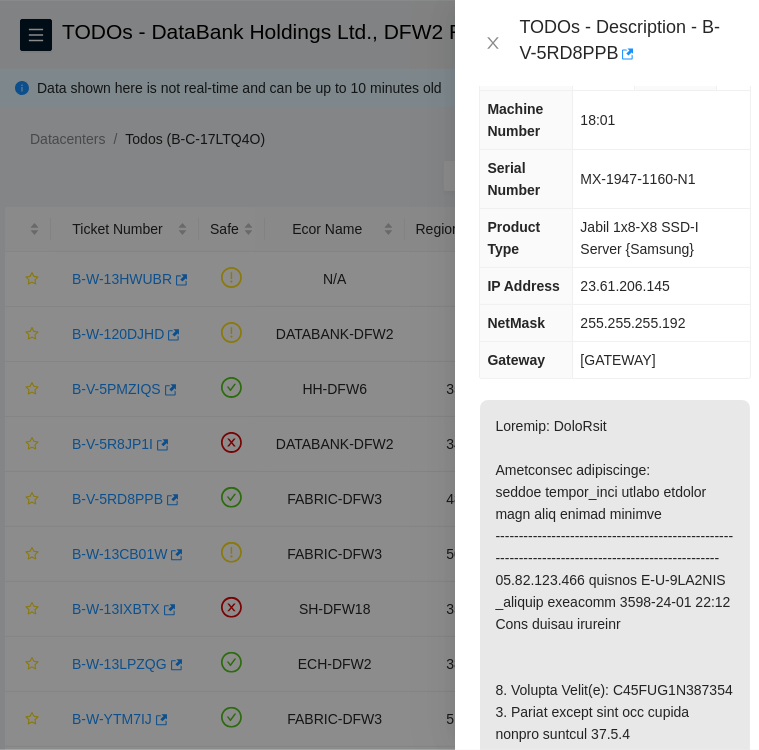 type on "463470037044" 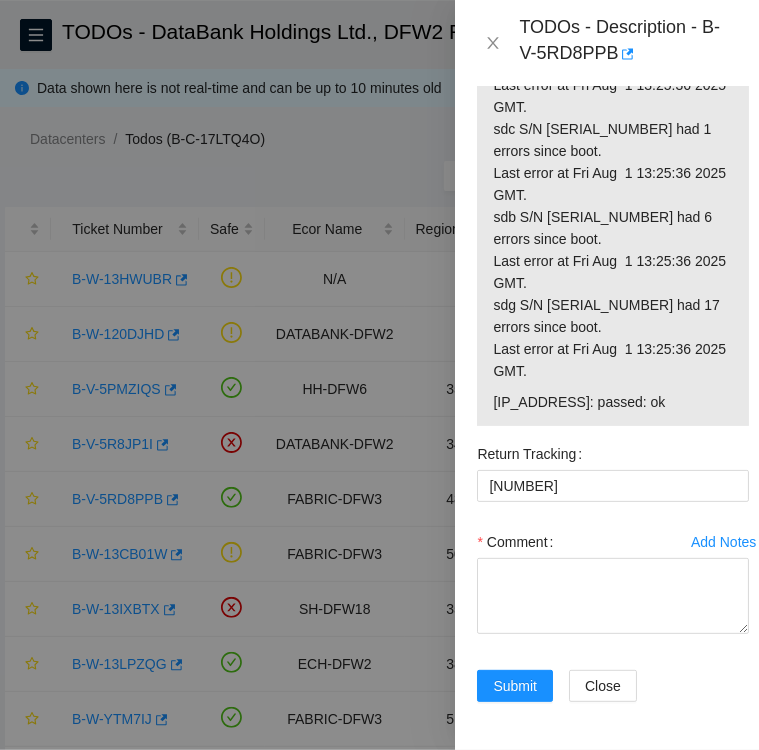 scroll, scrollTop: 2897, scrollLeft: 2, axis: both 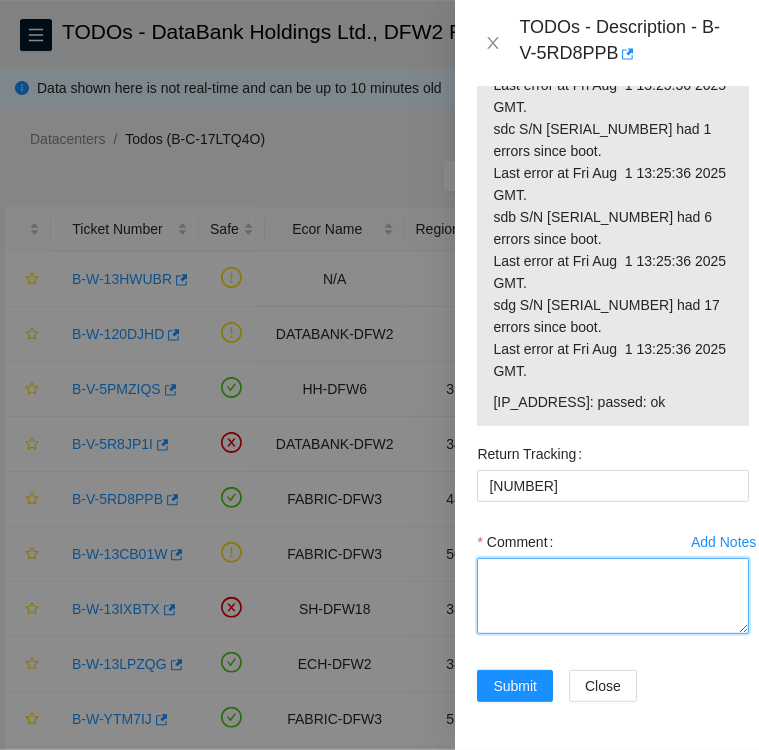 click on "Comment" at bounding box center [613, 596] 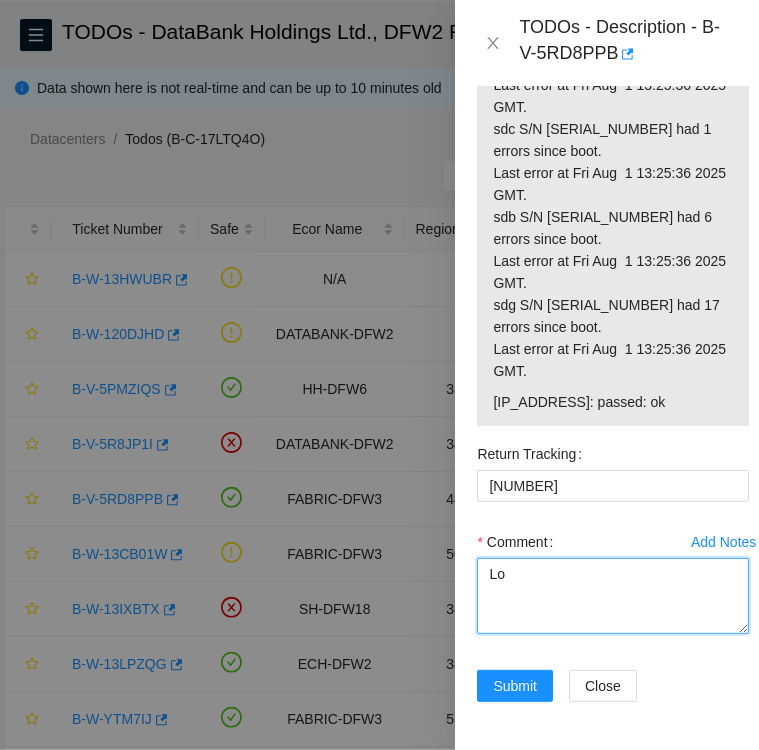 type on "L" 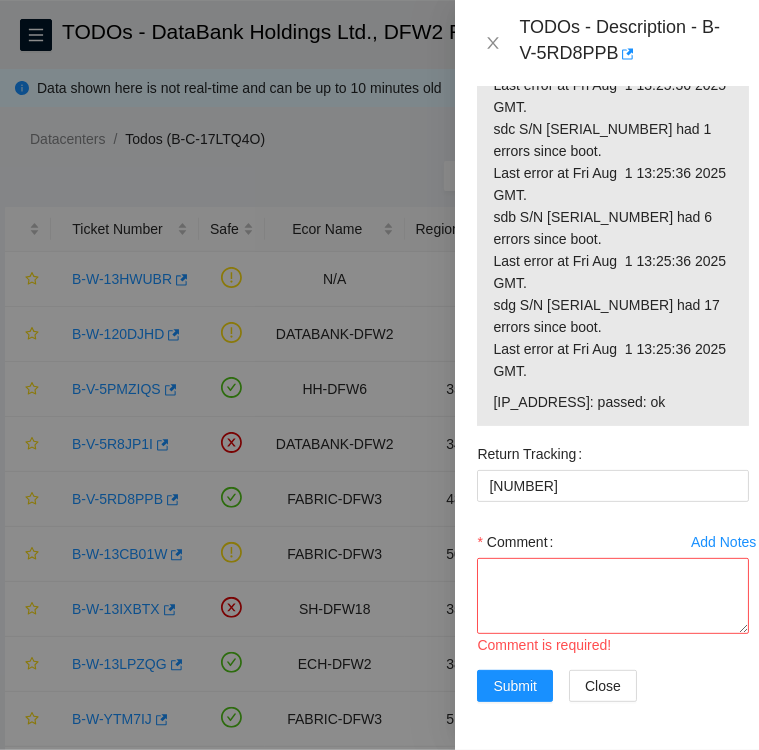drag, startPoint x: 668, startPoint y: 369, endPoint x: 494, endPoint y: 373, distance: 174.04597 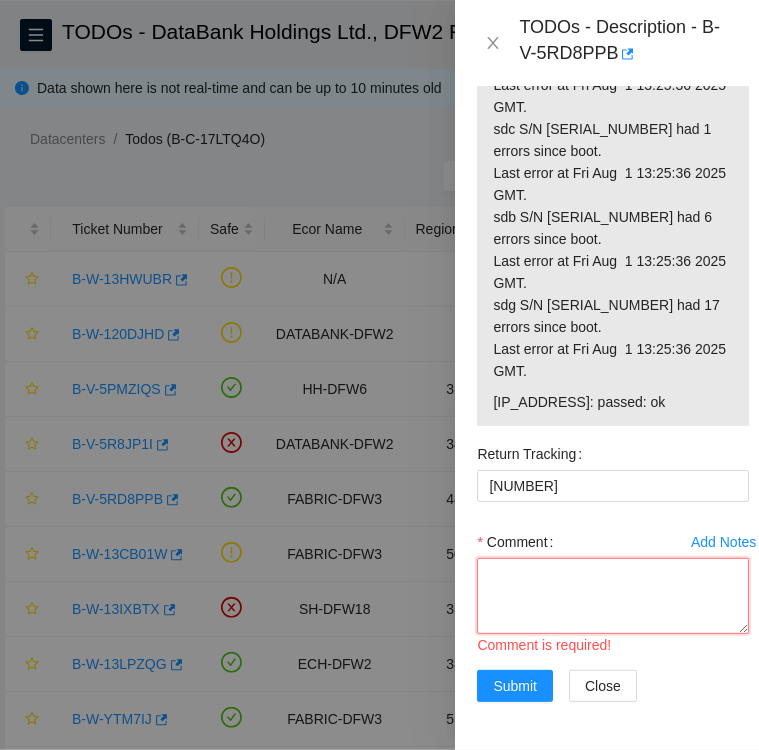 click on "Comment" at bounding box center [613, 596] 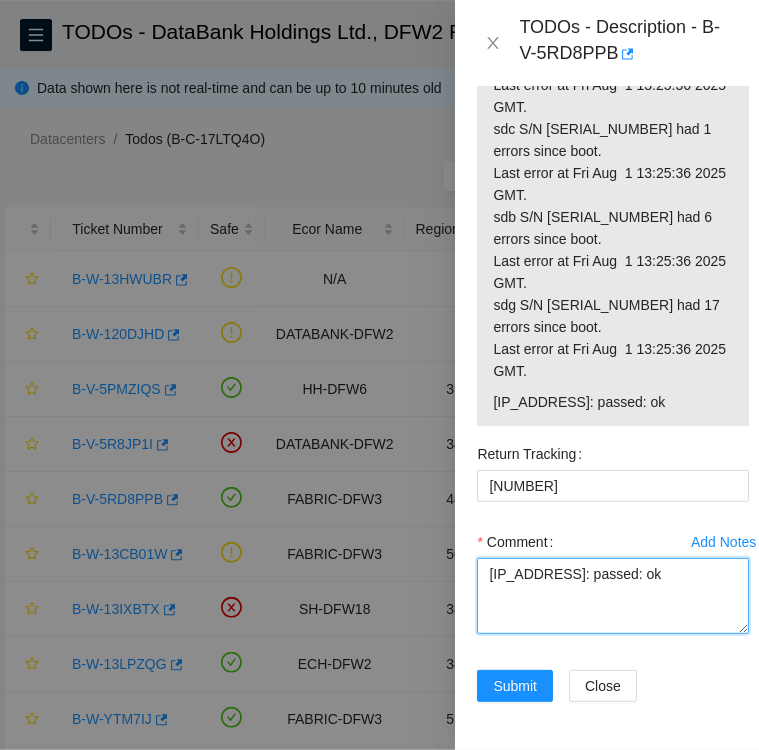 click on "23.61.206.145: passed: ok" at bounding box center (613, 596) 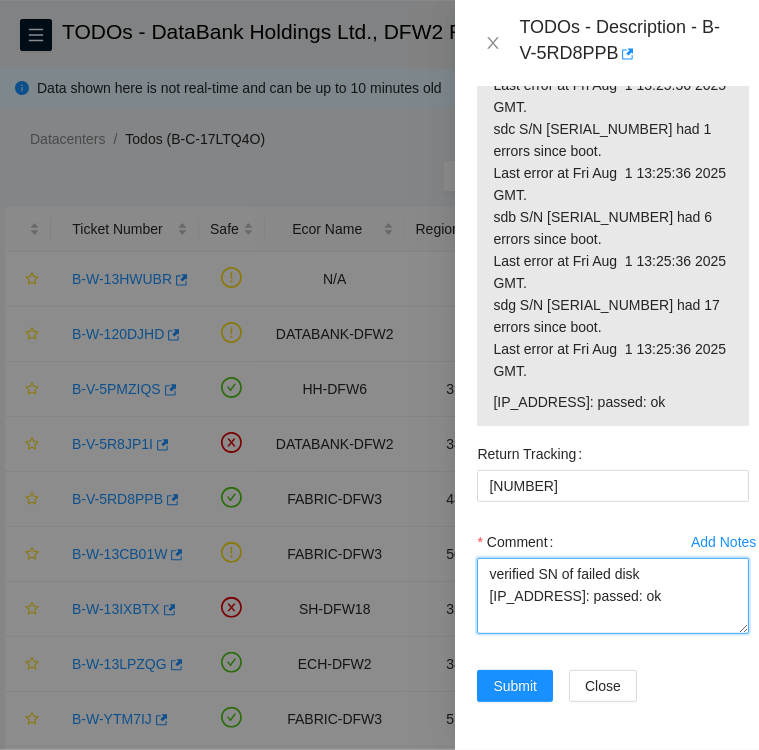 click on "verified SN of failed disk
23.61.206.145: passed: ok" at bounding box center (613, 596) 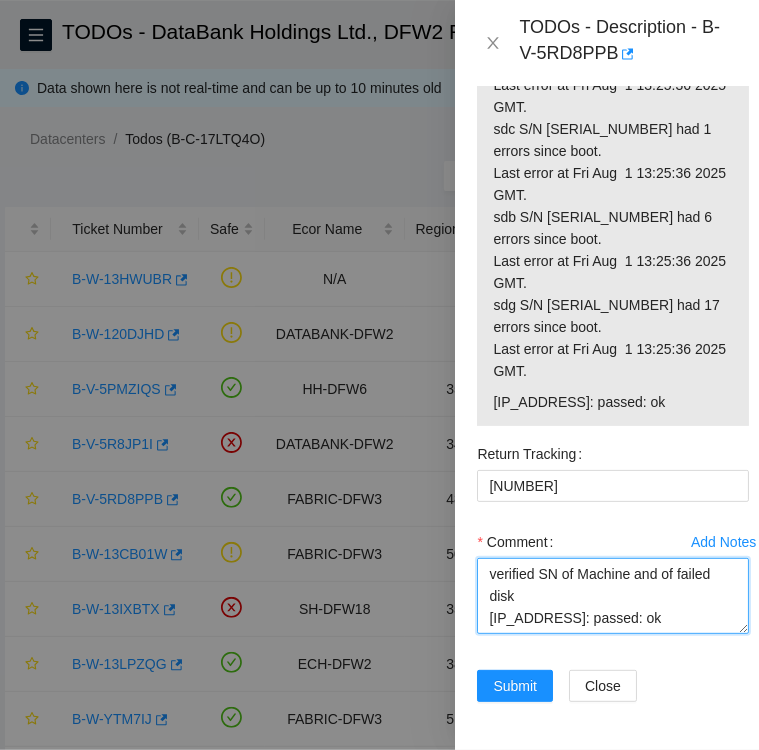 click on "verified SN of Machine and of failed disk
23.61.206.145: passed: ok" at bounding box center [613, 596] 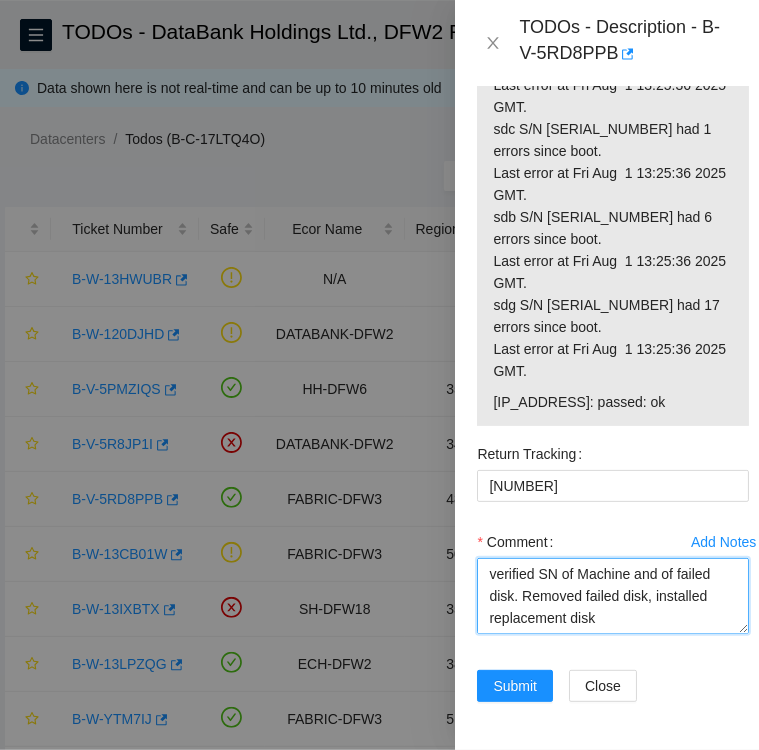 click on "verified SN of Machine and of failed disk. Removed failed disk, installed replacement disk
23.61.206.145: passed: ok" at bounding box center [613, 596] 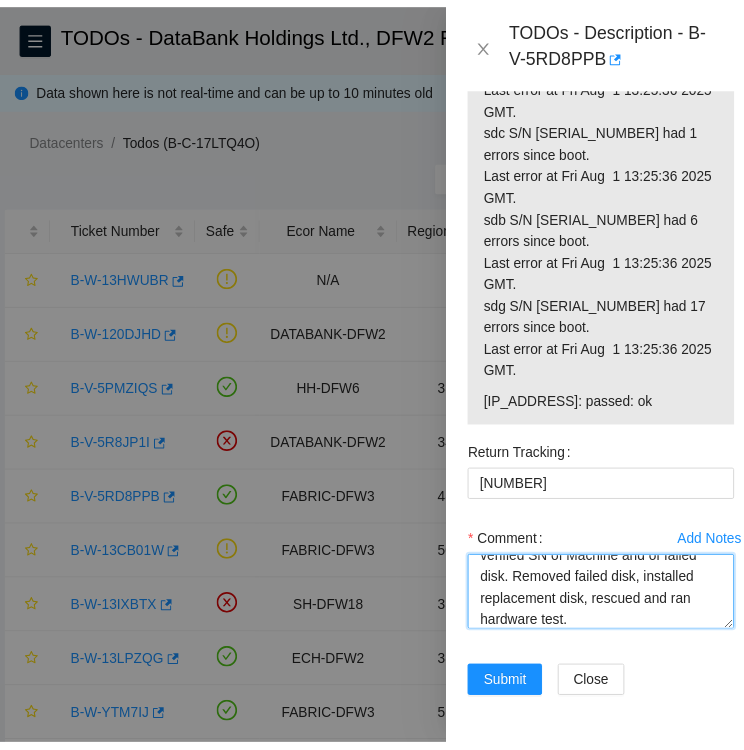 scroll, scrollTop: 44, scrollLeft: 0, axis: vertical 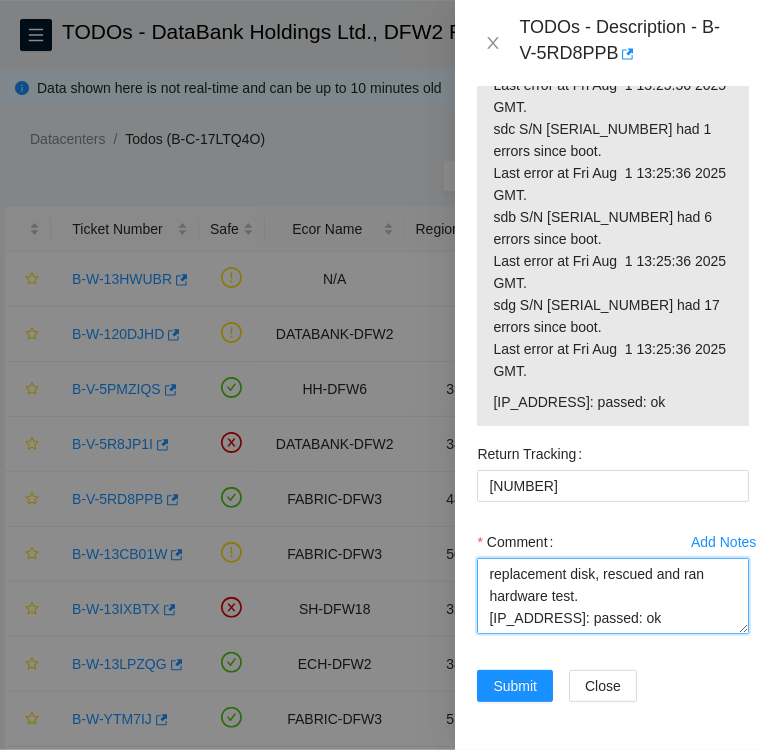 type on "verified SN of Machine and of failed disk. Removed failed disk, installed replacement disk, rescued and ran hardware test.
23.61.206.145: passed: ok" 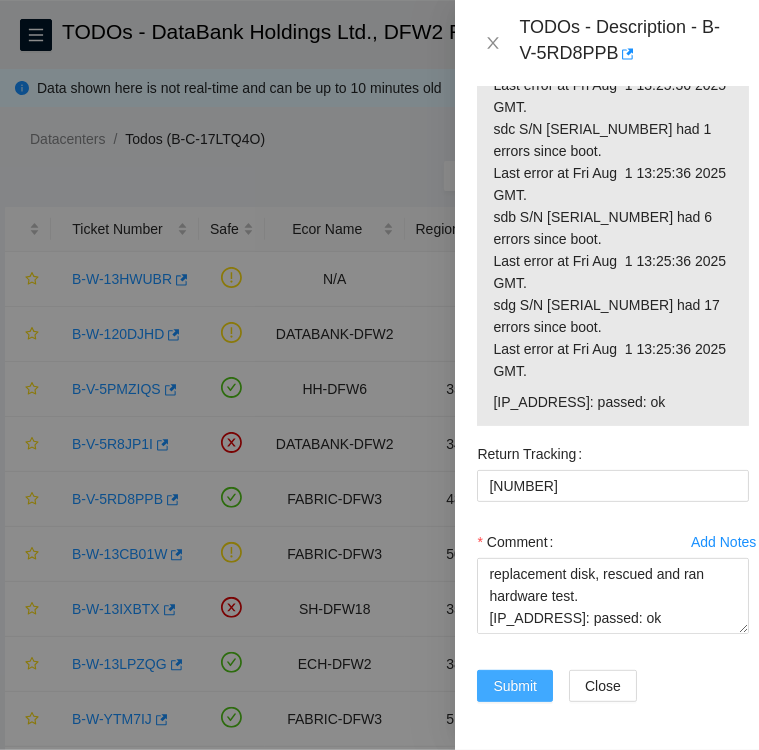 click on "Submit" at bounding box center (515, 686) 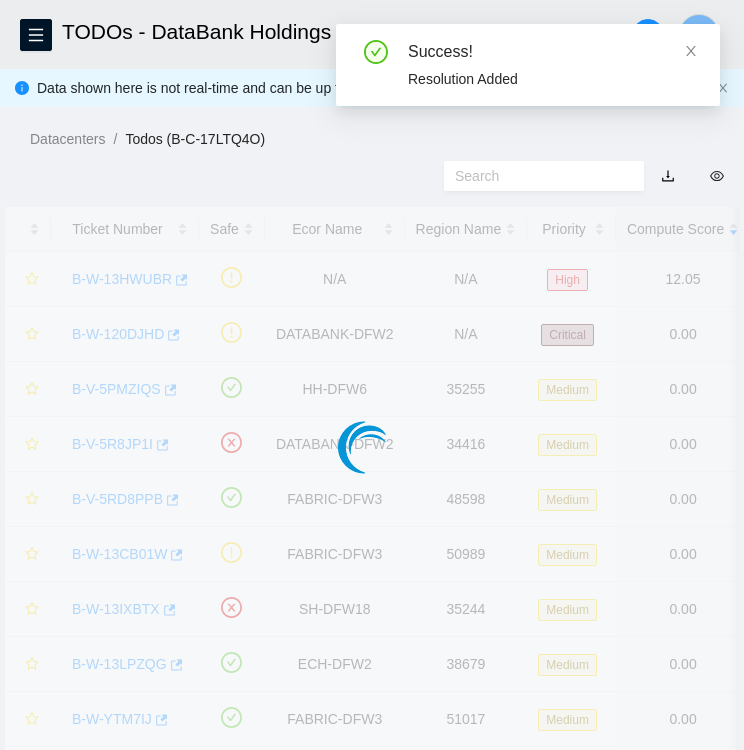 scroll, scrollTop: 517, scrollLeft: 2, axis: both 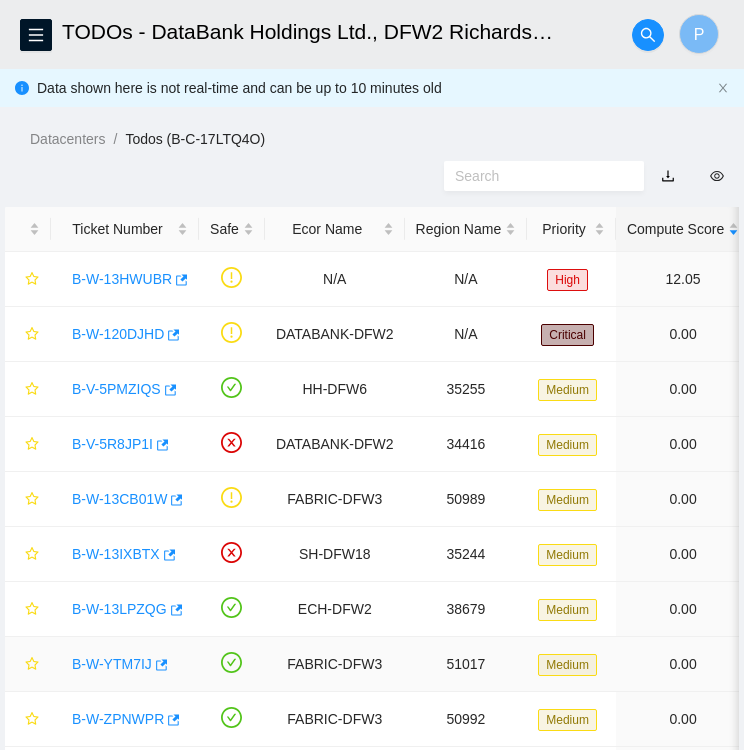 click on "Medium" at bounding box center (571, 664) 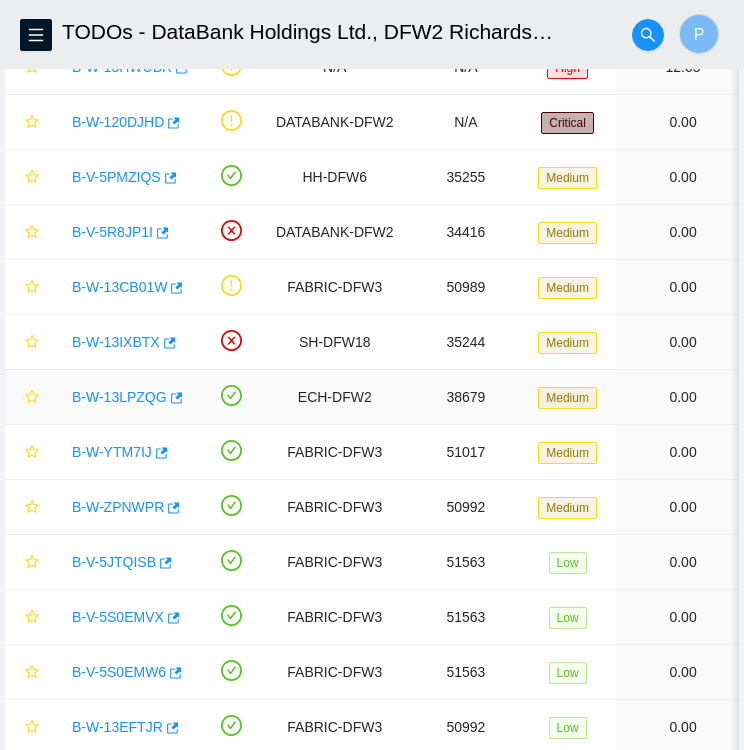 scroll, scrollTop: 212, scrollLeft: 0, axis: vertical 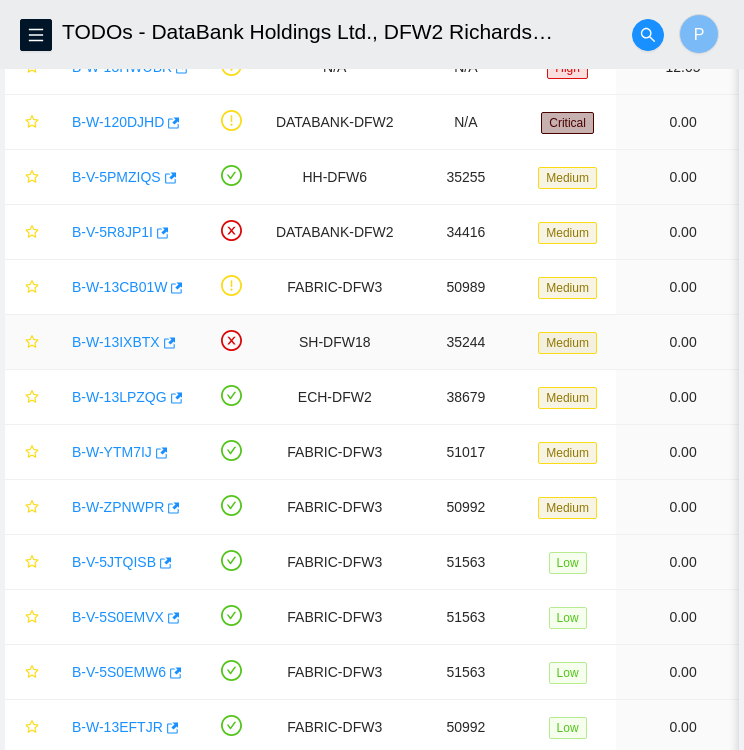 click on "B-W-13IXBTX" at bounding box center [116, 342] 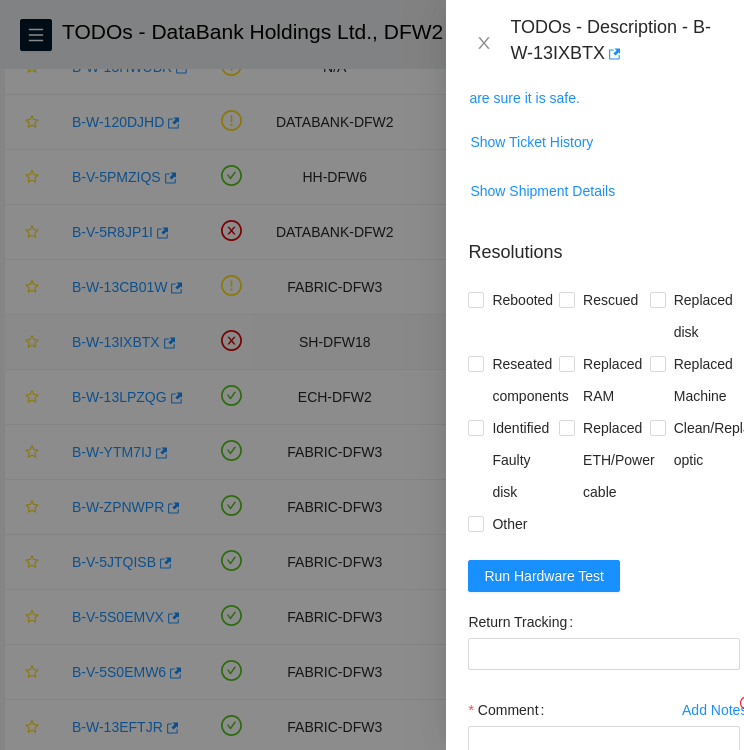 scroll, scrollTop: 713, scrollLeft: 2, axis: both 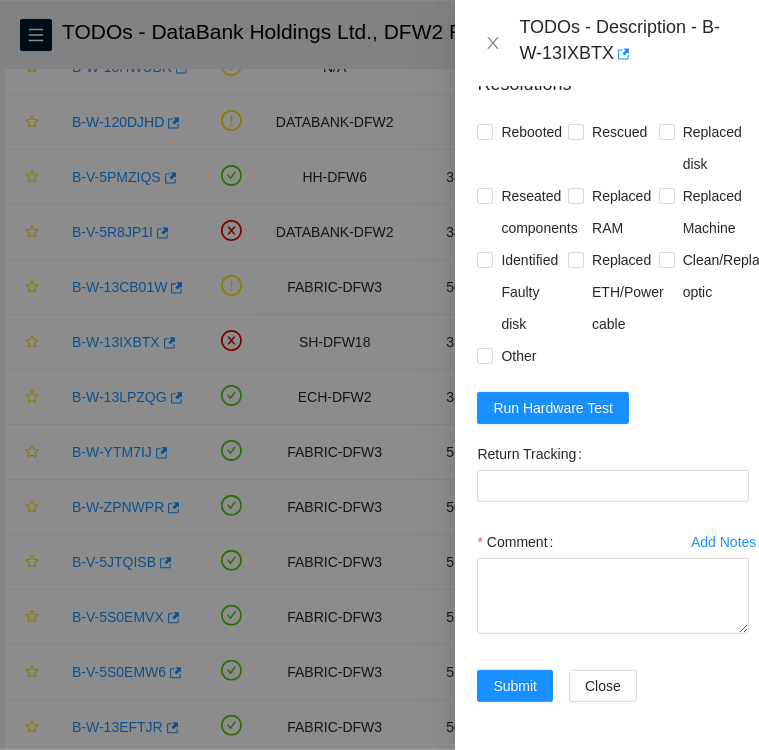 click at bounding box center [379, 375] 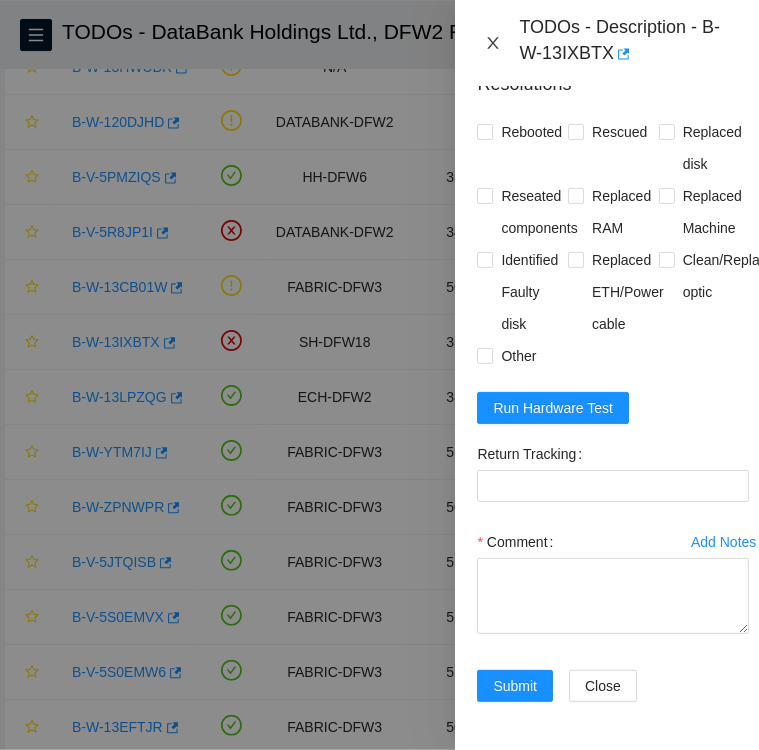 click 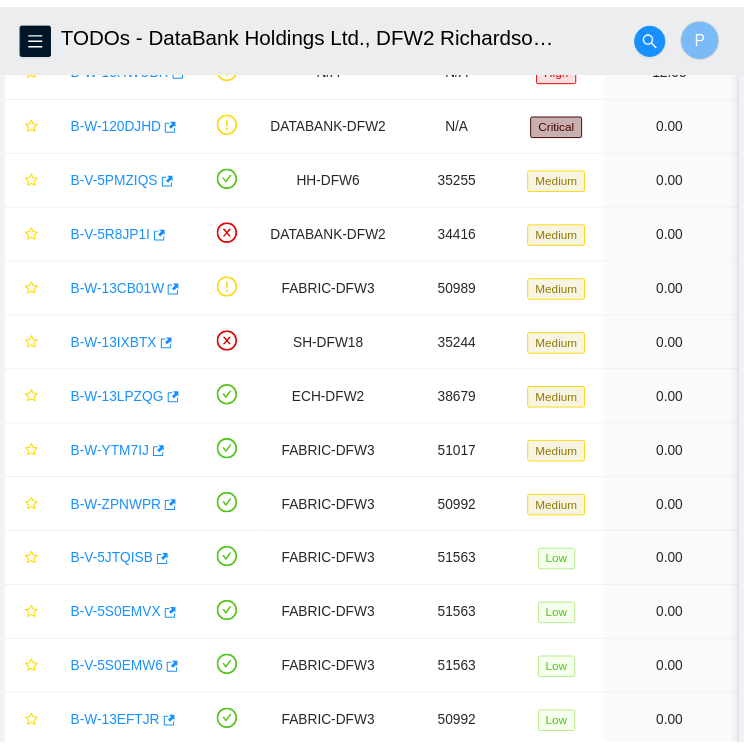 scroll, scrollTop: 517, scrollLeft: 2, axis: both 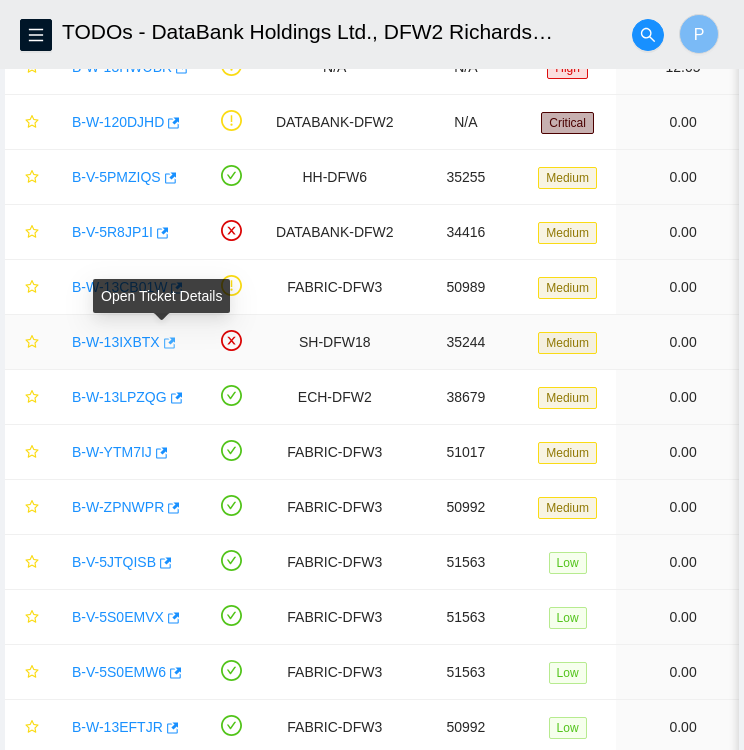 click 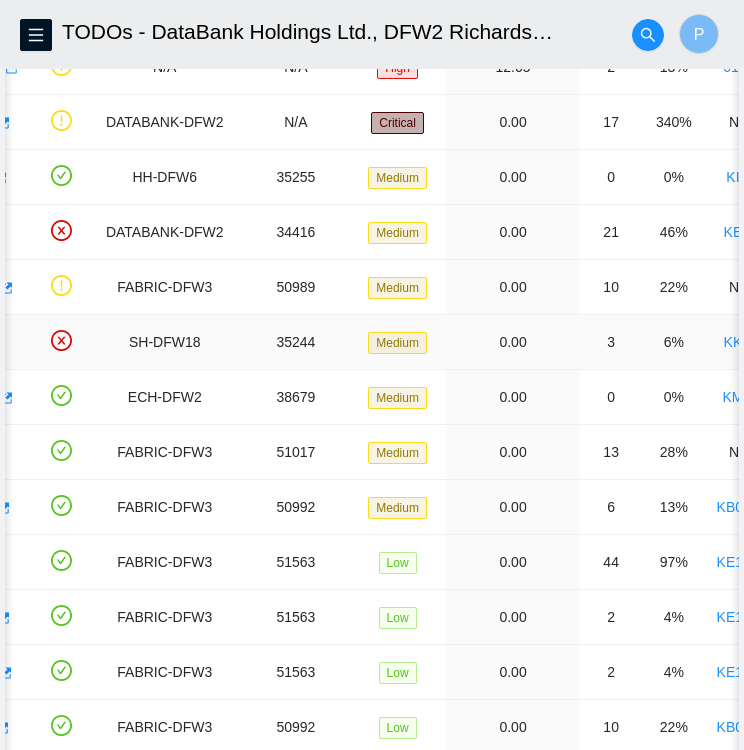 scroll, scrollTop: 0, scrollLeft: 168, axis: horizontal 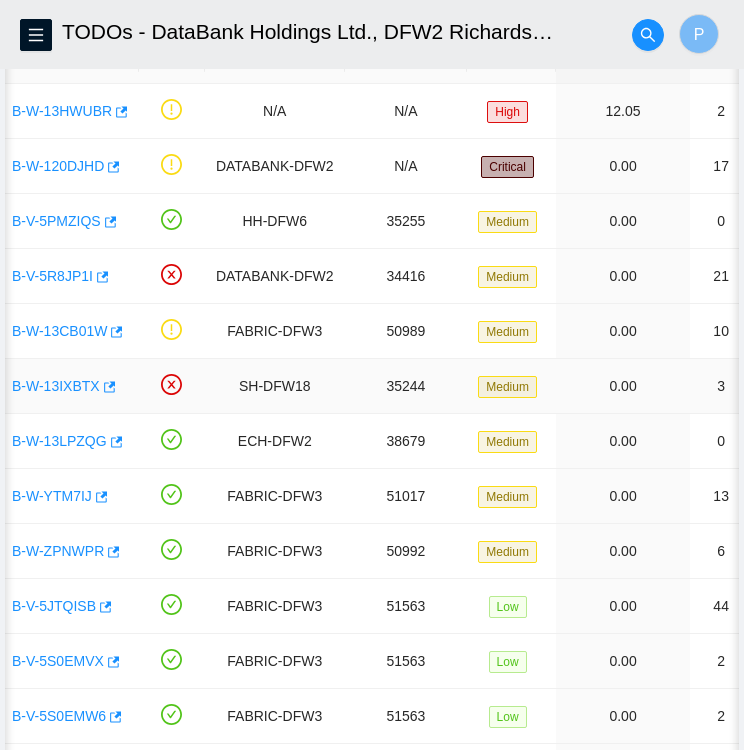 click on "B-W-13IXBTX" at bounding box center (56, 386) 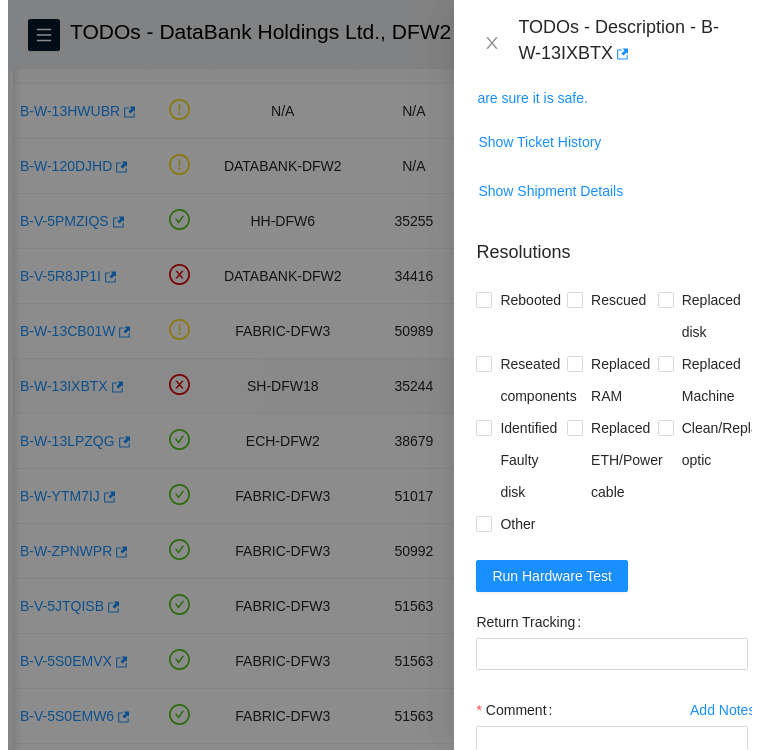 scroll, scrollTop: 713, scrollLeft: 2, axis: both 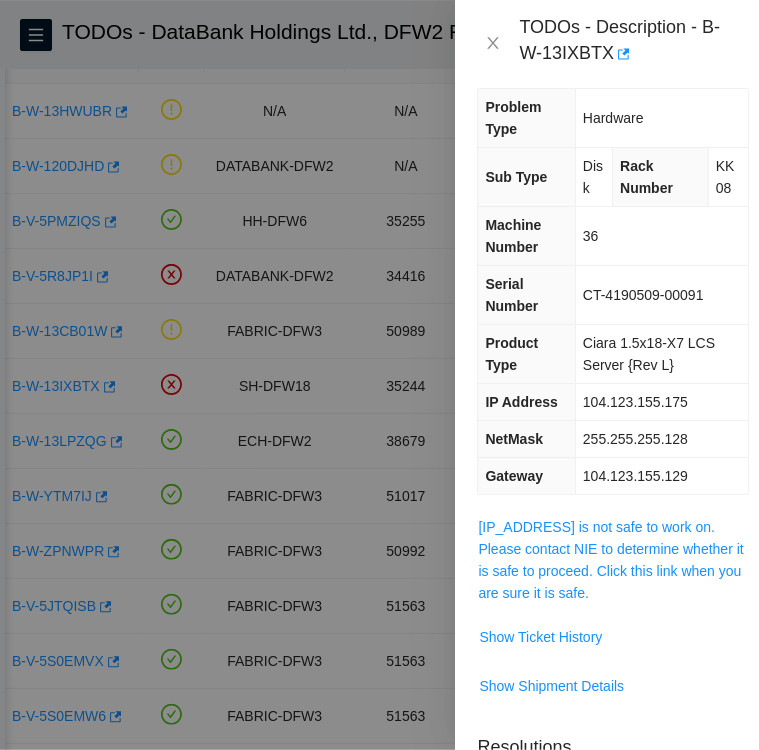 click on "36" at bounding box center [661, 236] 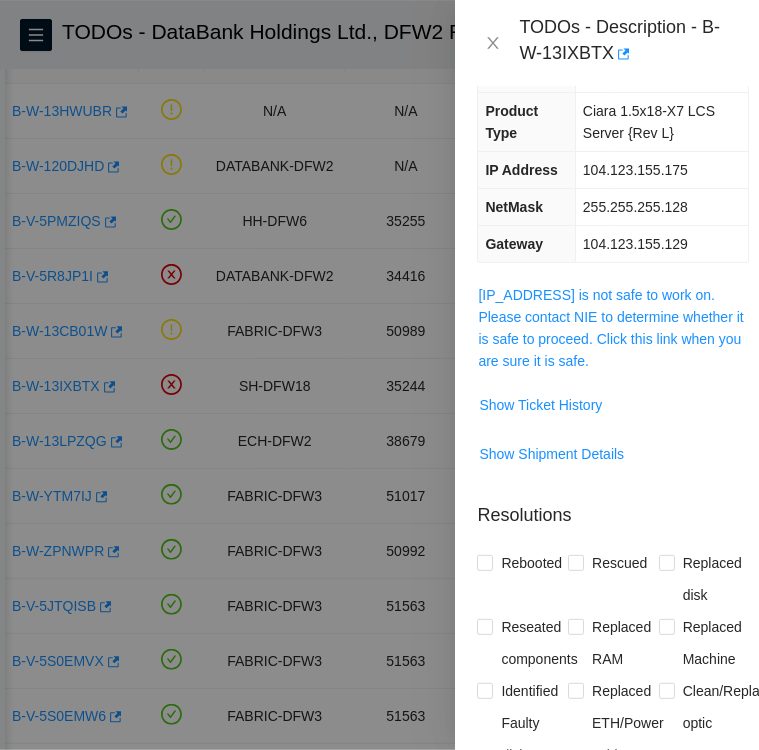 scroll, scrollTop: 254, scrollLeft: 2, axis: both 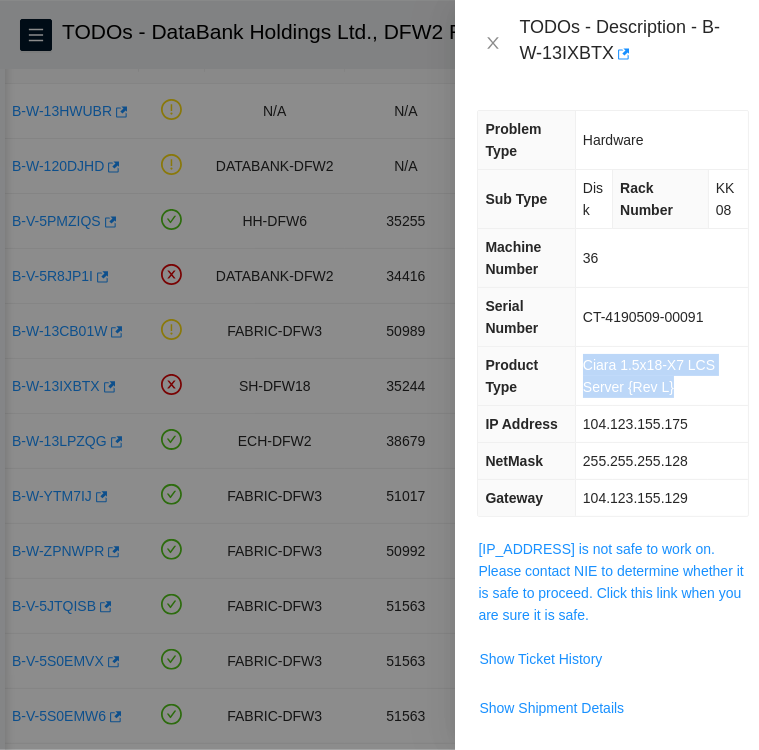 drag, startPoint x: 670, startPoint y: 388, endPoint x: 584, endPoint y: 370, distance: 87.86353 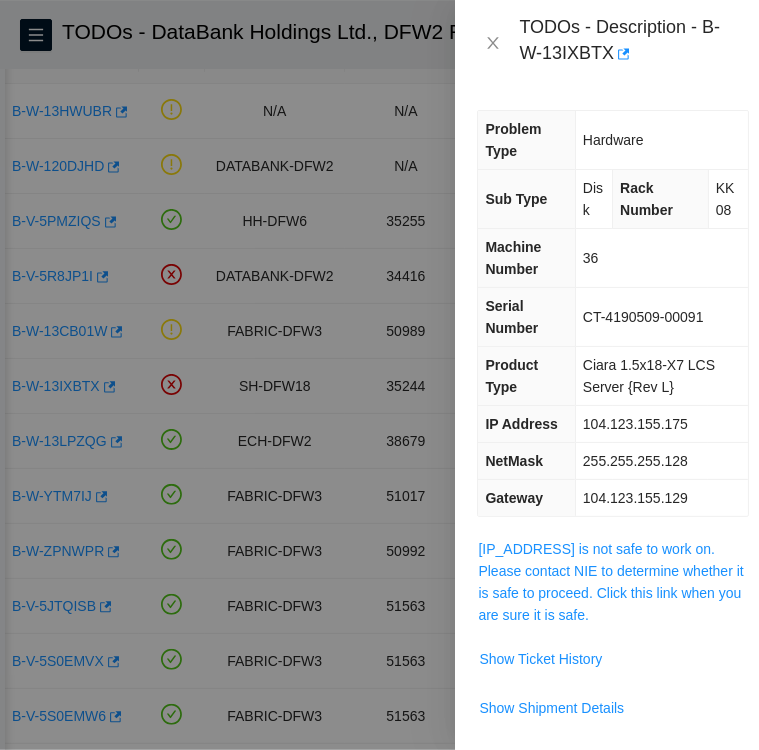 click on "Problem Type Hardware Sub Type Disk Rack Number KK08 Machine Number 36 Serial Number CT-4190509-00091 Product Type Ciara 1.5x18-X7 LCS Server {Rev L} IP Address 104.123.155.175 NetMask 255.255.255.128 Gateway 104.123.155.129" at bounding box center (613, 313) 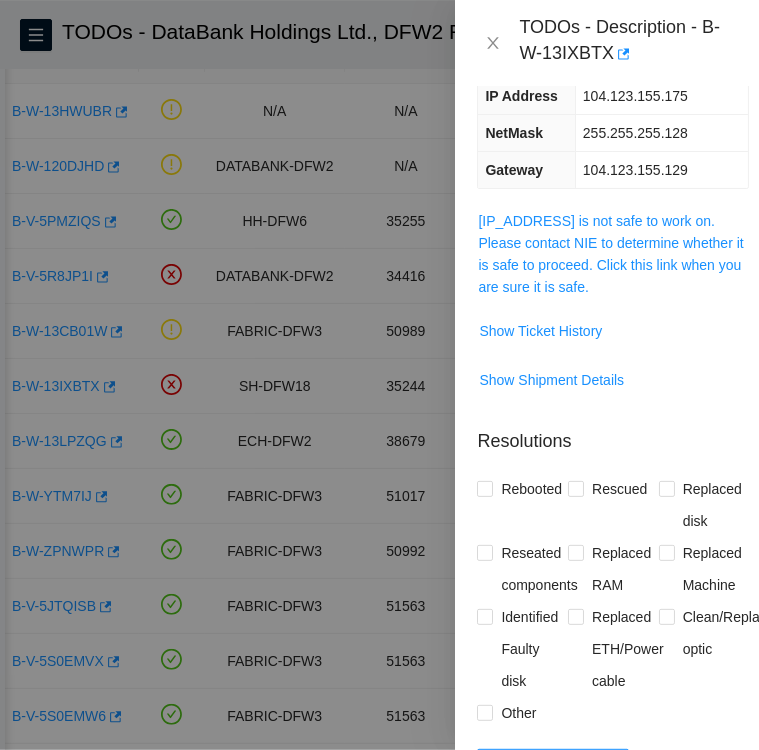 scroll, scrollTop: 328, scrollLeft: 2, axis: both 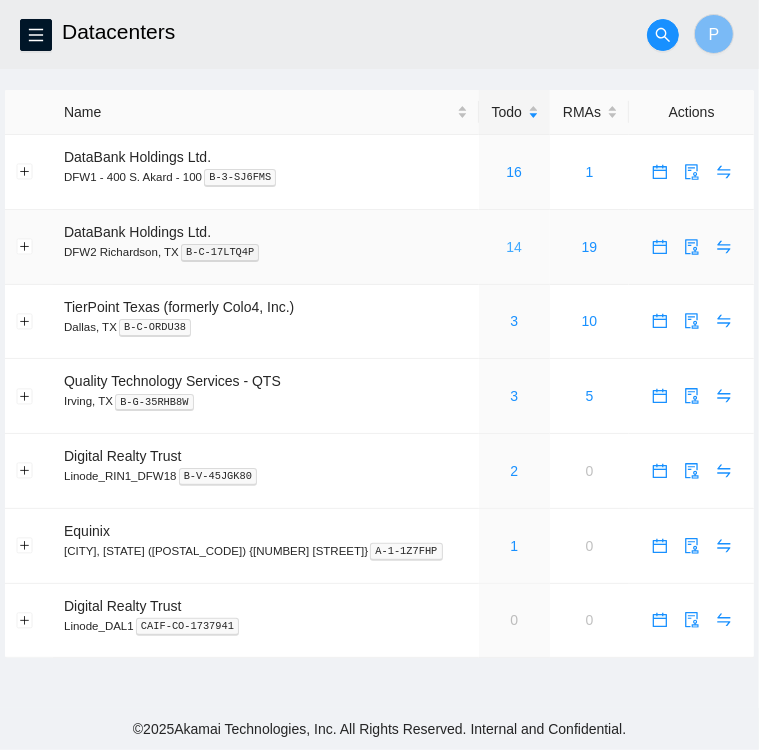click on "14" at bounding box center (514, 247) 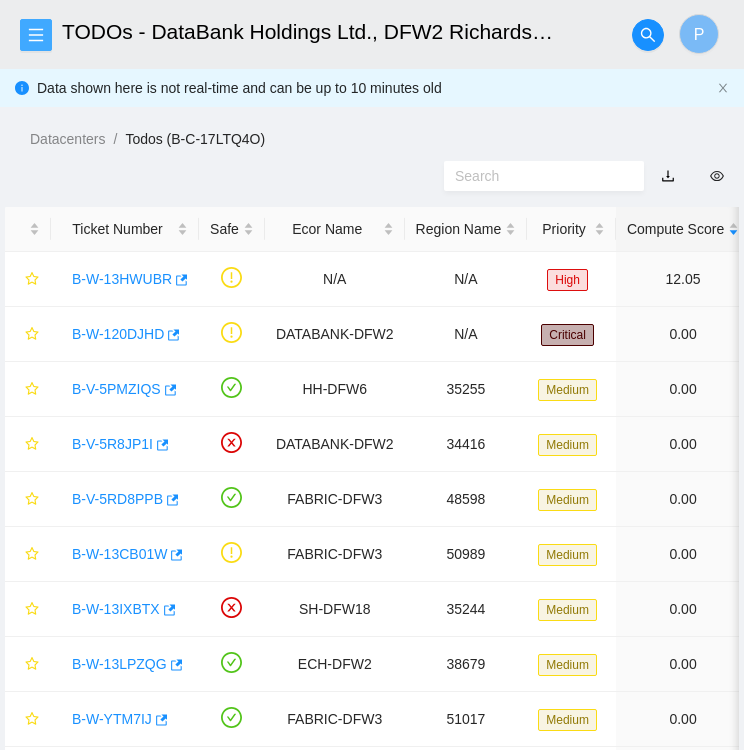 click 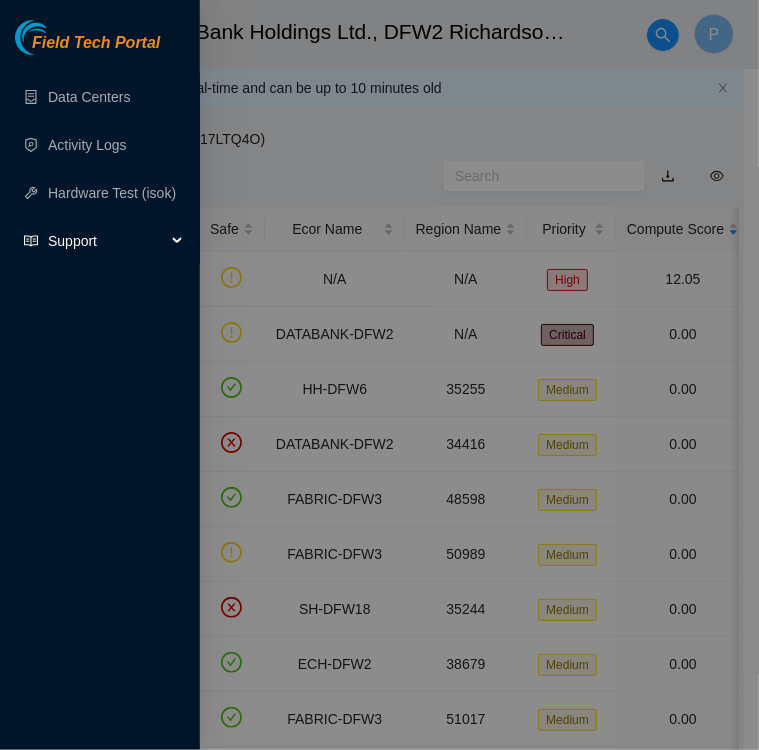 click on "Support" at bounding box center [107, 241] 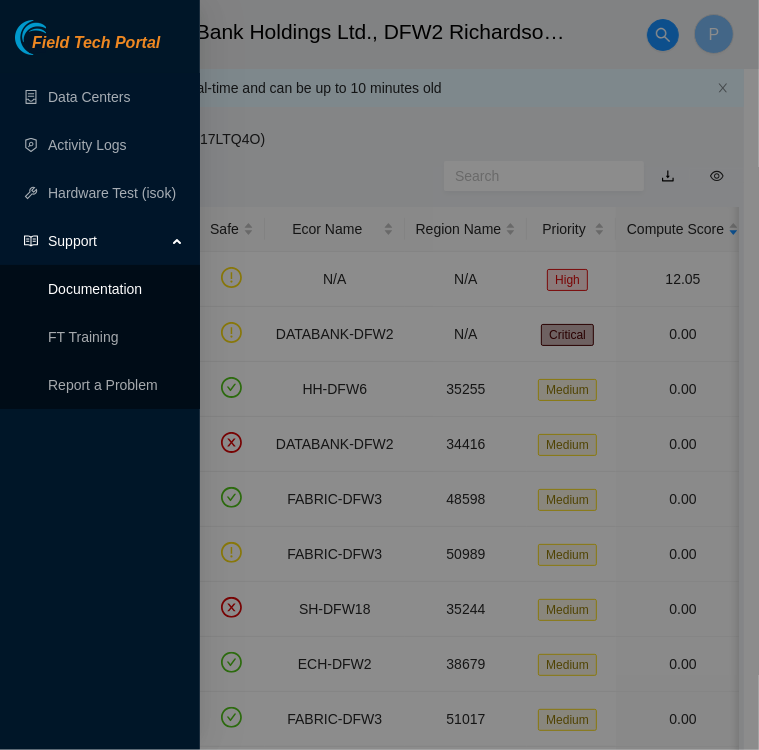 click on "Documentation" at bounding box center (95, 289) 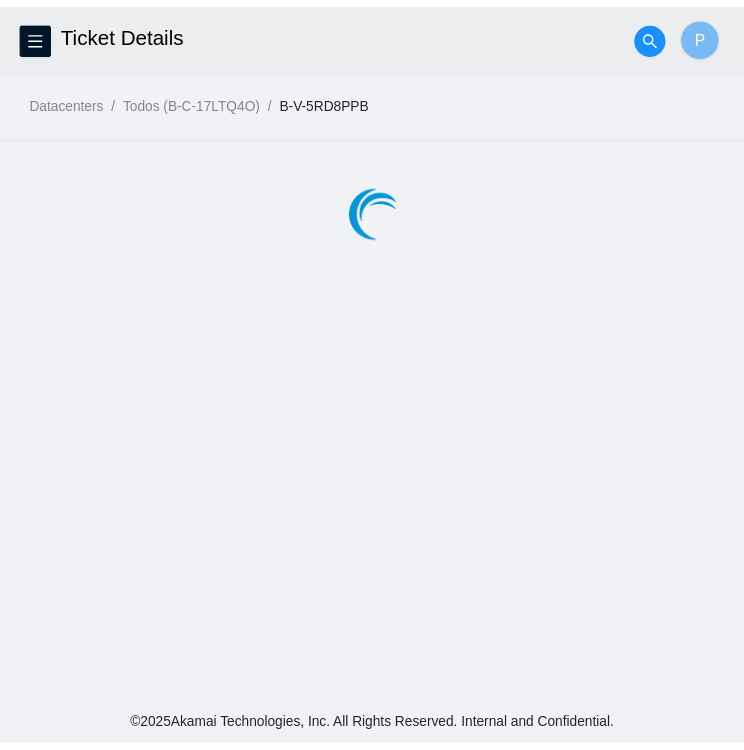 scroll, scrollTop: 0, scrollLeft: 0, axis: both 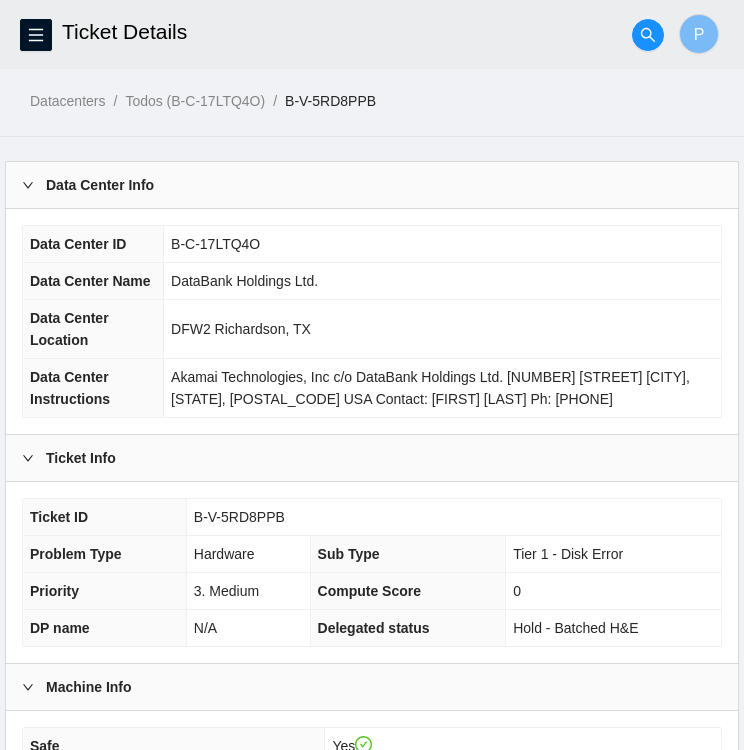 drag, startPoint x: 445, startPoint y: 402, endPoint x: 448, endPoint y: 389, distance: 13.341664 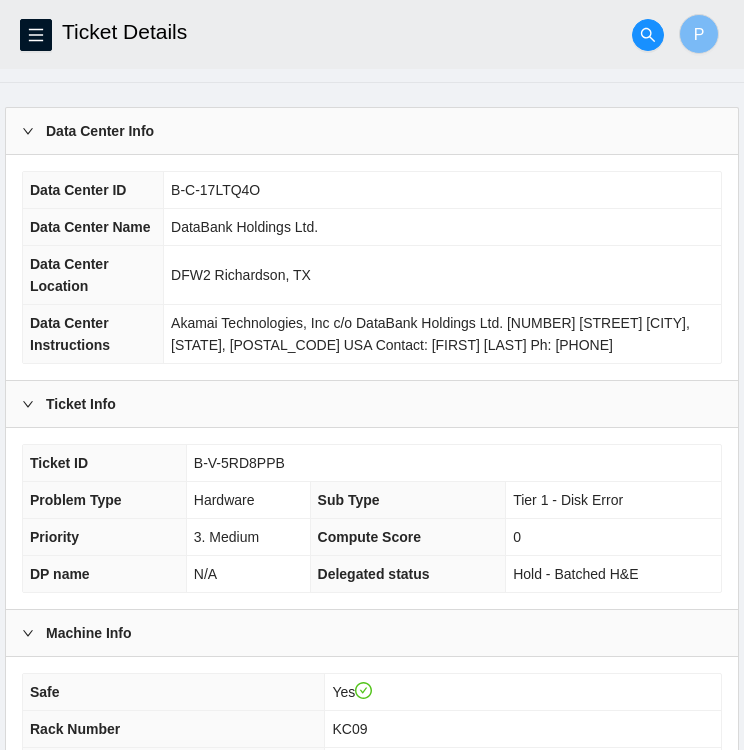 scroll, scrollTop: 104, scrollLeft: 0, axis: vertical 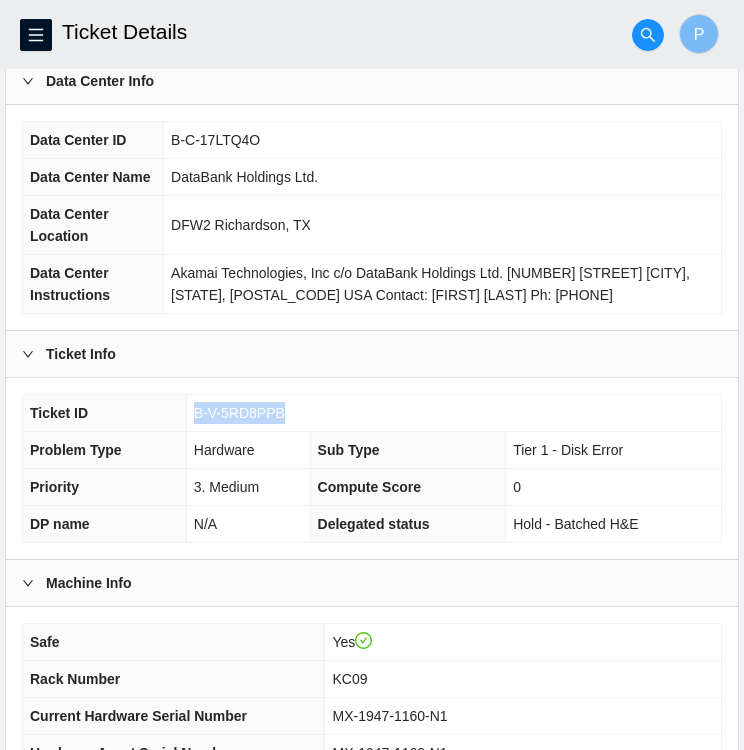 drag, startPoint x: 276, startPoint y: 409, endPoint x: 190, endPoint y: 416, distance: 86.28442 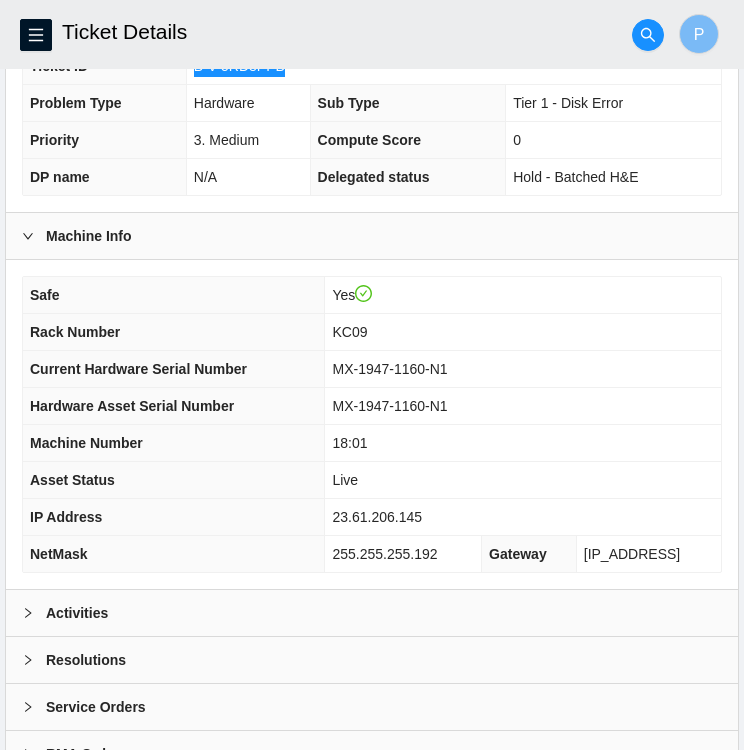 scroll, scrollTop: 452, scrollLeft: 0, axis: vertical 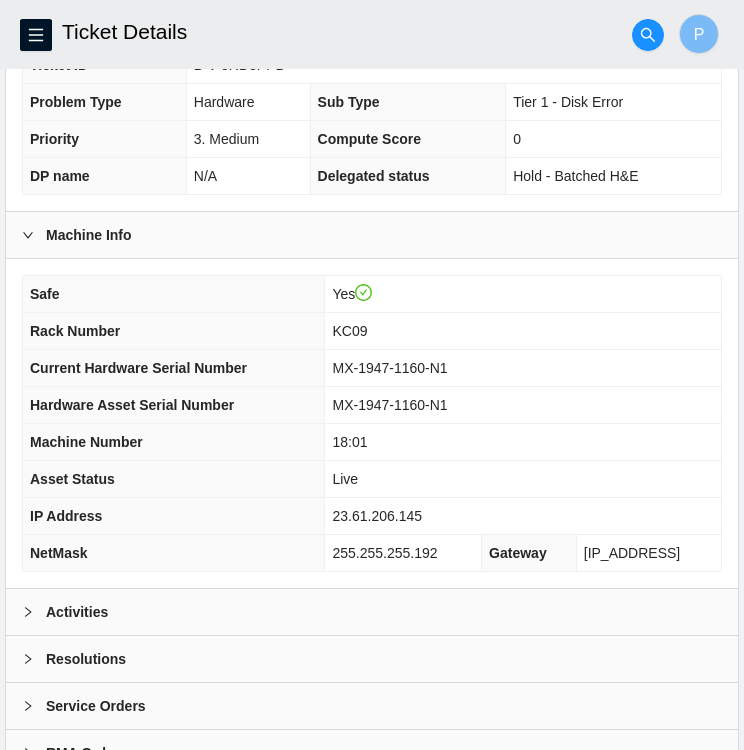 drag, startPoint x: 635, startPoint y: 586, endPoint x: 561, endPoint y: 623, distance: 82.73451 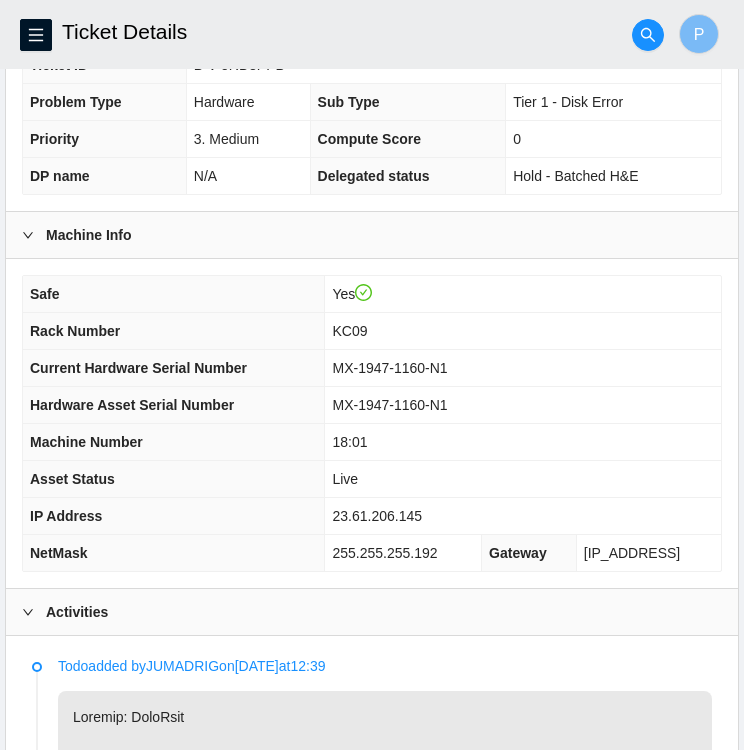 click 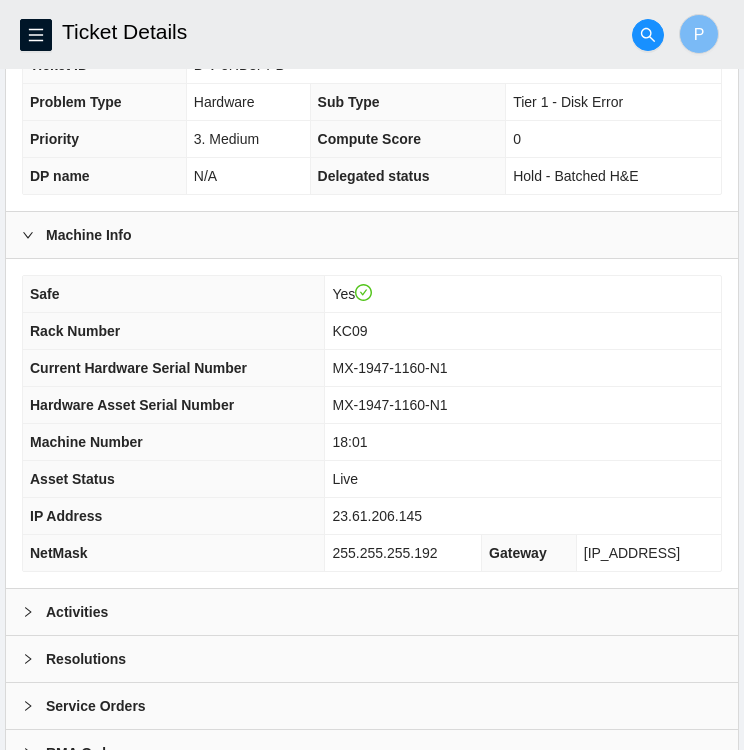 click 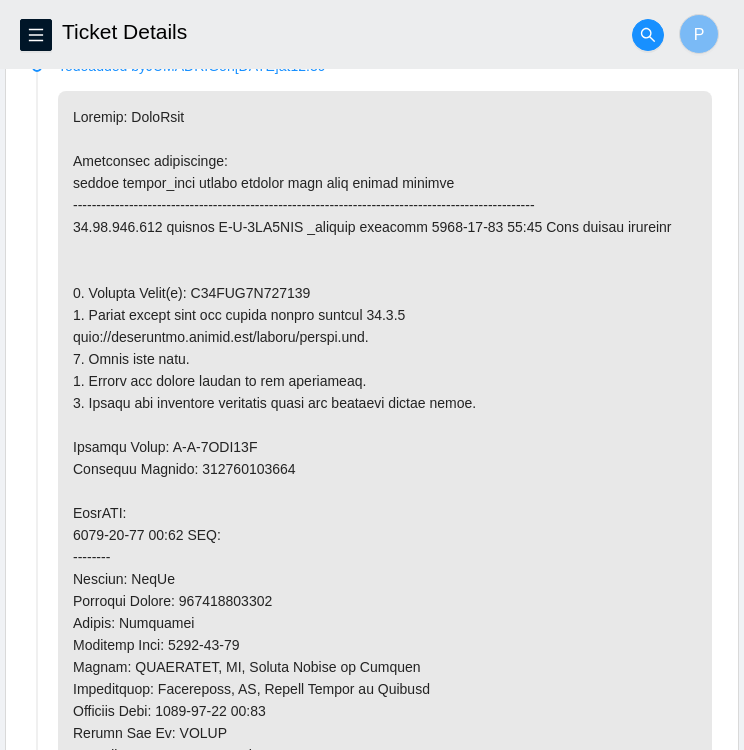 scroll, scrollTop: 1112, scrollLeft: 0, axis: vertical 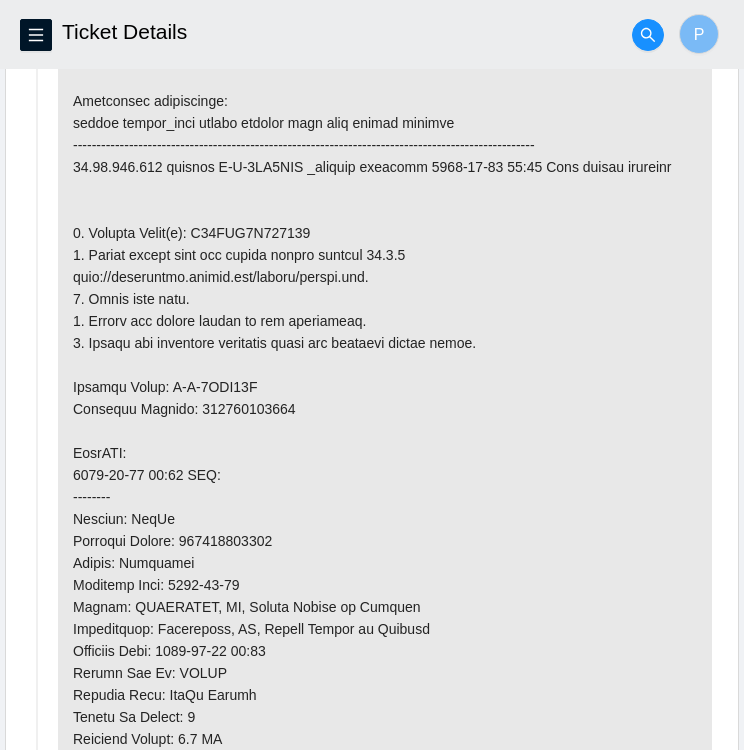 click at bounding box center (385, 519) 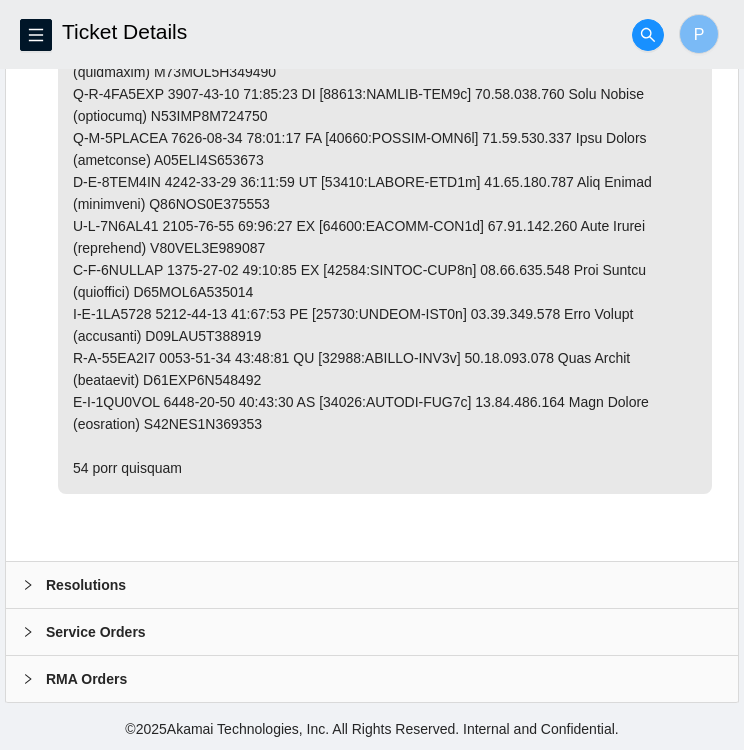 scroll, scrollTop: 4680, scrollLeft: 0, axis: vertical 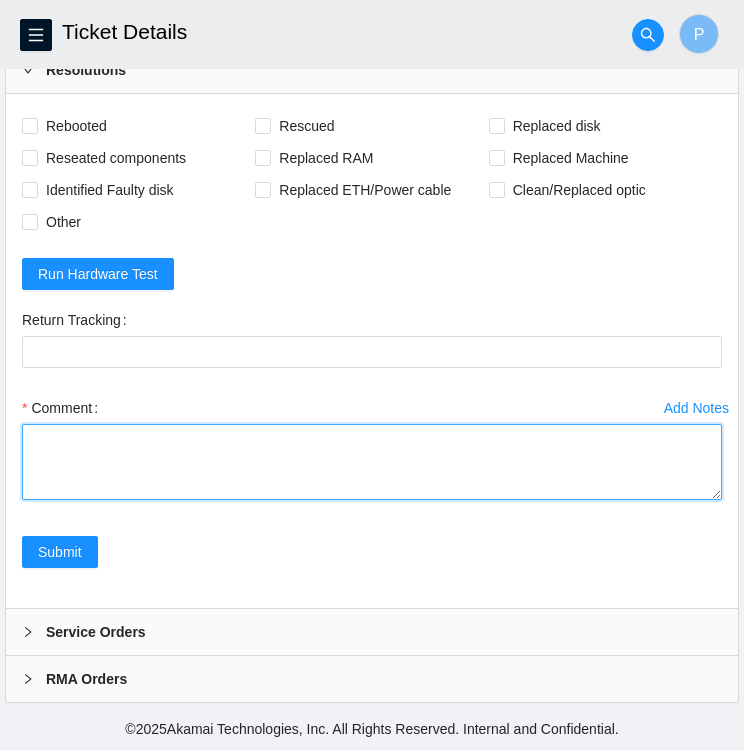 click on "Comment" at bounding box center (372, 462) 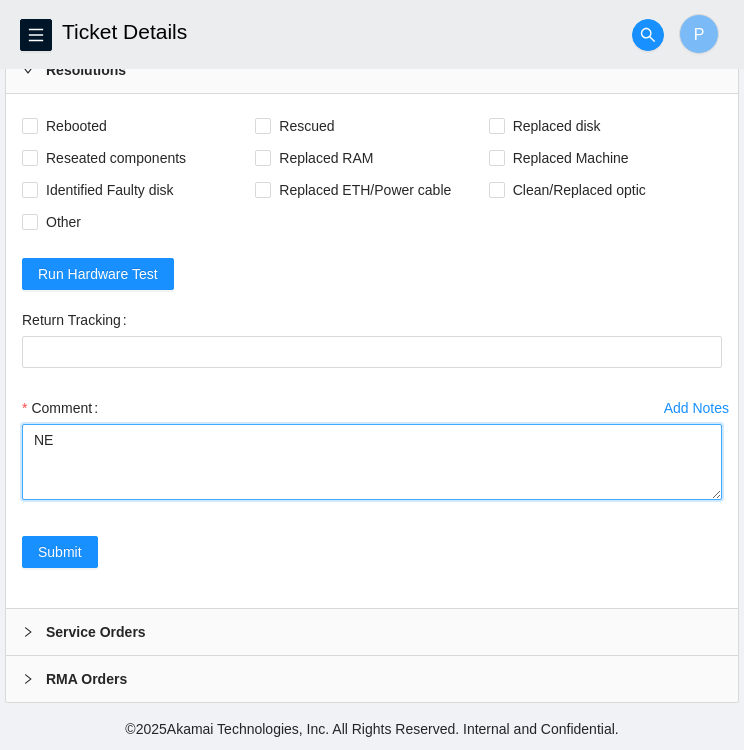 type on "N" 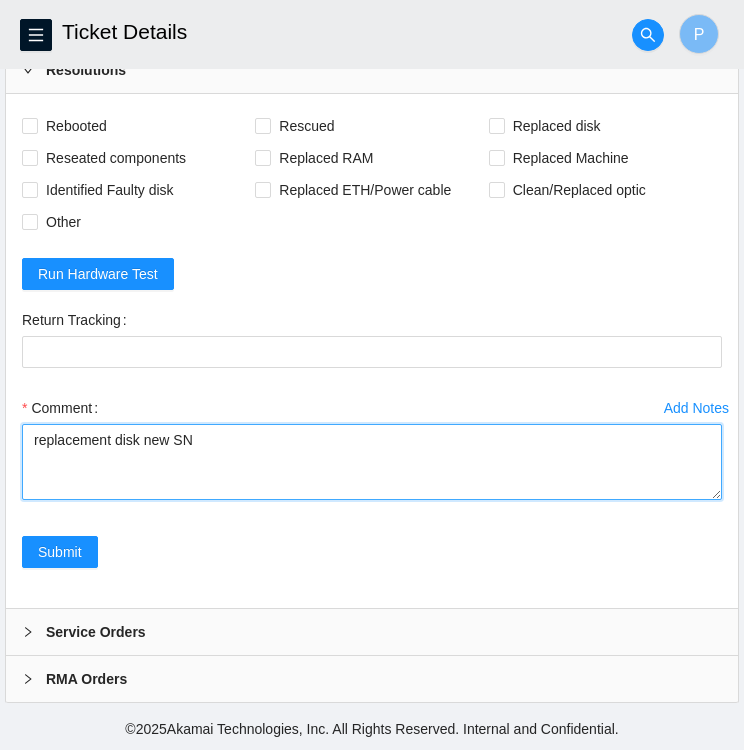 paste on "S45NNA0T207853" 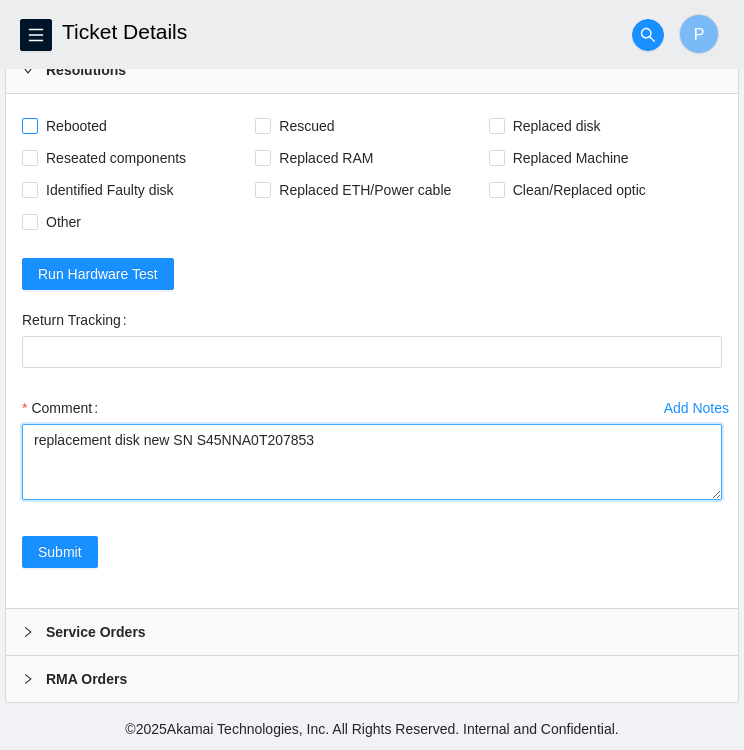 type on "replacement disk new SN S45NNA0T207853" 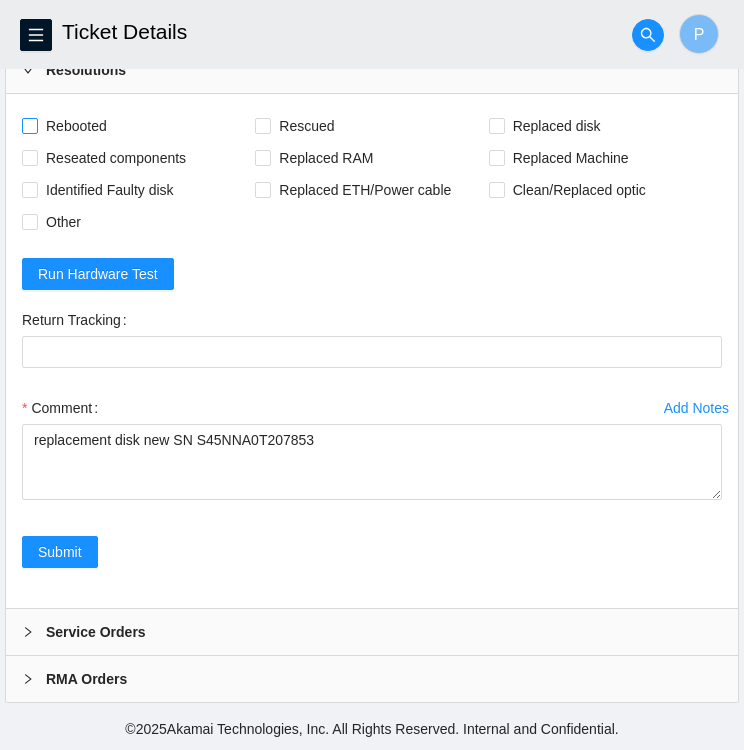 click on "Rebooted" at bounding box center [76, 126] 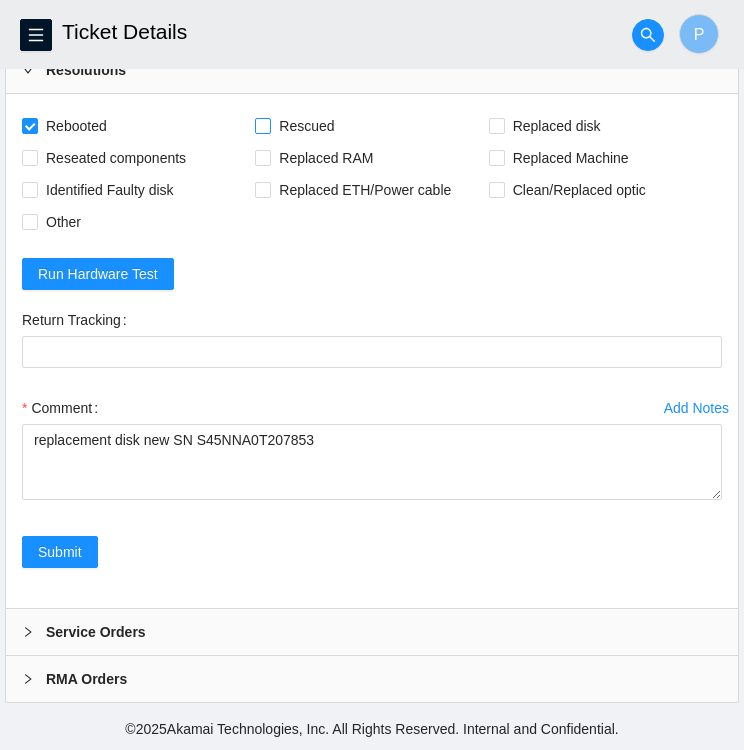 click on "Rescued" at bounding box center (306, 126) 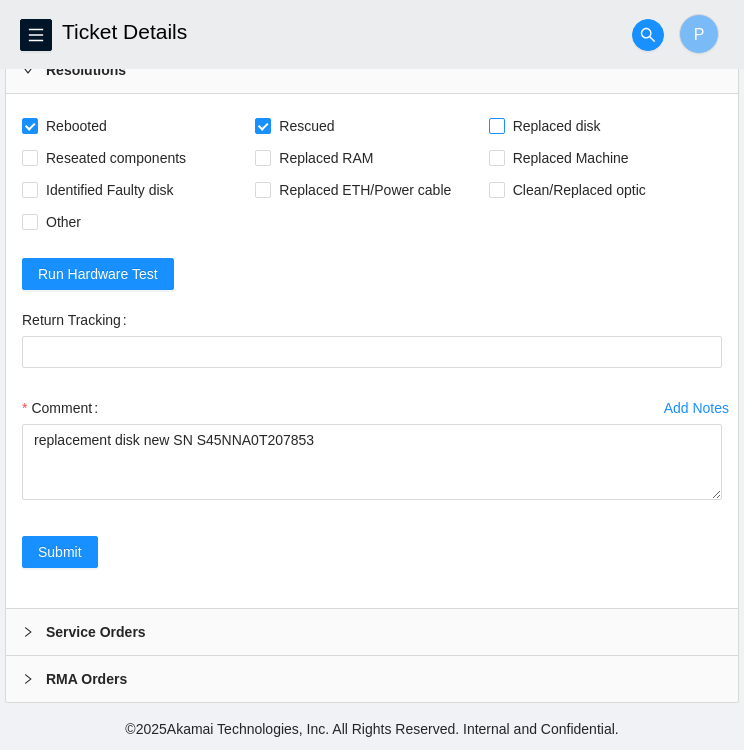 click on "Replaced disk" at bounding box center (496, 125) 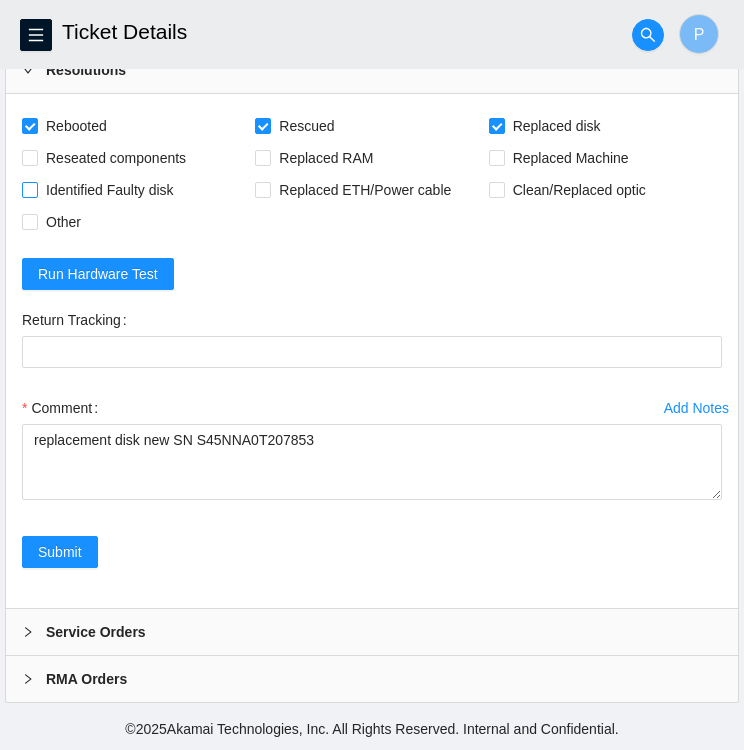 click on "Identified Faulty disk" at bounding box center (29, 189) 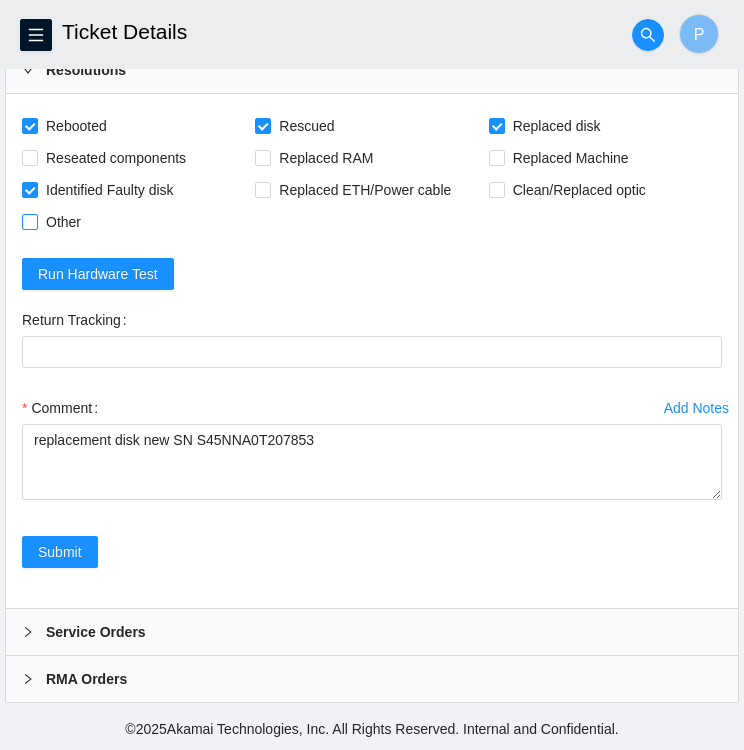 click on "Other" at bounding box center [29, 221] 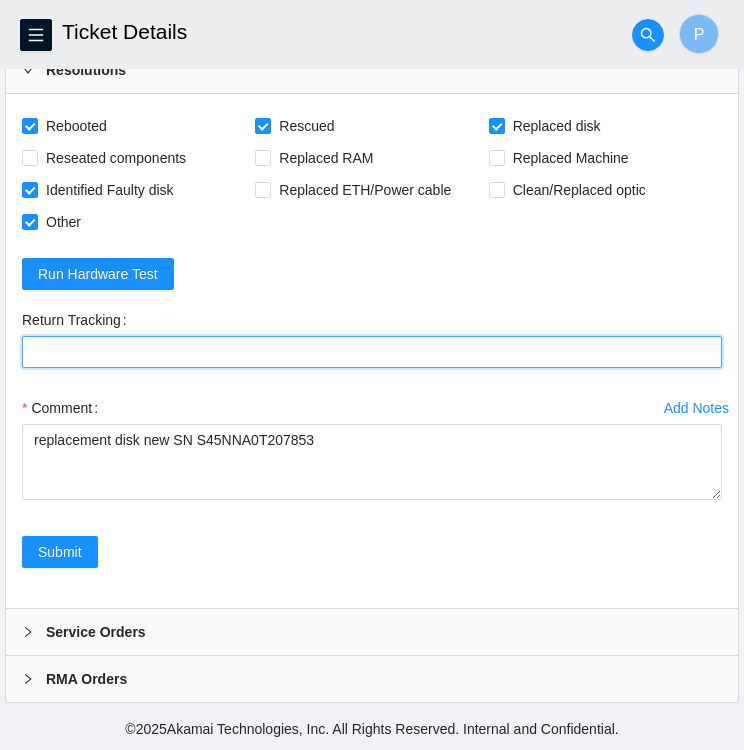 click on "Return Tracking" at bounding box center (372, 352) 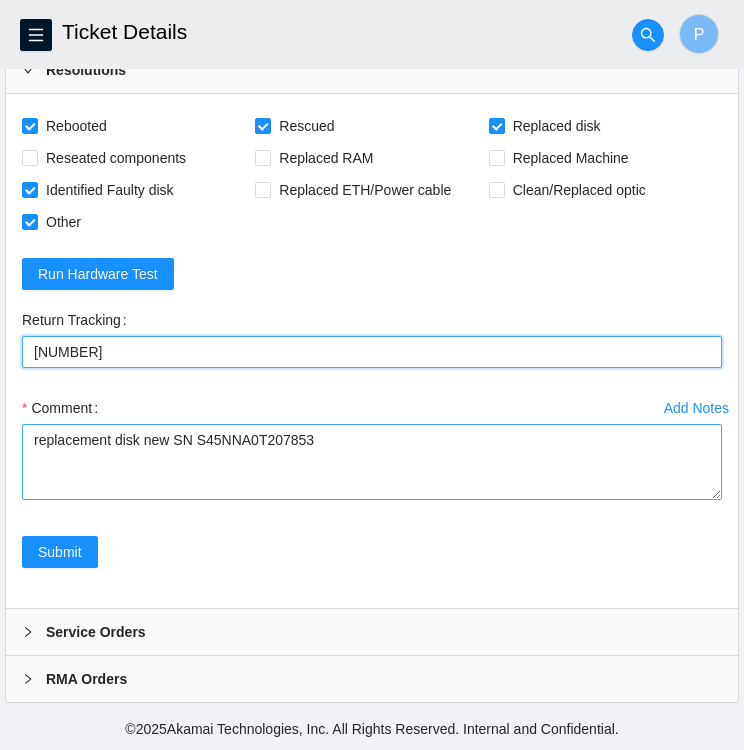 type on "463470037044" 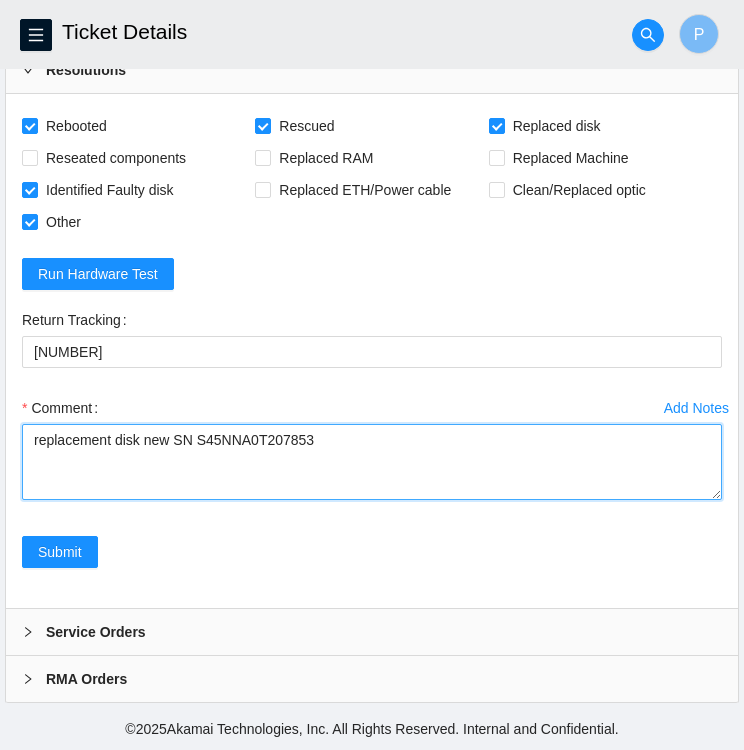 click on "replacement disk new SN S45NNA0T207853" at bounding box center (372, 462) 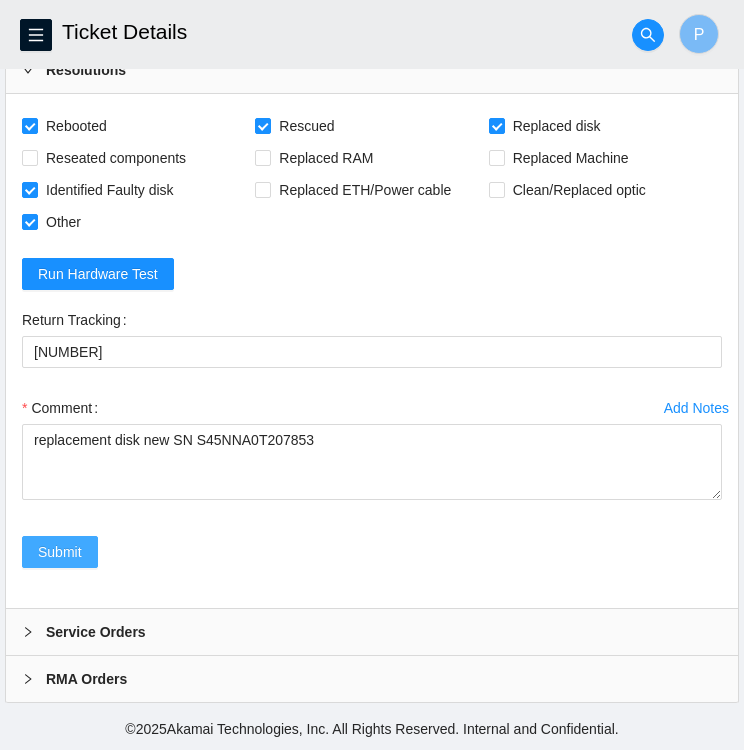 click on "Submit" at bounding box center [60, 552] 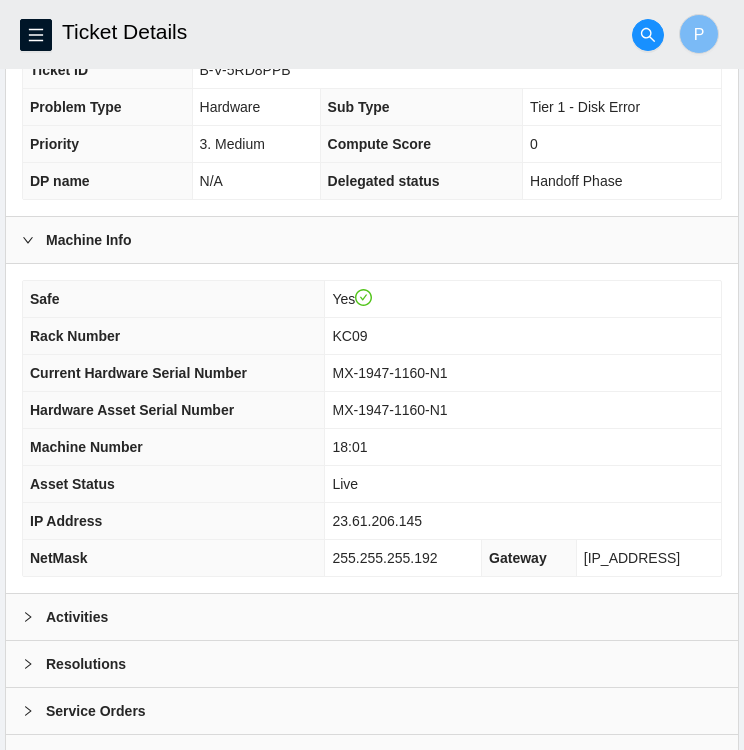 scroll, scrollTop: 520, scrollLeft: 0, axis: vertical 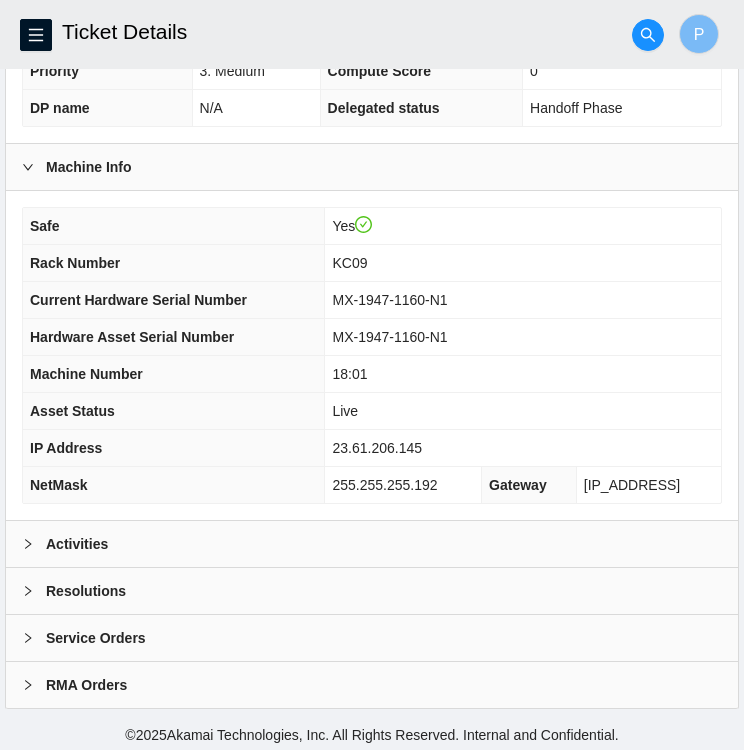 click 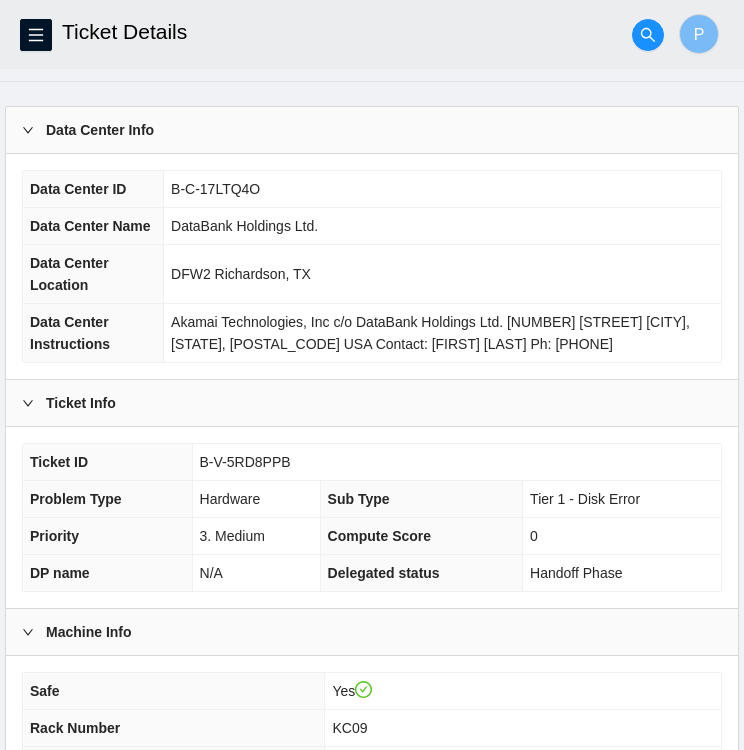 scroll, scrollTop: 0, scrollLeft: 0, axis: both 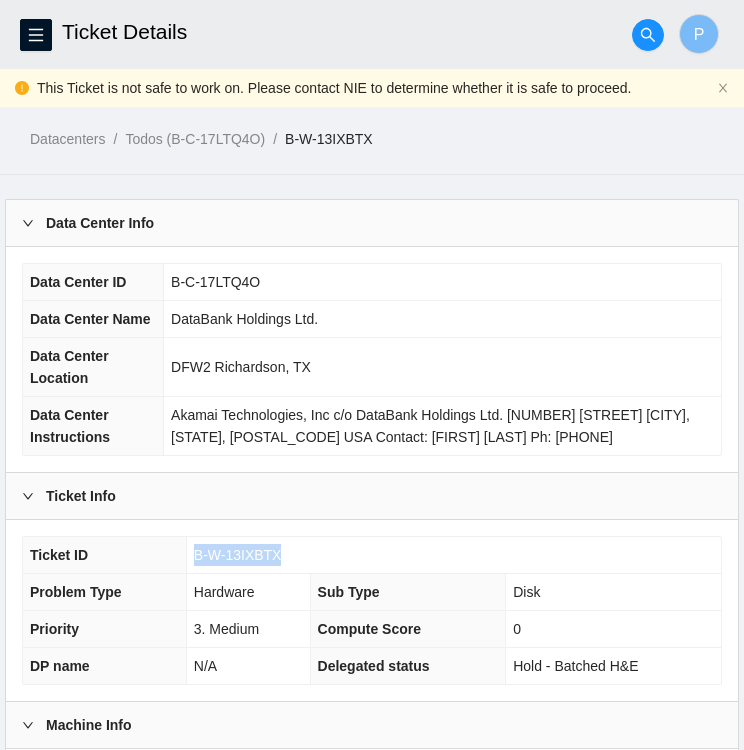 drag, startPoint x: 280, startPoint y: 549, endPoint x: 175, endPoint y: 549, distance: 105 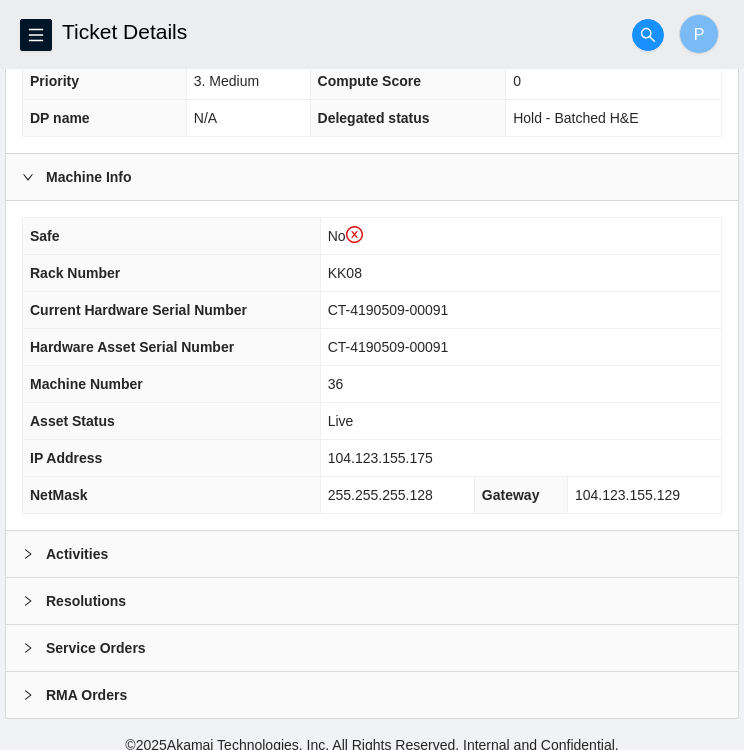 scroll, scrollTop: 558, scrollLeft: 0, axis: vertical 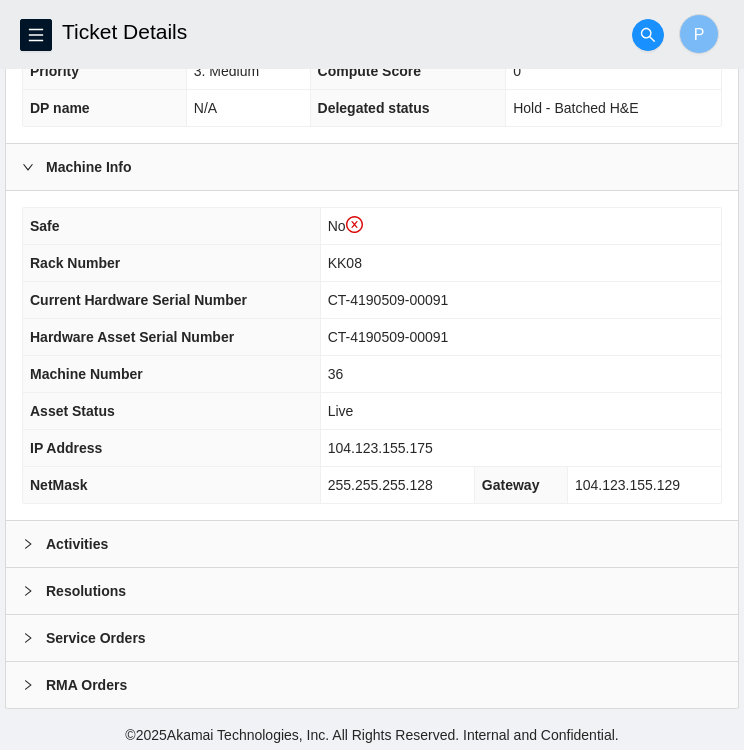 click 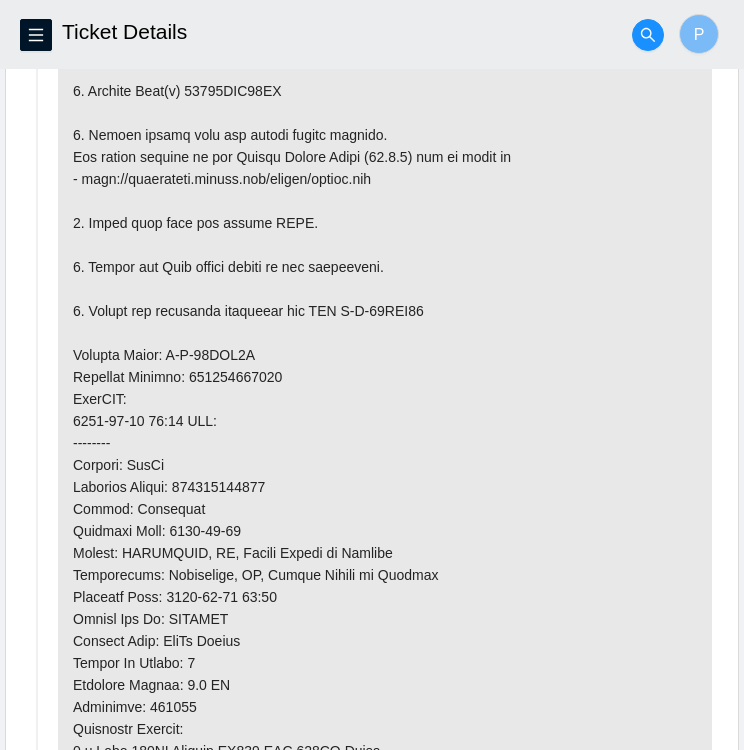 scroll, scrollTop: 1338, scrollLeft: 0, axis: vertical 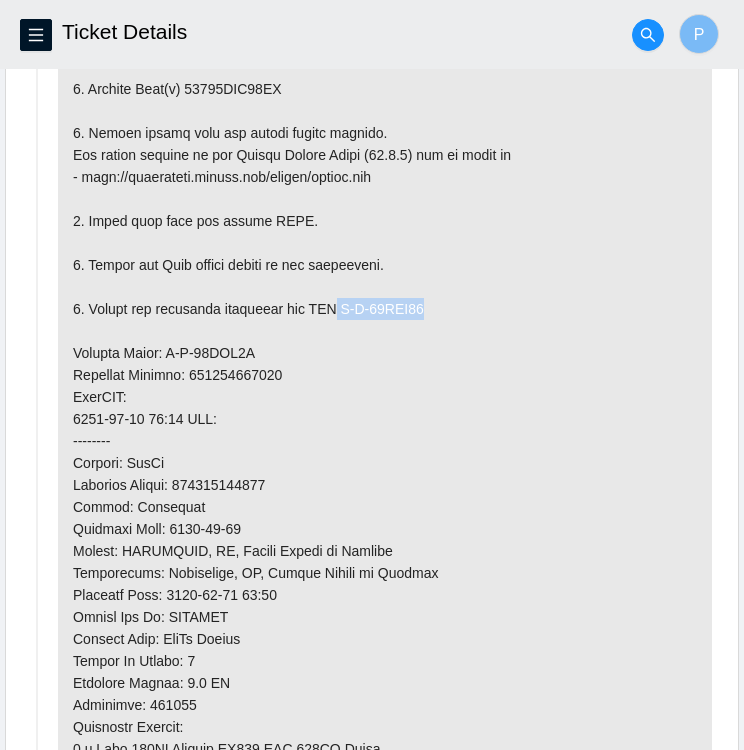 drag, startPoint x: 339, startPoint y: 305, endPoint x: 424, endPoint y: 305, distance: 85 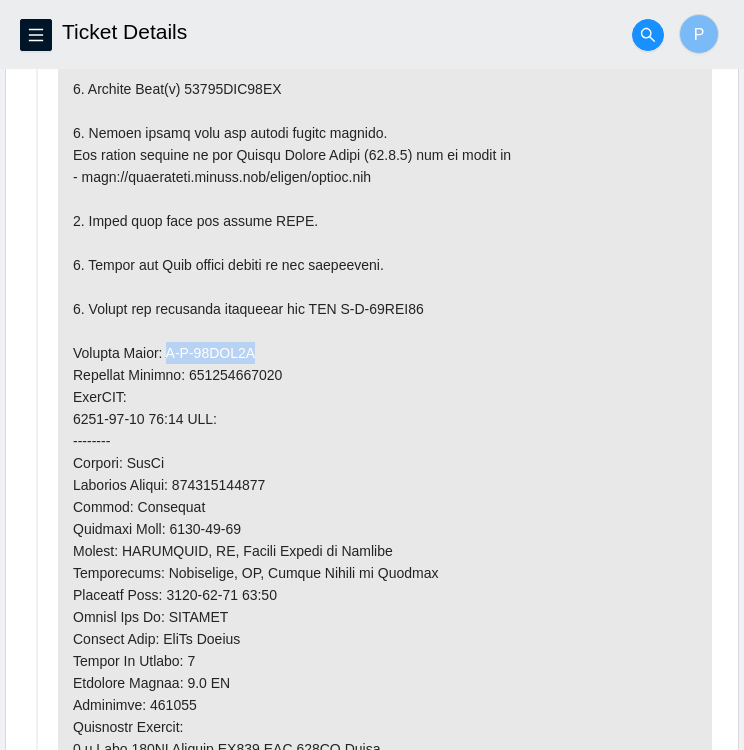 drag, startPoint x: 244, startPoint y: 342, endPoint x: 165, endPoint y: 349, distance: 79.30952 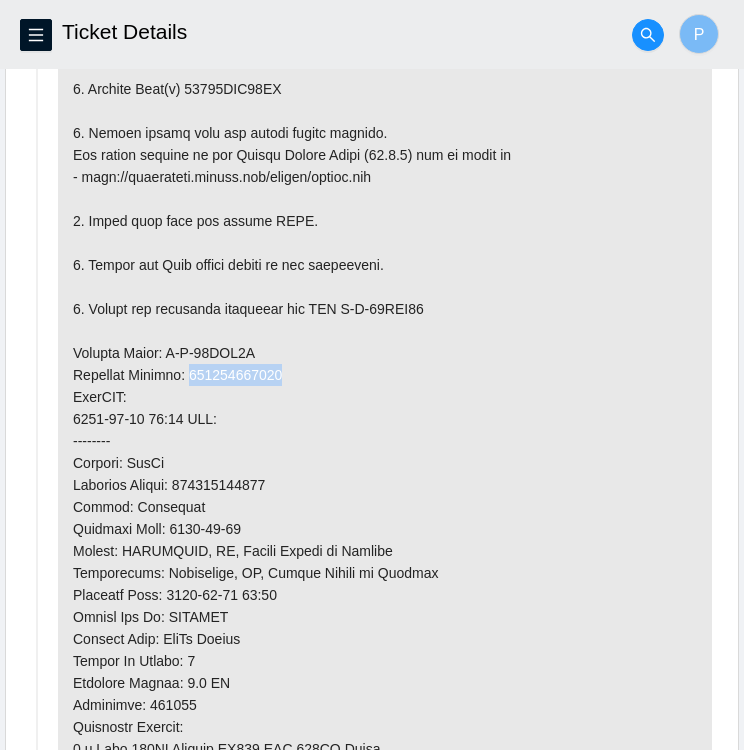 drag, startPoint x: 279, startPoint y: 365, endPoint x: 192, endPoint y: 377, distance: 87.823685 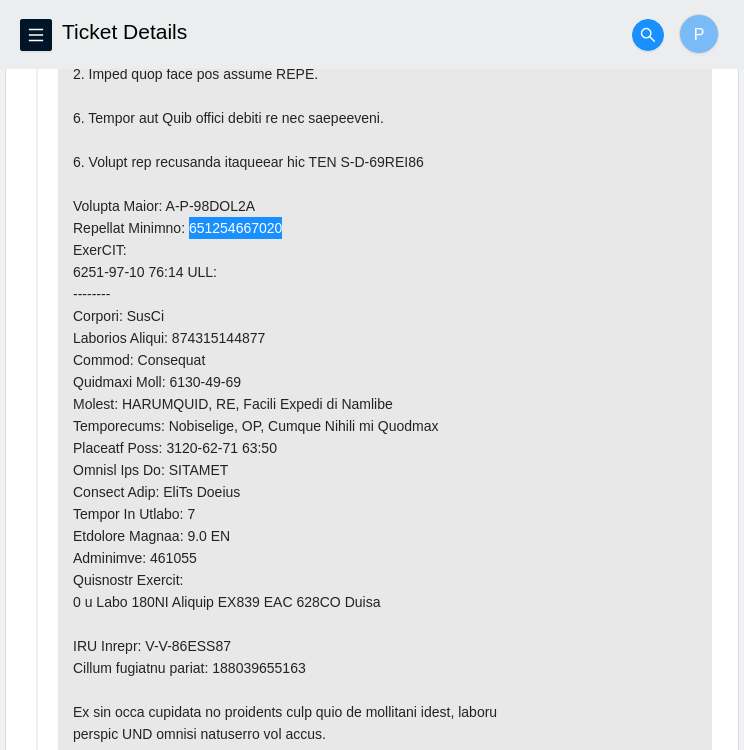 scroll, scrollTop: 1483, scrollLeft: 0, axis: vertical 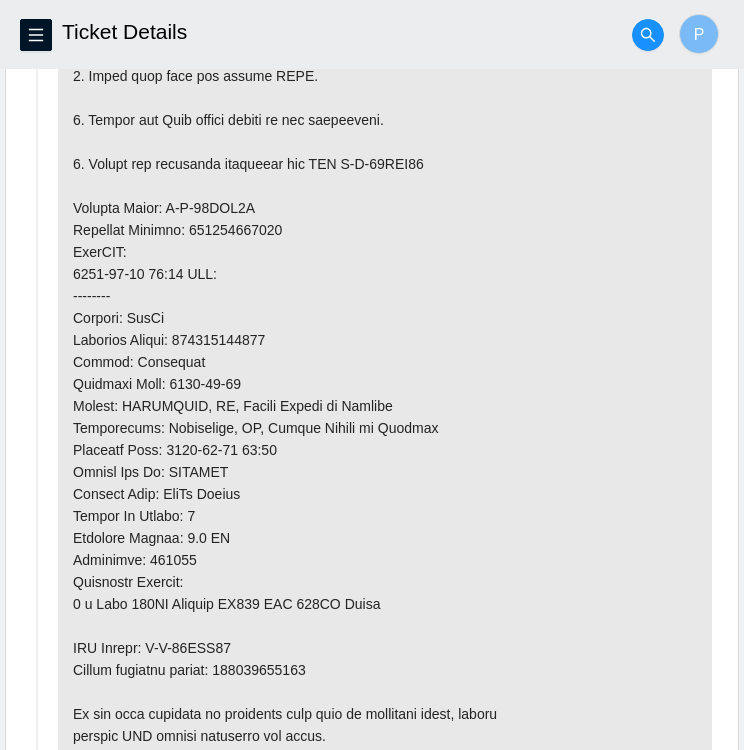 click at bounding box center (385, 230) 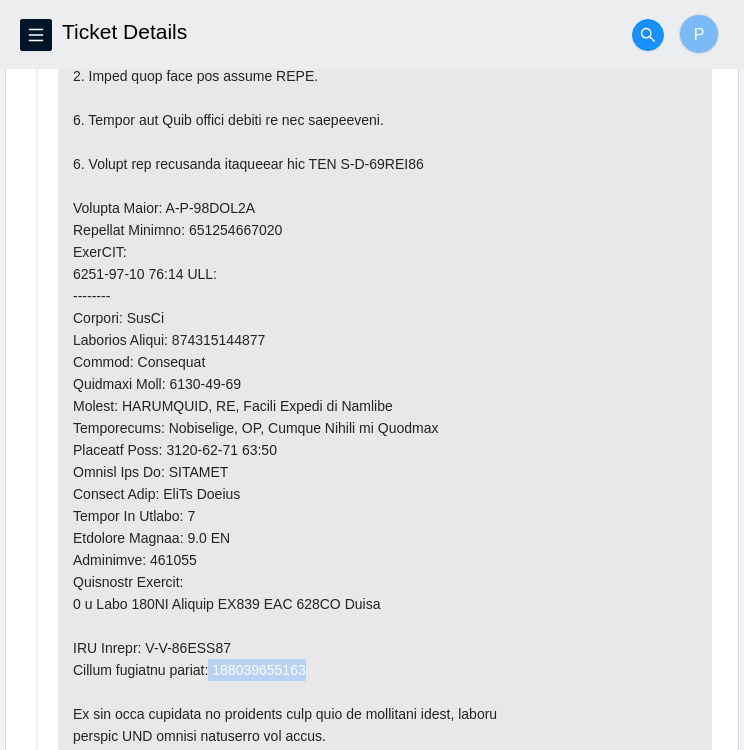 drag, startPoint x: 318, startPoint y: 665, endPoint x: 224, endPoint y: 665, distance: 94 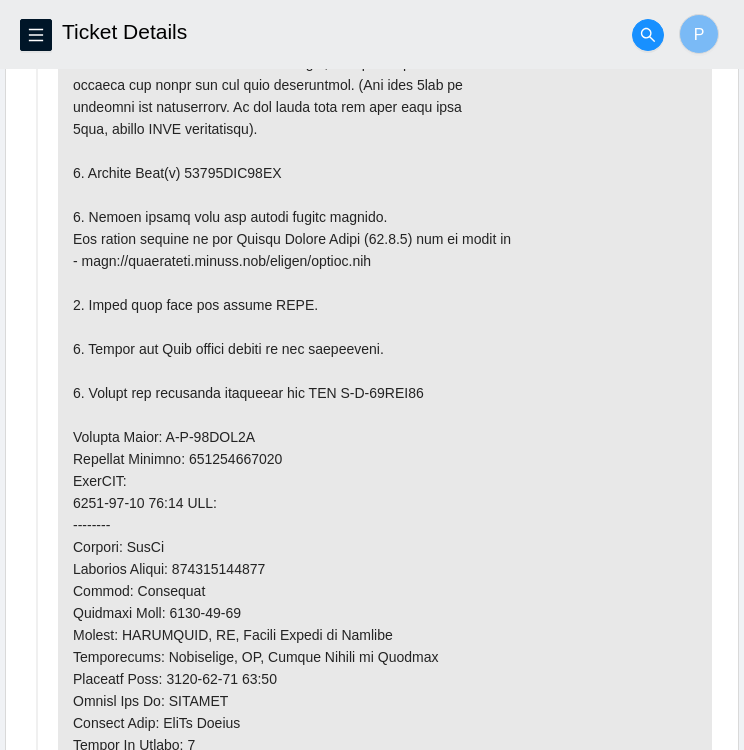 scroll, scrollTop: 1243, scrollLeft: 0, axis: vertical 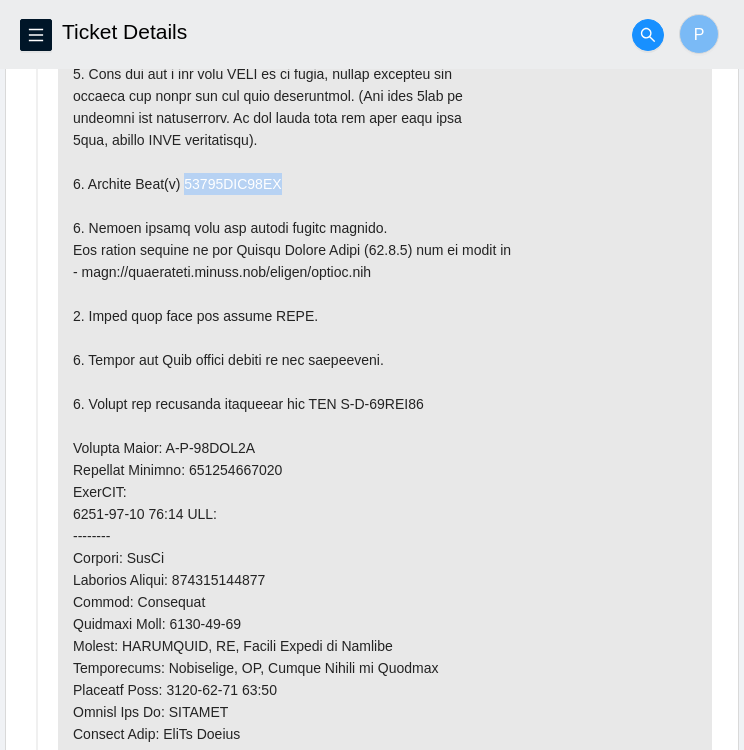 drag, startPoint x: 274, startPoint y: 179, endPoint x: 185, endPoint y: 173, distance: 89.20202 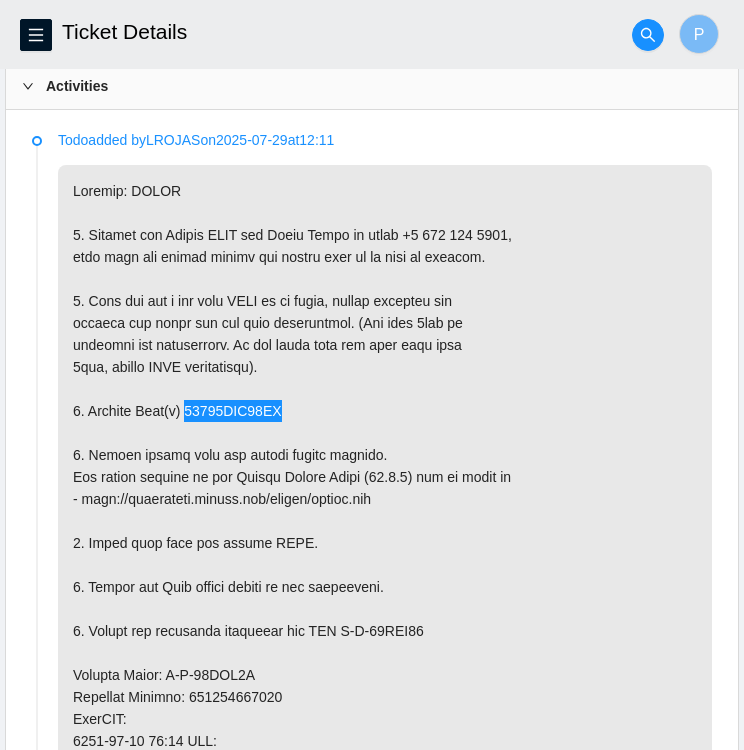 scroll, scrollTop: 1015, scrollLeft: 0, axis: vertical 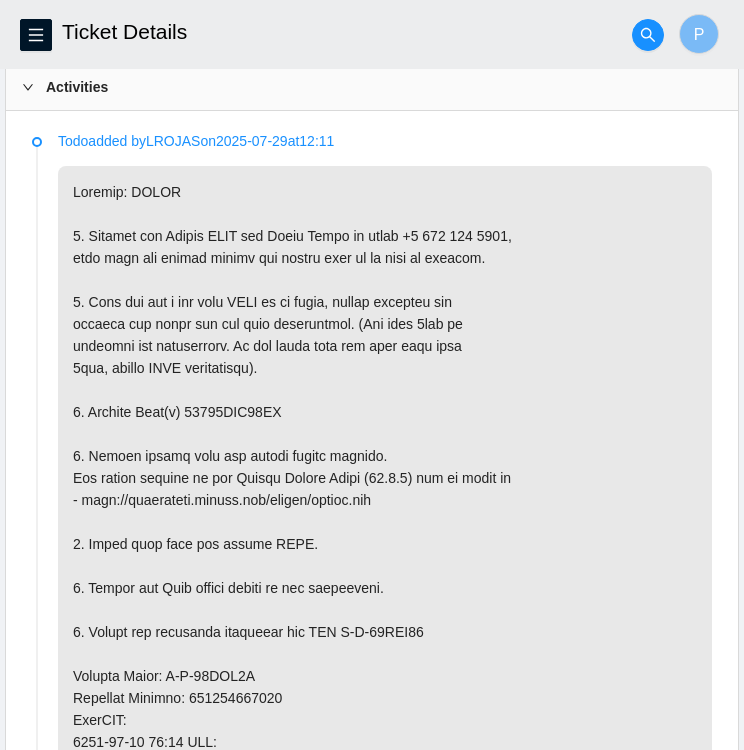 click at bounding box center (385, 698) 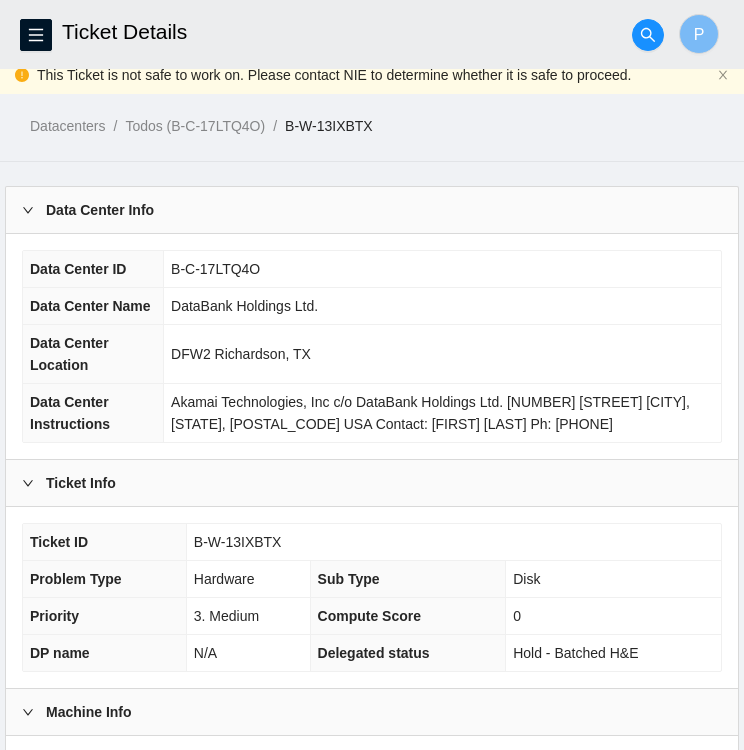 scroll, scrollTop: 0, scrollLeft: 0, axis: both 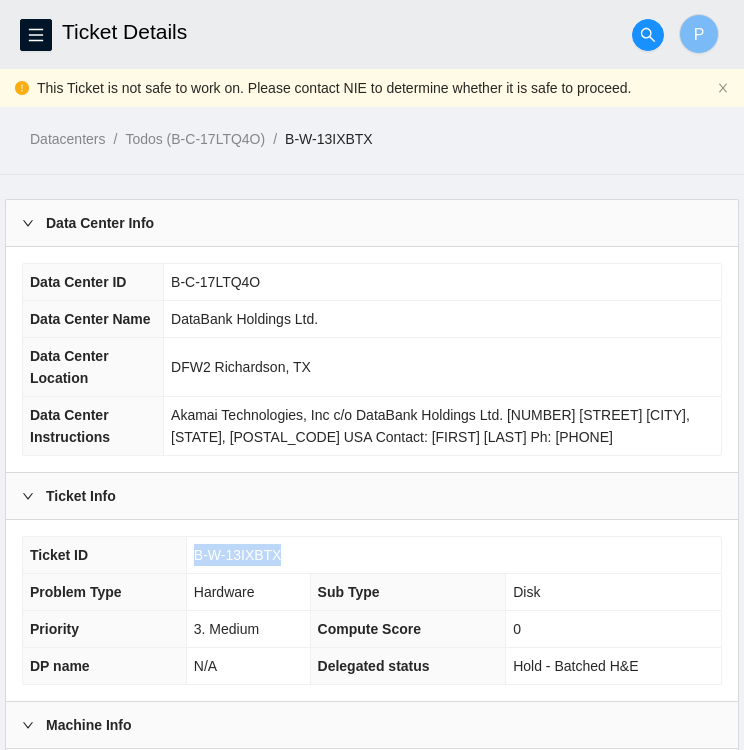 drag, startPoint x: 276, startPoint y: 546, endPoint x: 191, endPoint y: 551, distance: 85.146935 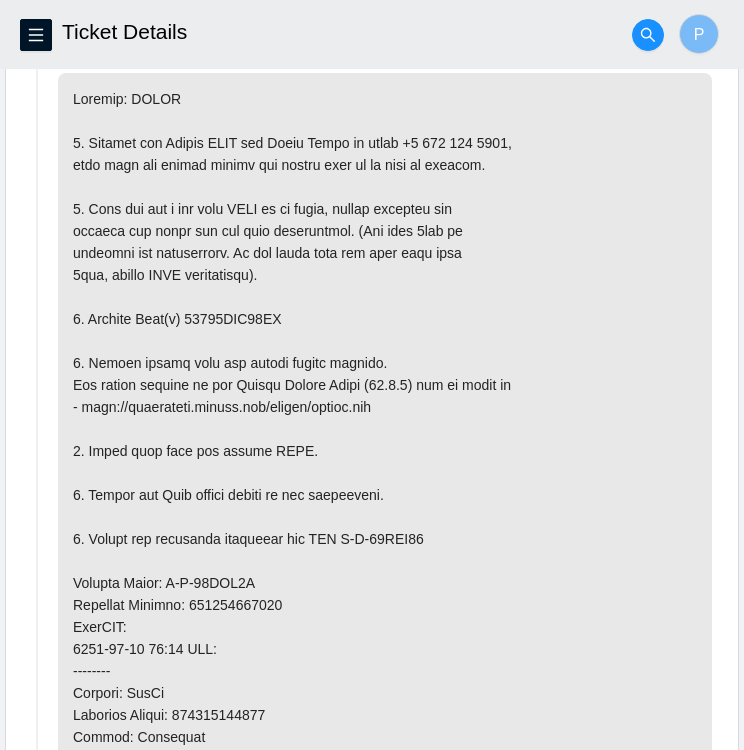 scroll, scrollTop: 1112, scrollLeft: 0, axis: vertical 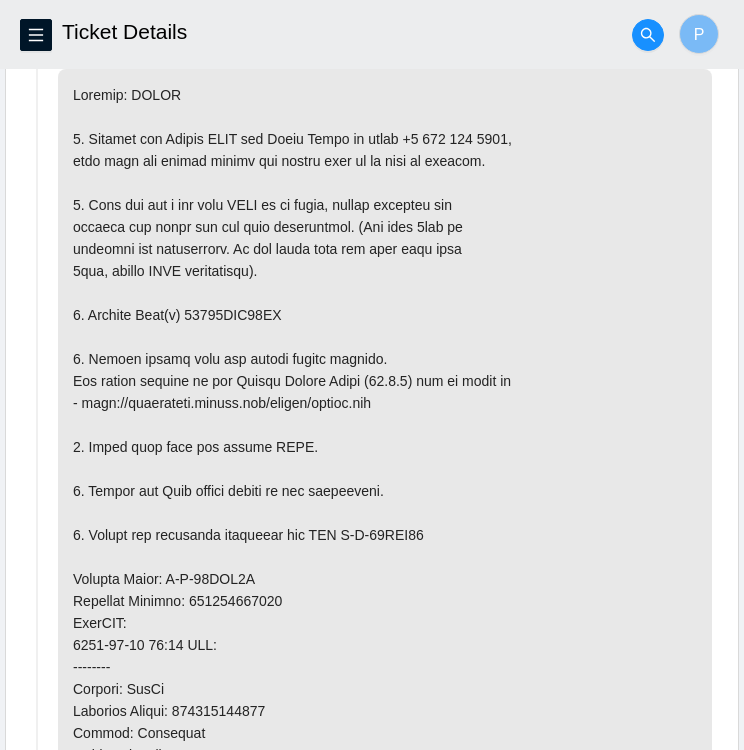 click at bounding box center (385, 601) 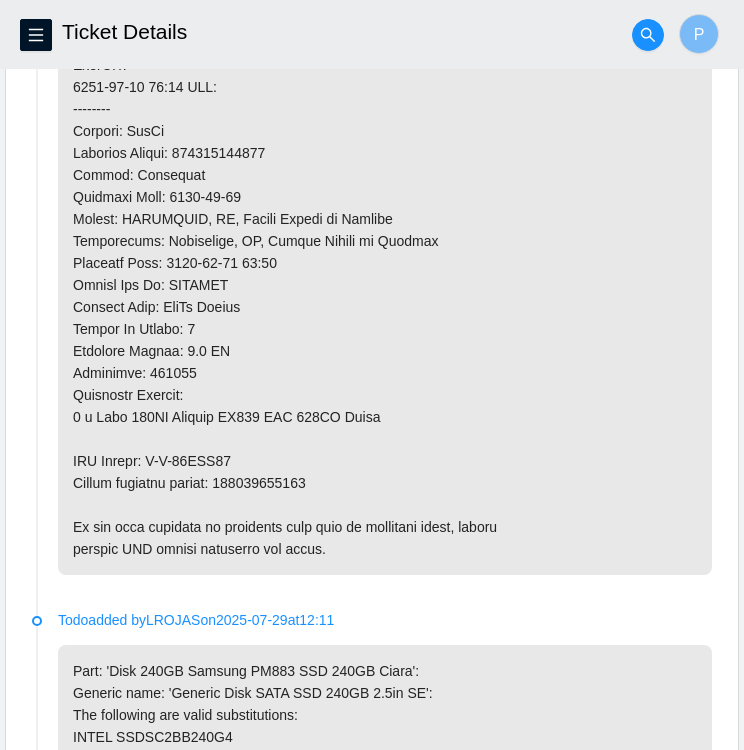 scroll, scrollTop: 1624, scrollLeft: 0, axis: vertical 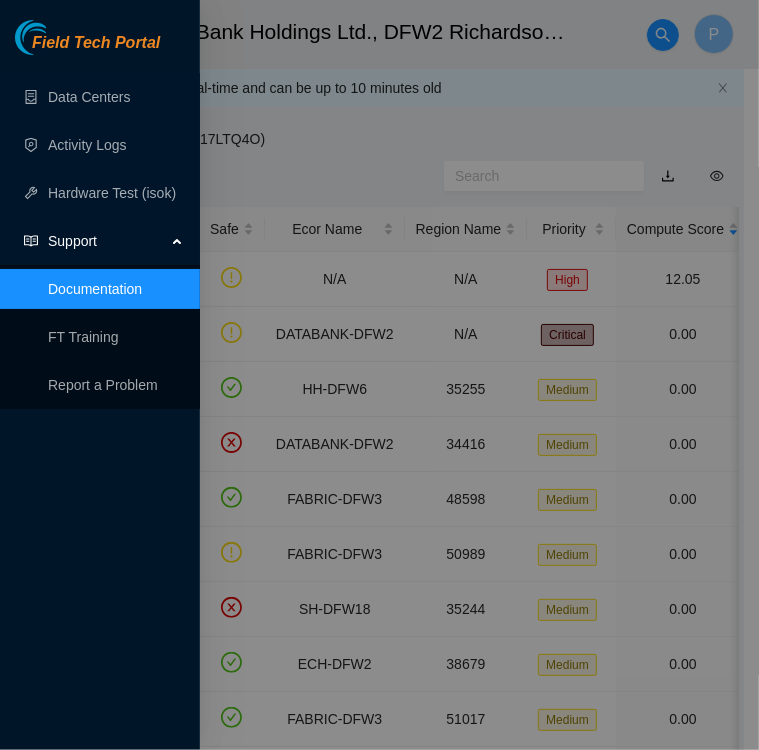 click on "Documentation" at bounding box center (95, 289) 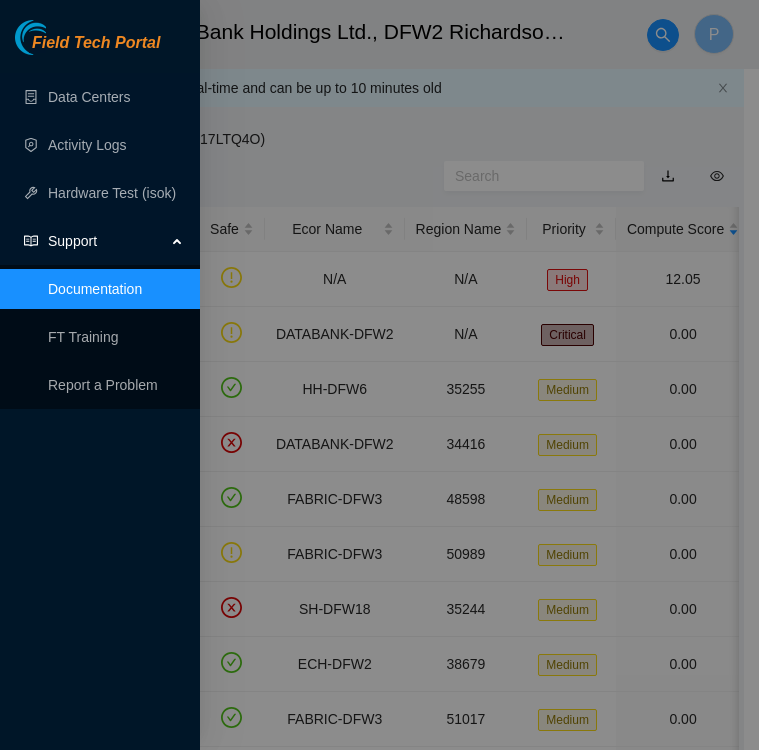 scroll, scrollTop: 0, scrollLeft: 0, axis: both 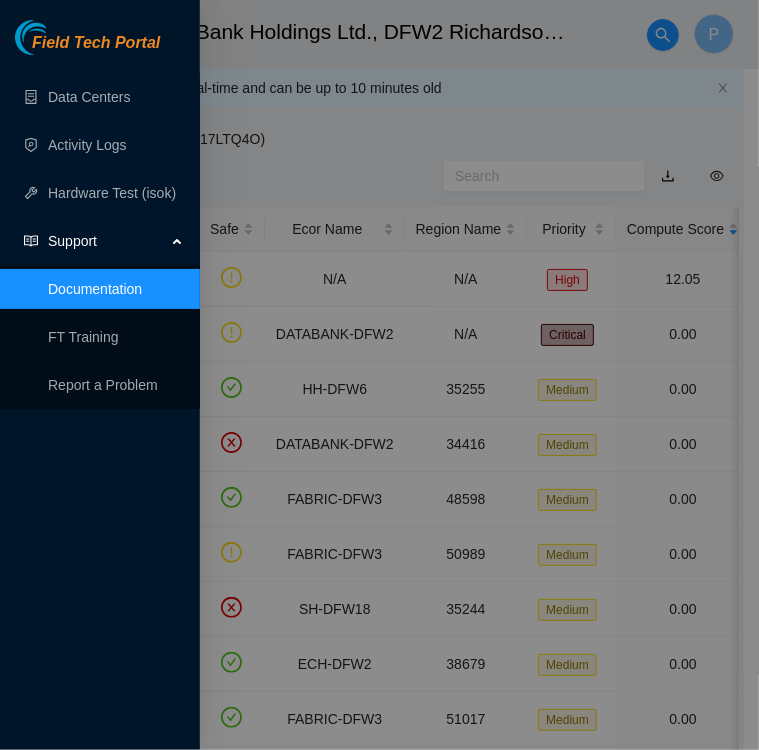 click on "Documentation" at bounding box center [95, 289] 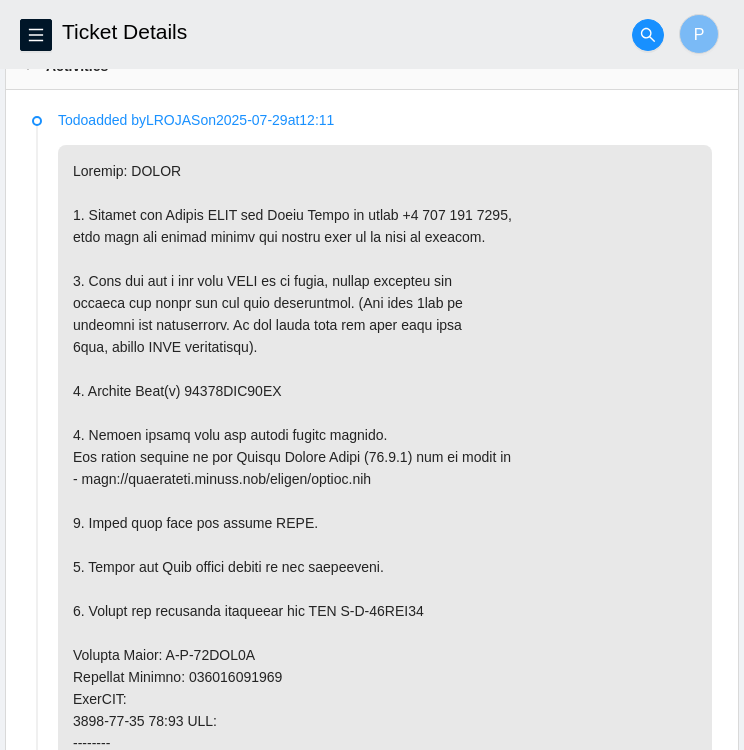 scroll, scrollTop: 1035, scrollLeft: 0, axis: vertical 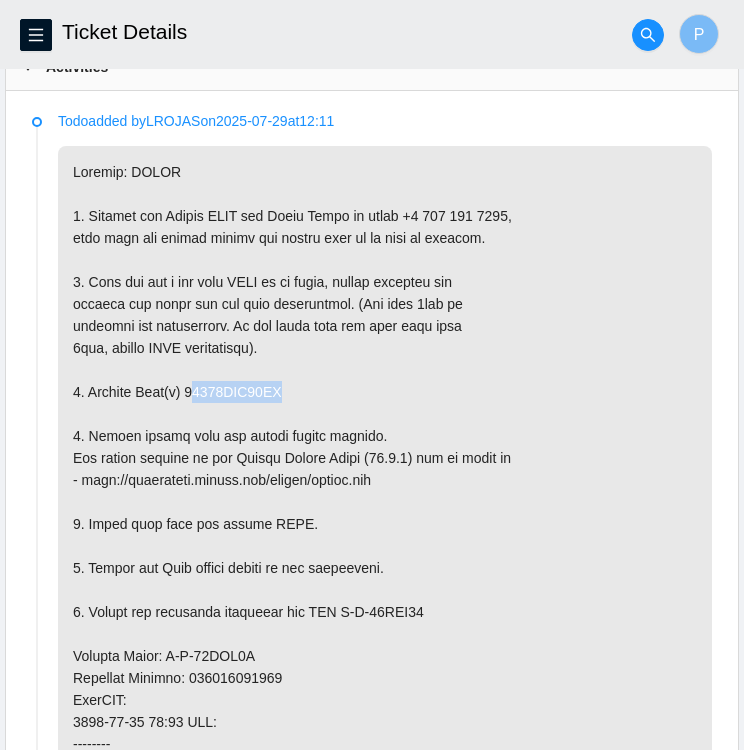 drag, startPoint x: 187, startPoint y: 386, endPoint x: 307, endPoint y: 385, distance: 120.004166 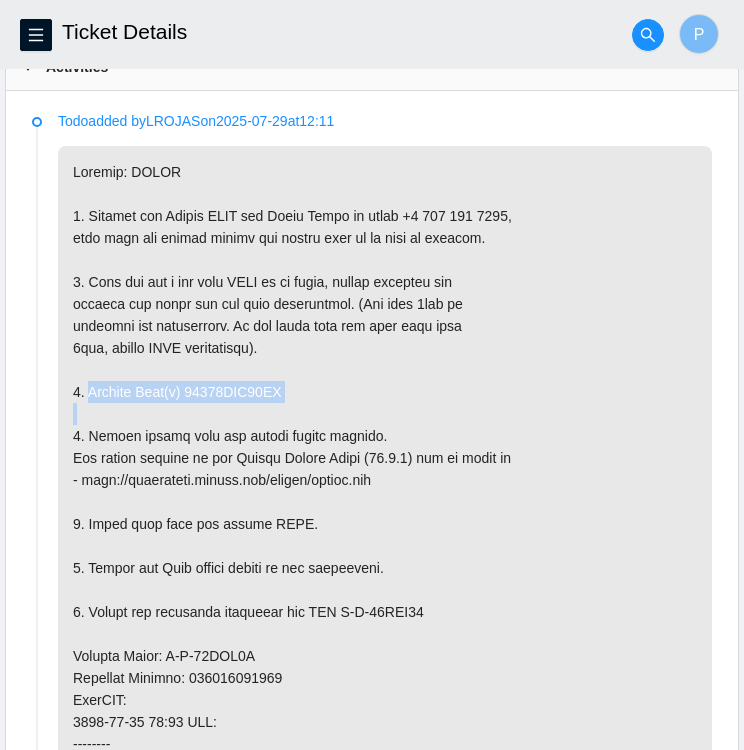 drag, startPoint x: 284, startPoint y: 389, endPoint x: 90, endPoint y: 378, distance: 194.3116 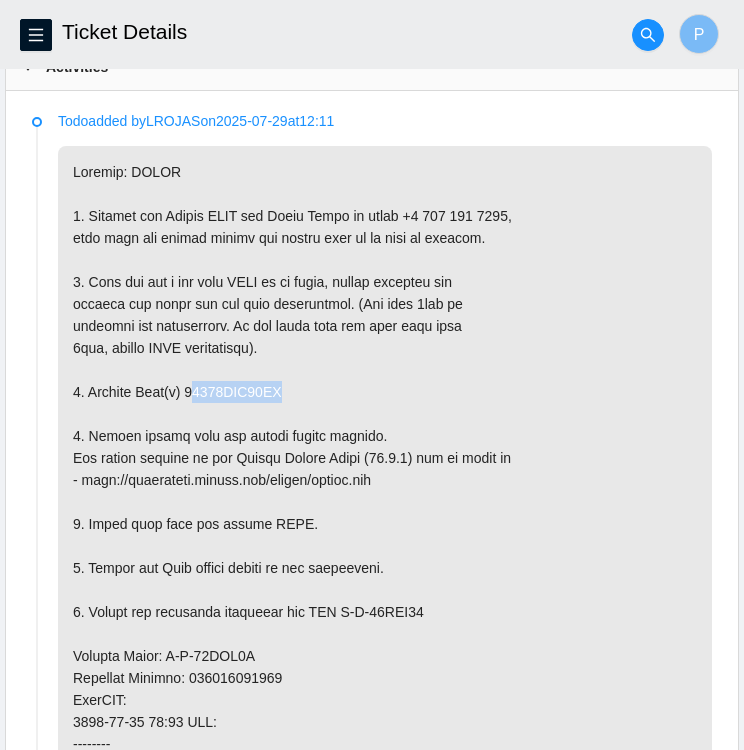 drag, startPoint x: 298, startPoint y: 385, endPoint x: 194, endPoint y: 380, distance: 104.120125 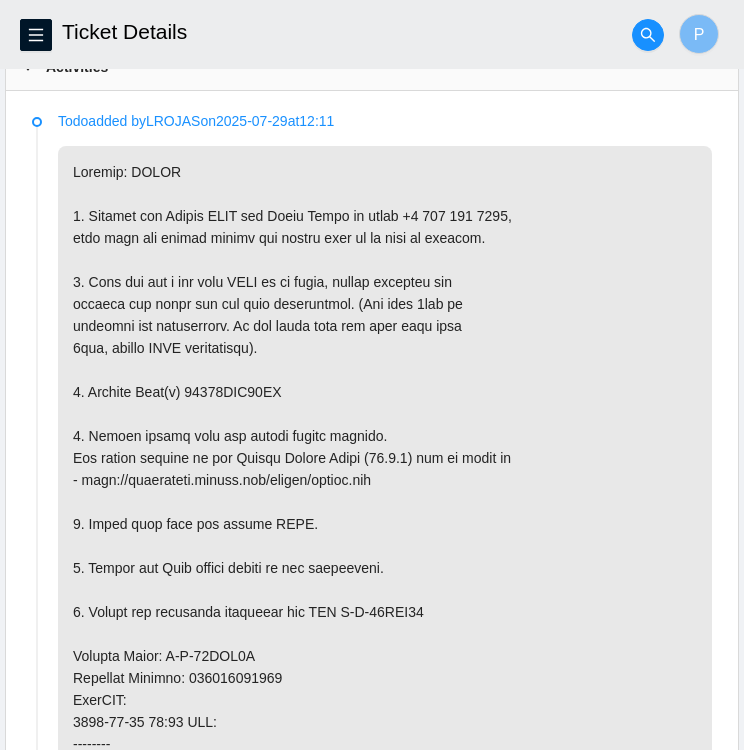 click at bounding box center [385, 678] 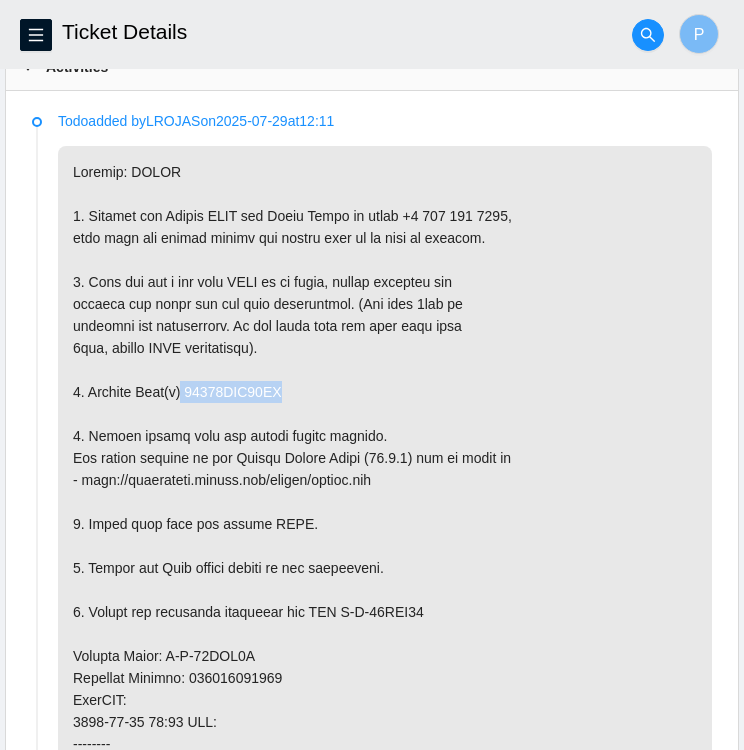 drag, startPoint x: 180, startPoint y: 381, endPoint x: 271, endPoint y: 391, distance: 91.5478 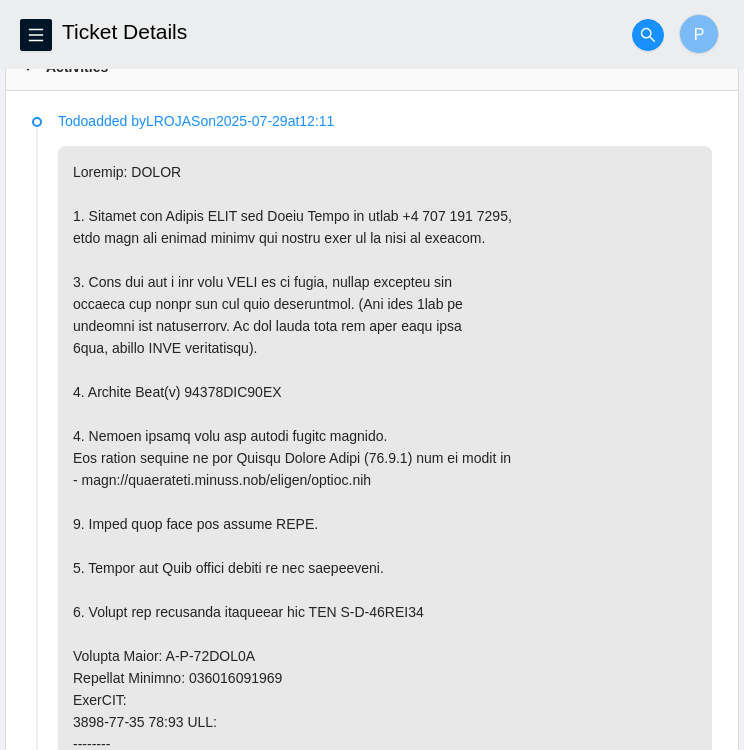 drag, startPoint x: 271, startPoint y: 391, endPoint x: 414, endPoint y: 409, distance: 144.12842 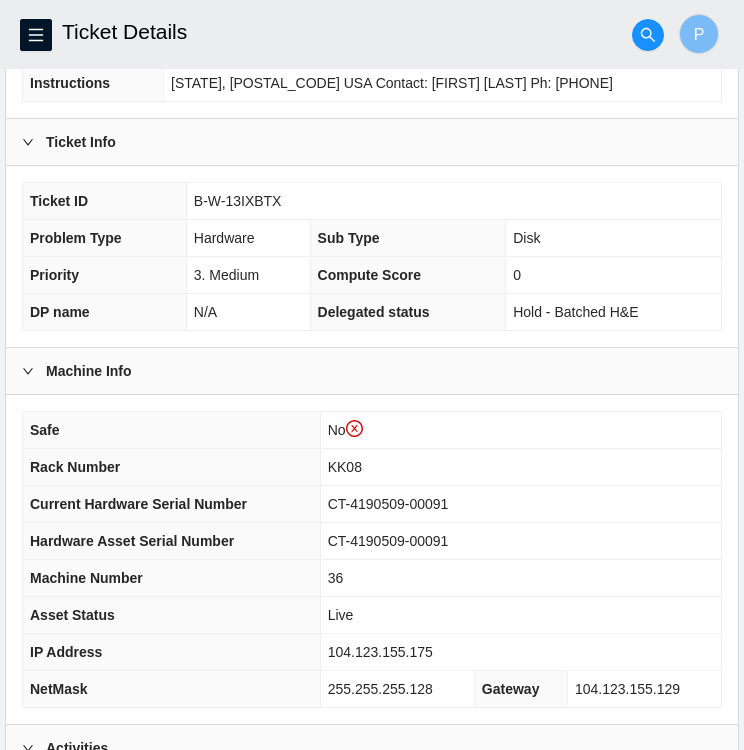 scroll, scrollTop: 350, scrollLeft: 0, axis: vertical 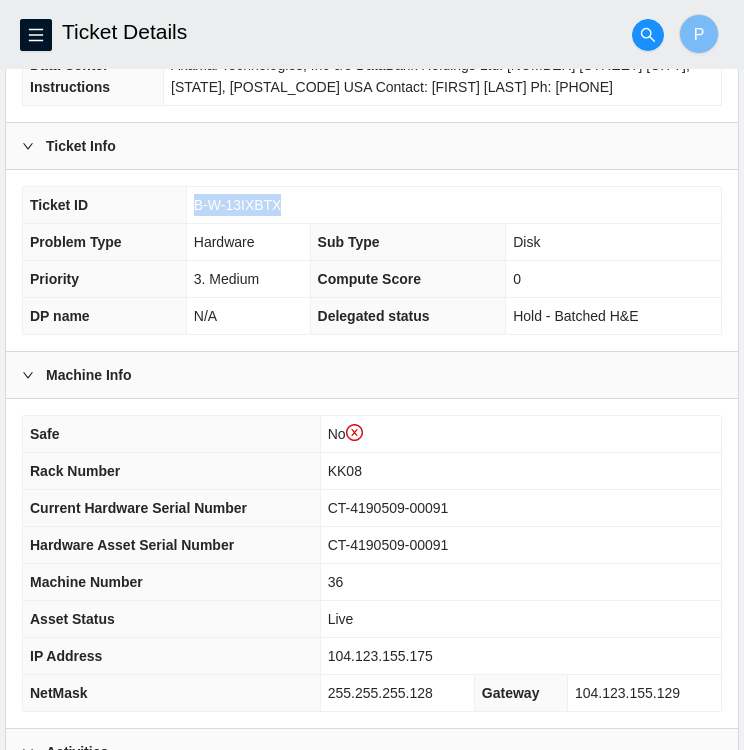 drag, startPoint x: 277, startPoint y: 200, endPoint x: 192, endPoint y: 206, distance: 85.2115 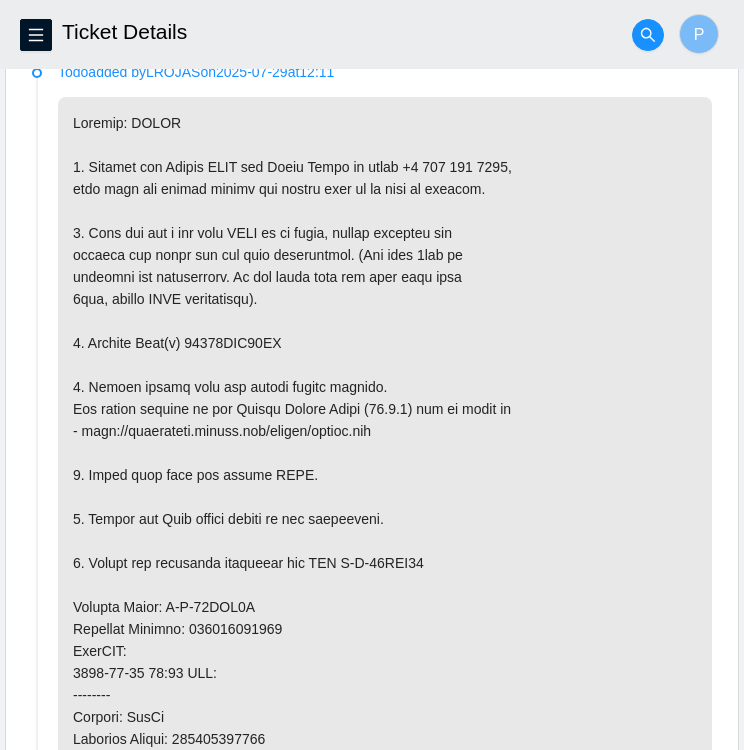 scroll, scrollTop: 1091, scrollLeft: 0, axis: vertical 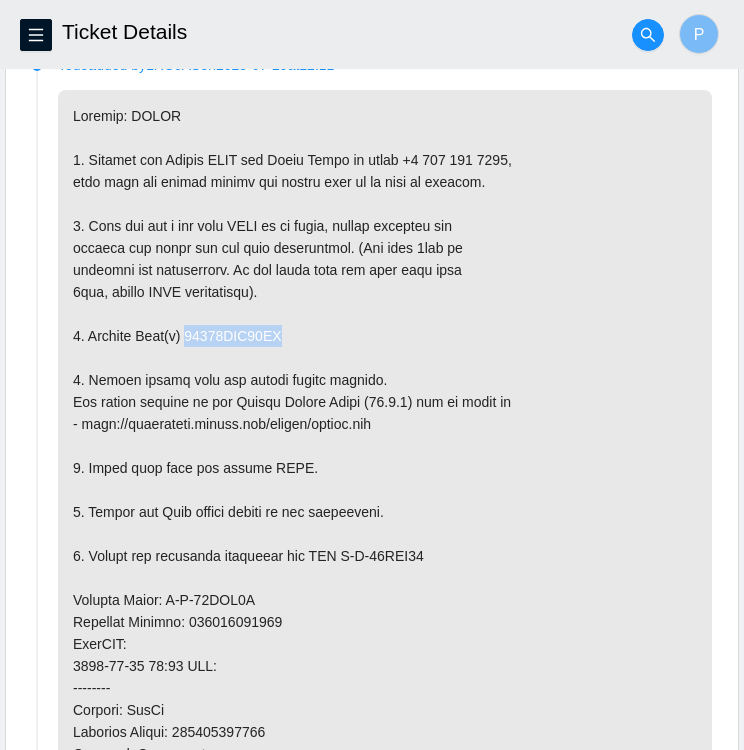 drag, startPoint x: 272, startPoint y: 330, endPoint x: 182, endPoint y: 330, distance: 90 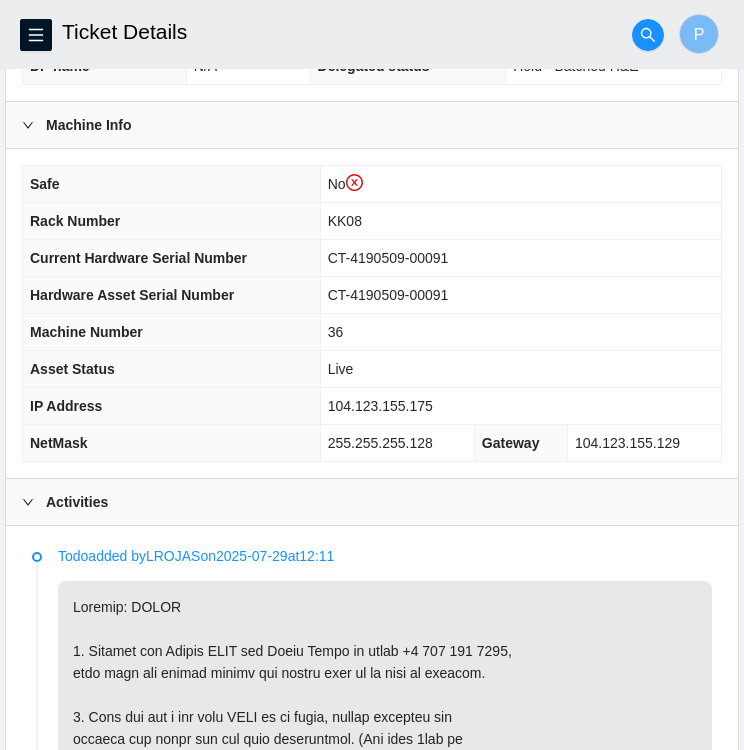 scroll, scrollTop: 600, scrollLeft: 0, axis: vertical 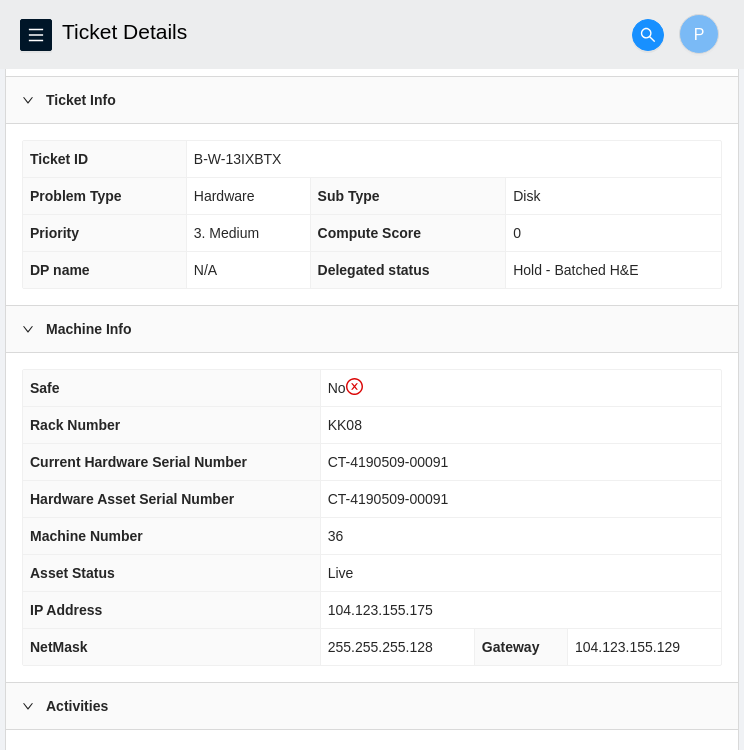 click on "Hold - Batched H&E" at bounding box center (613, 270) 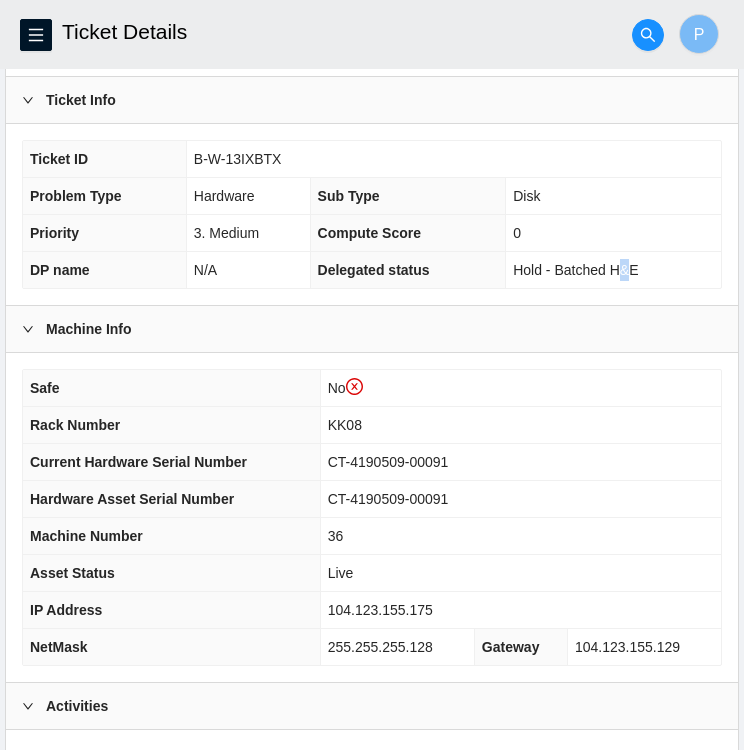 click on "Hold - Batched H&E" at bounding box center [613, 270] 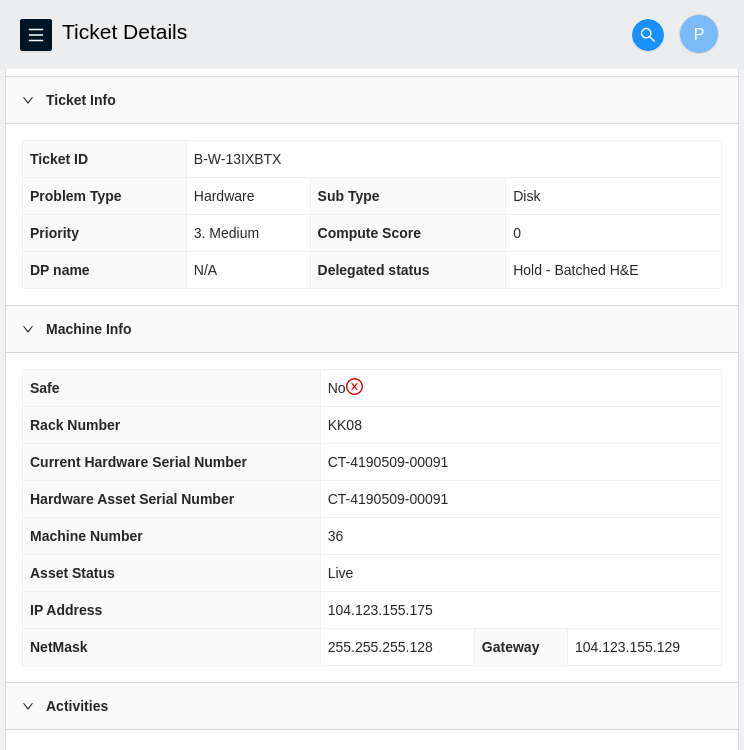 drag, startPoint x: 624, startPoint y: 277, endPoint x: 624, endPoint y: 326, distance: 49 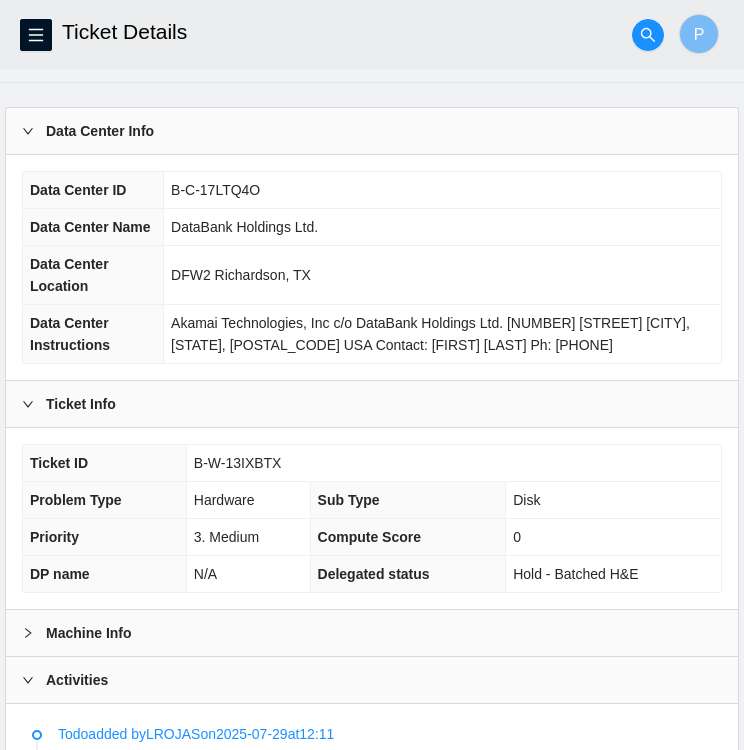 scroll, scrollTop: 0, scrollLeft: 0, axis: both 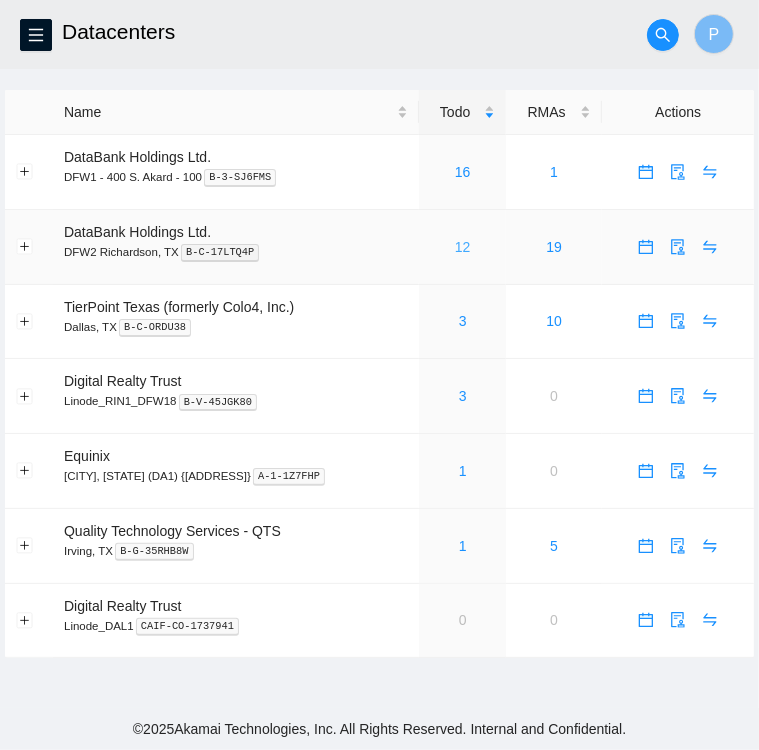 click on "12" at bounding box center (463, 247) 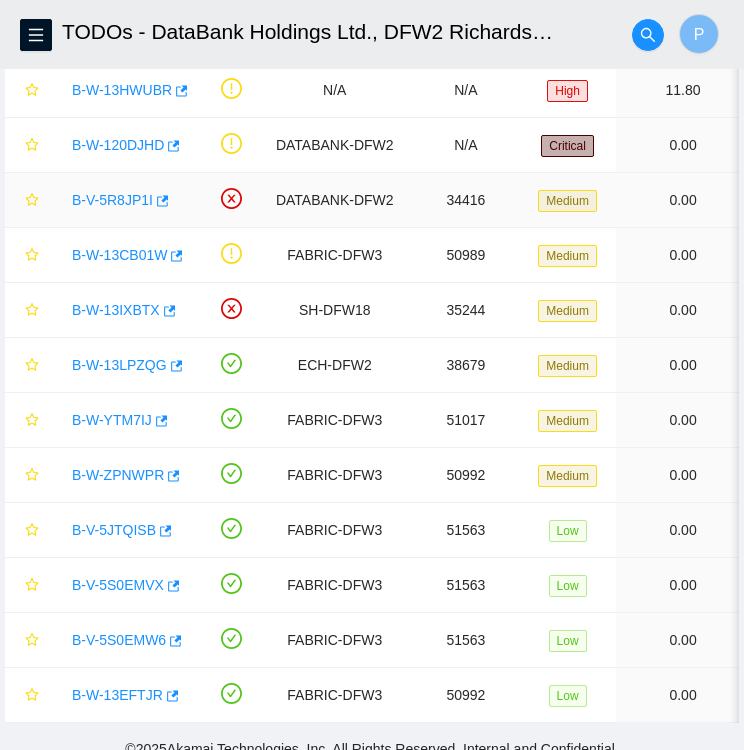 scroll, scrollTop: 0, scrollLeft: 0, axis: both 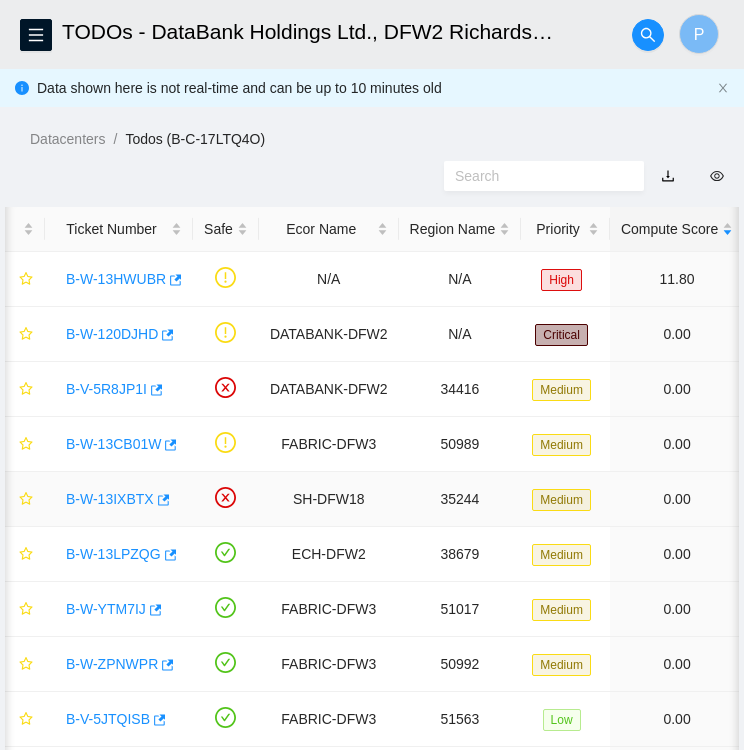 click on "B-W-13IXBTX" at bounding box center [110, 499] 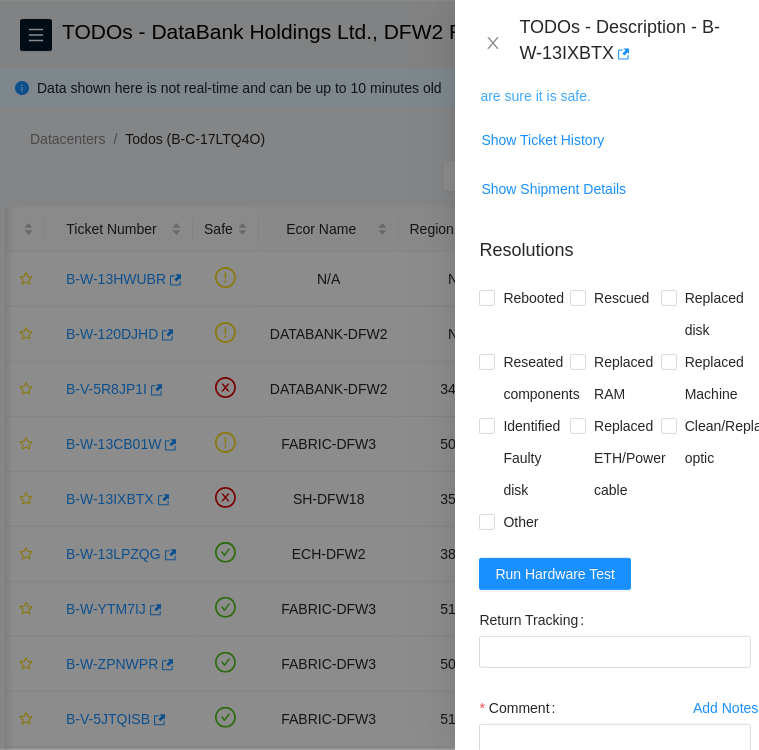 scroll, scrollTop: 518, scrollLeft: 0, axis: vertical 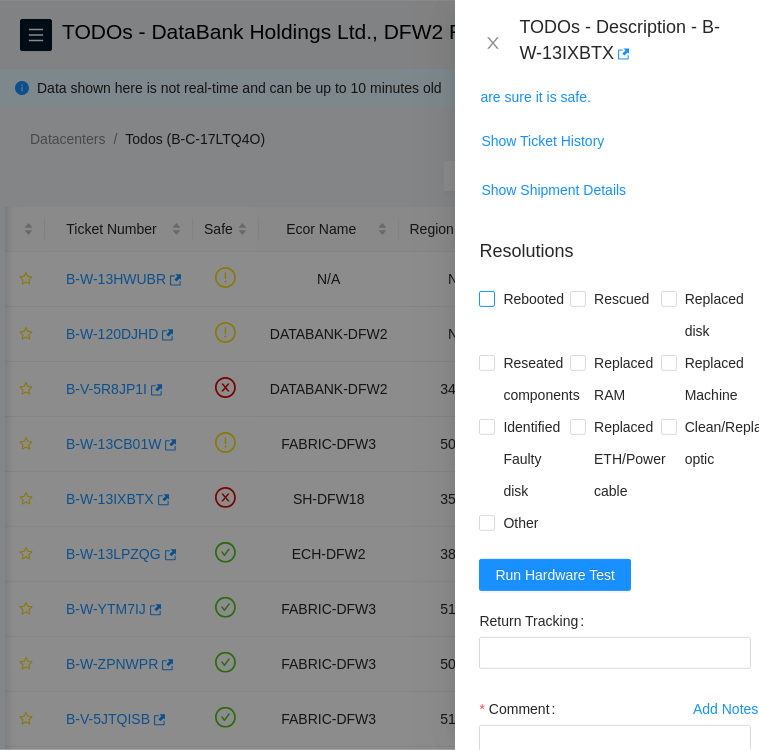 click on "Rebooted" at bounding box center (486, 298) 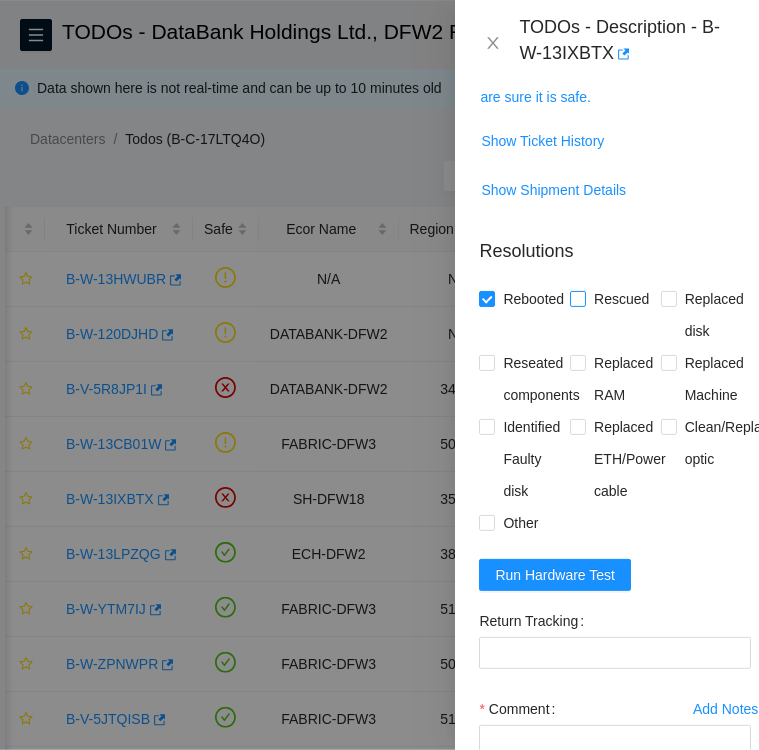 click on "Rescued" at bounding box center [577, 298] 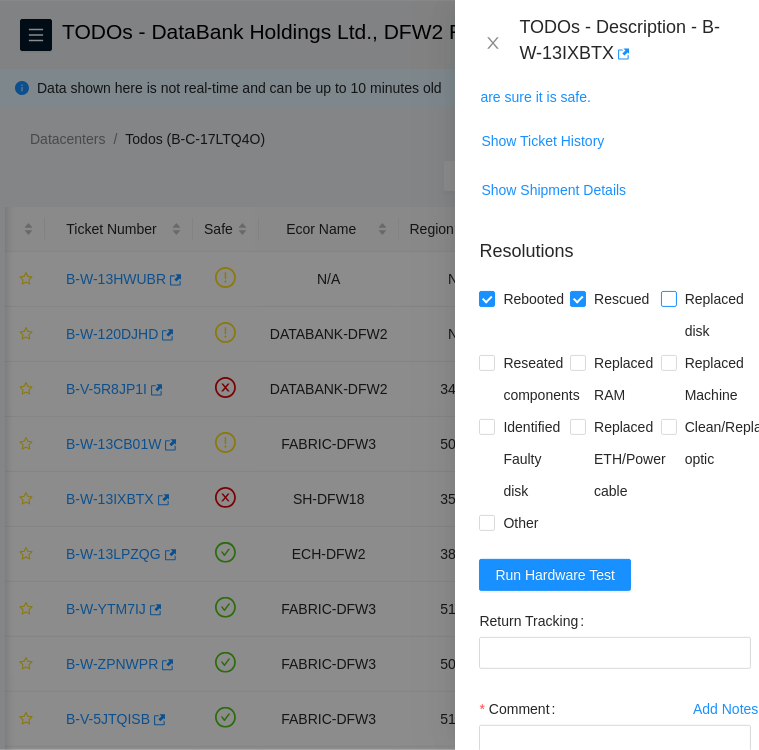 click on "Replaced disk" at bounding box center (706, 315) 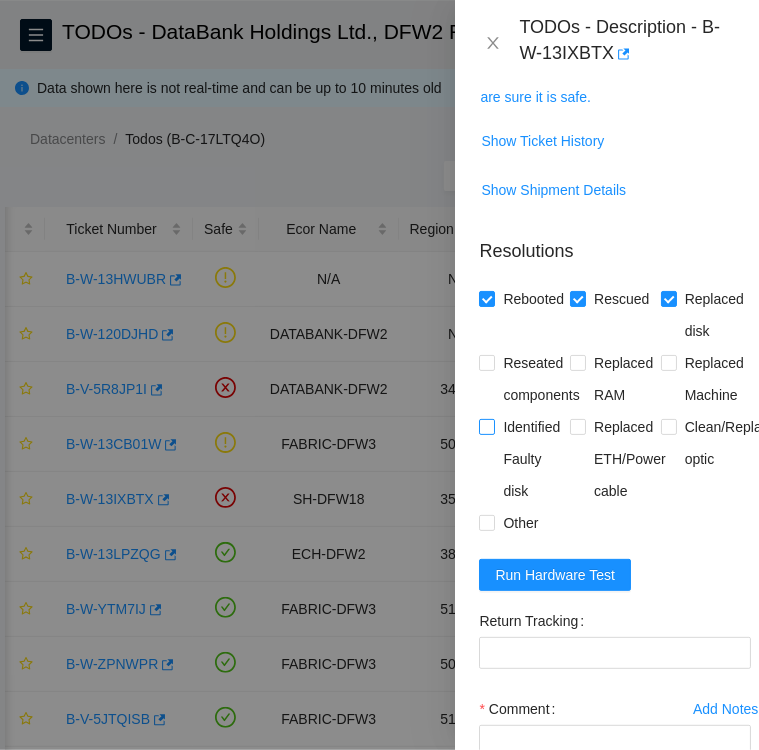 click on "Identified Faulty disk" at bounding box center (486, 426) 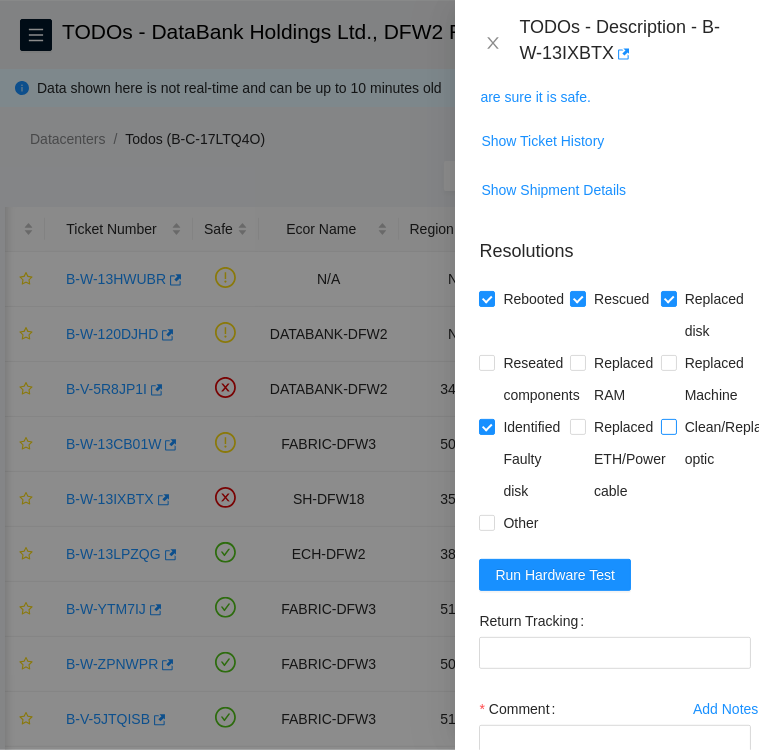 click on "Clean/Replaced optic" at bounding box center (668, 426) 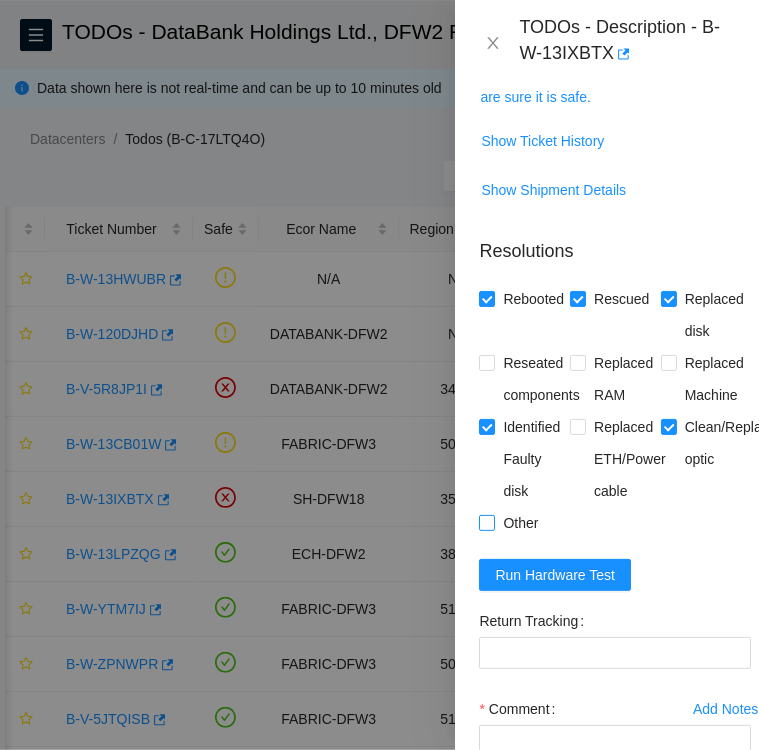 click on "Other" at bounding box center (486, 522) 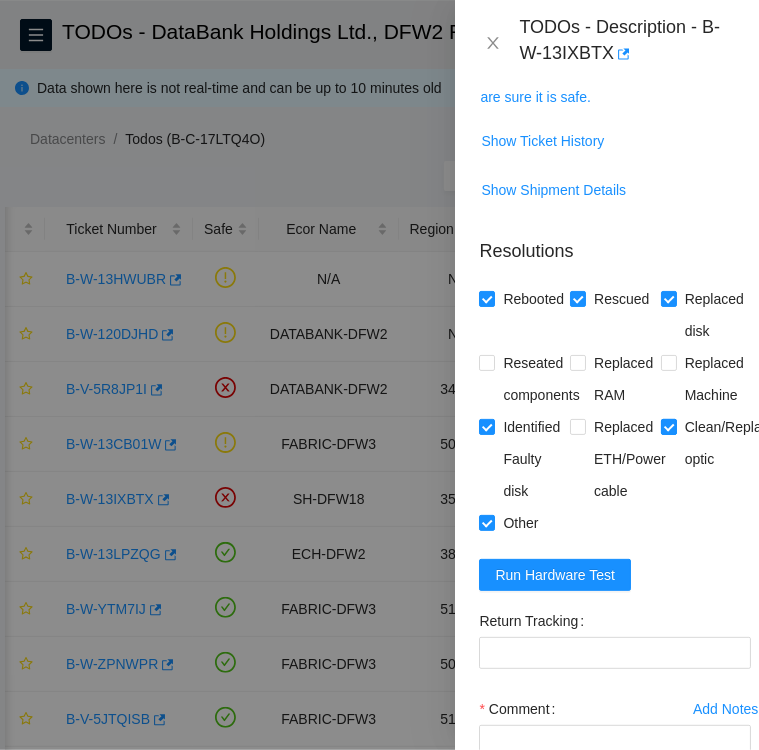 click on "Clean/Replaced optic" at bounding box center (668, 426) 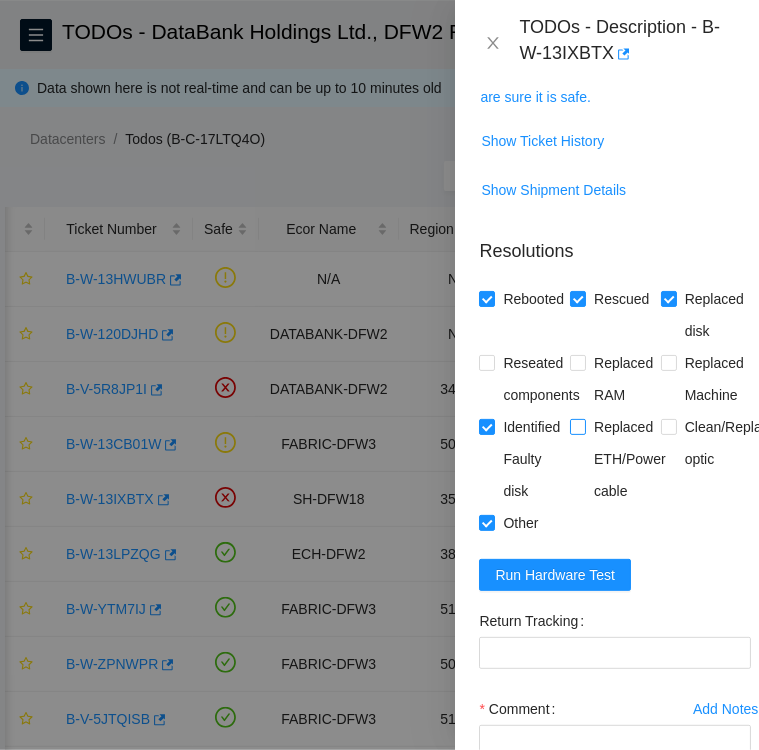 click on "Replaced ETH/Power cable" at bounding box center (577, 426) 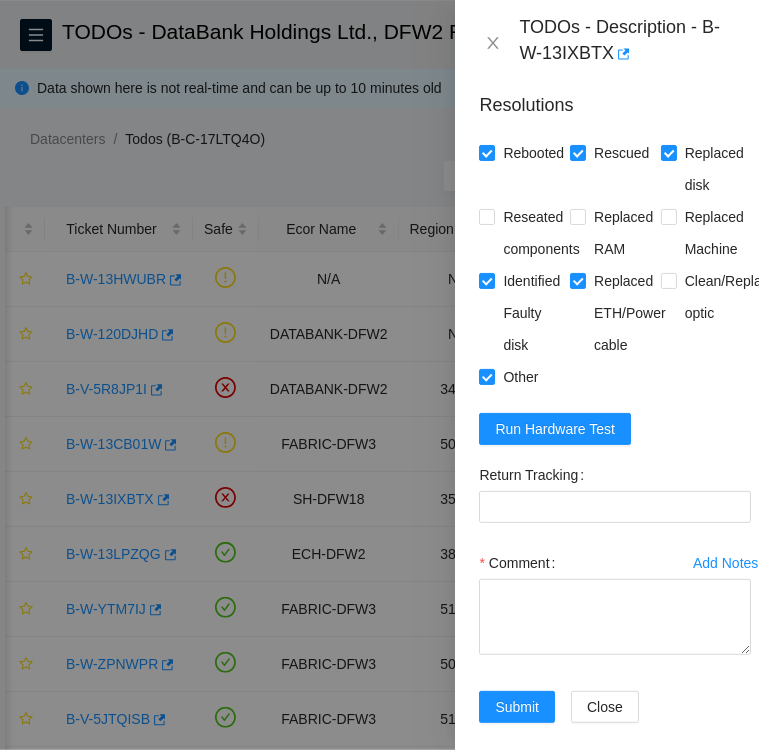 scroll, scrollTop: 713, scrollLeft: 0, axis: vertical 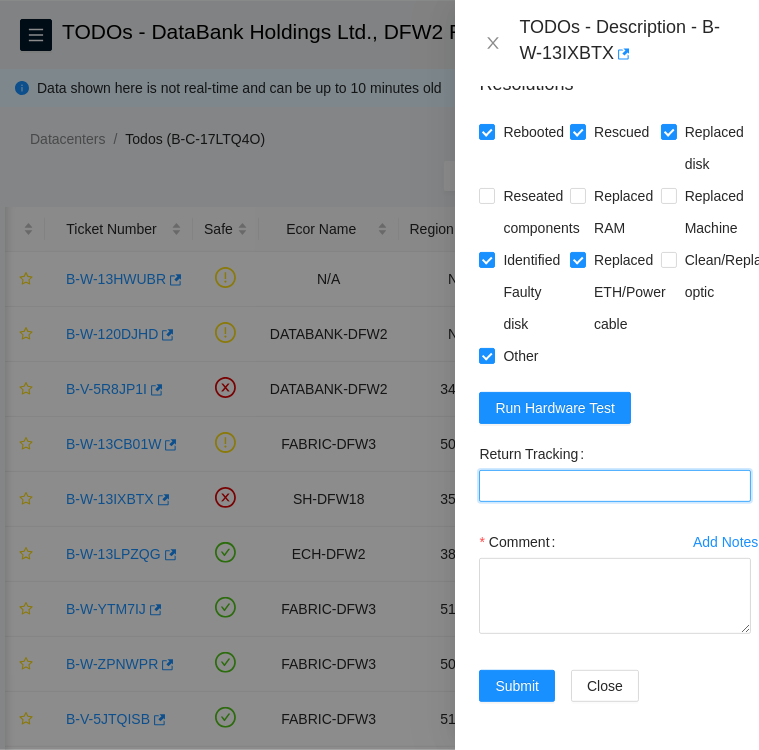 click on "Return Tracking" at bounding box center (615, 486) 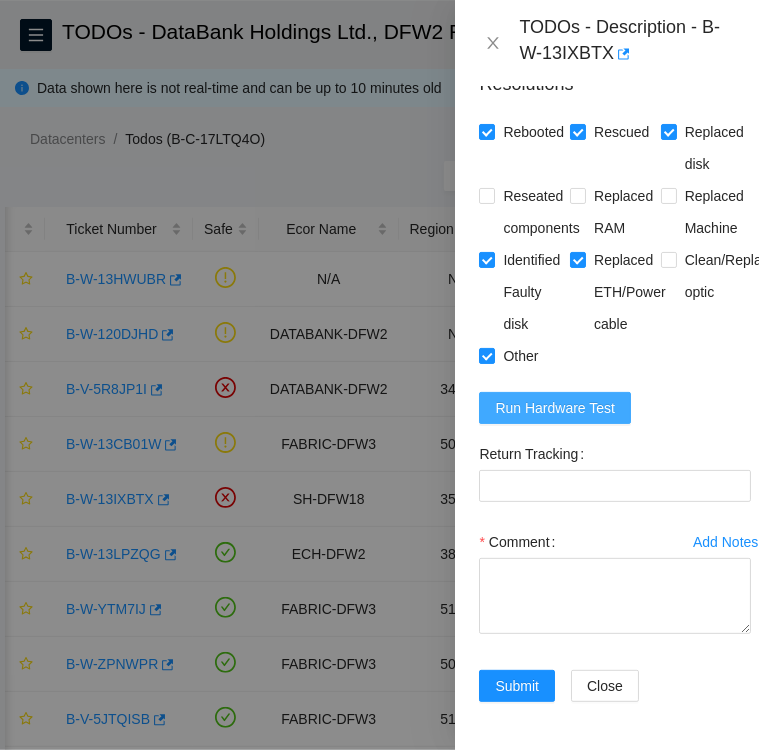 click on "Run Hardware Test" at bounding box center (555, 408) 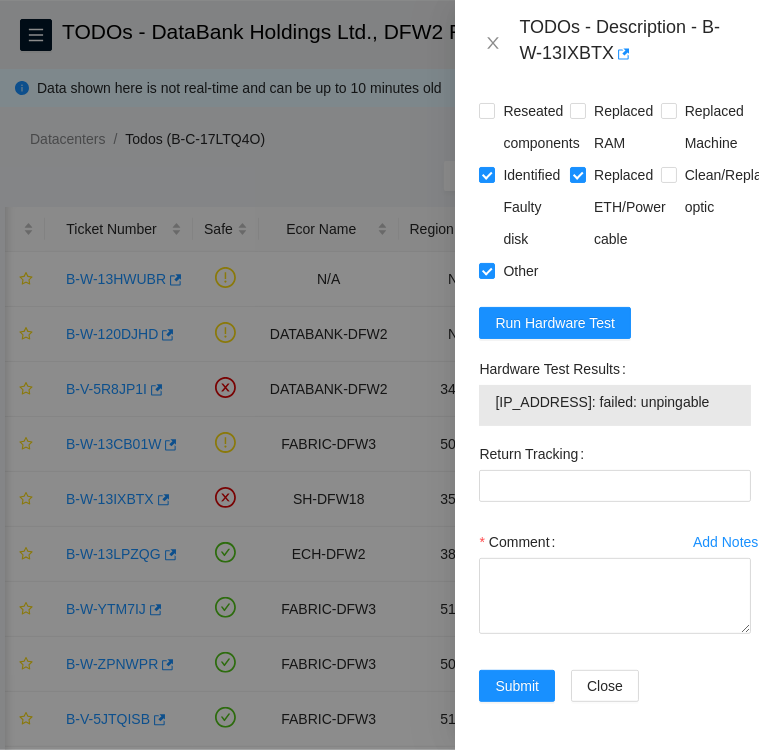 scroll, scrollTop: 780, scrollLeft: 0, axis: vertical 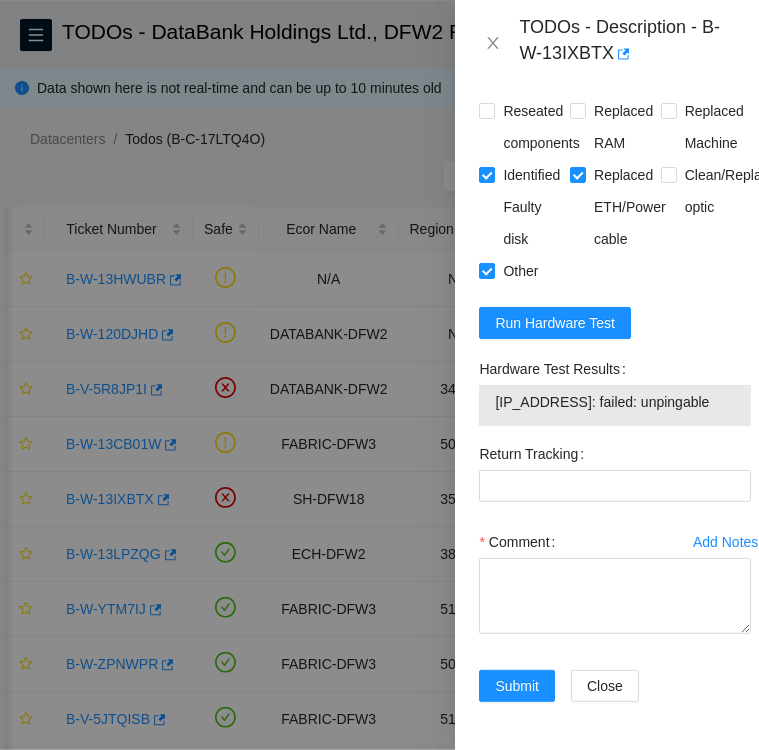 click on "Return Tracking" at bounding box center [615, 482] 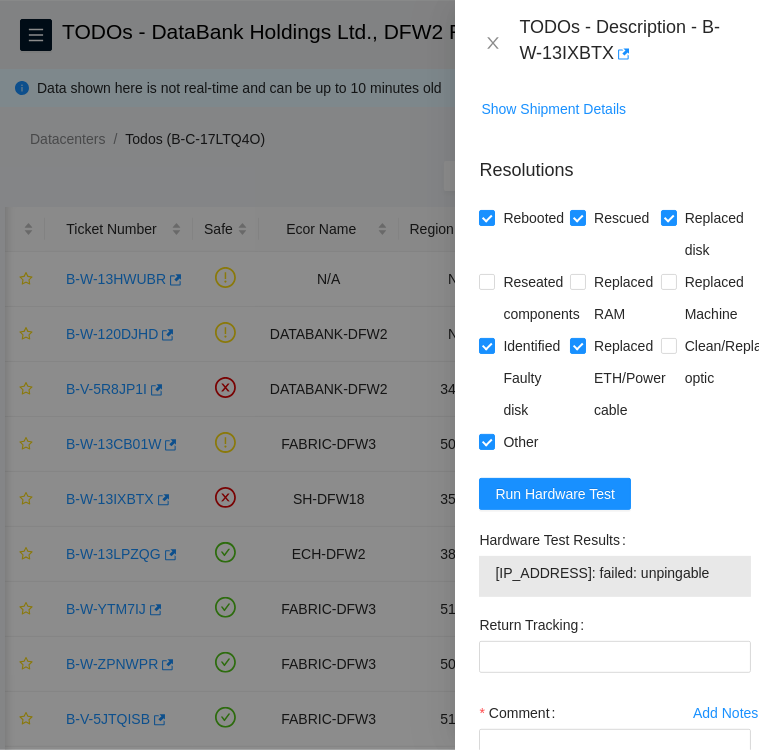 scroll, scrollTop: 469, scrollLeft: 0, axis: vertical 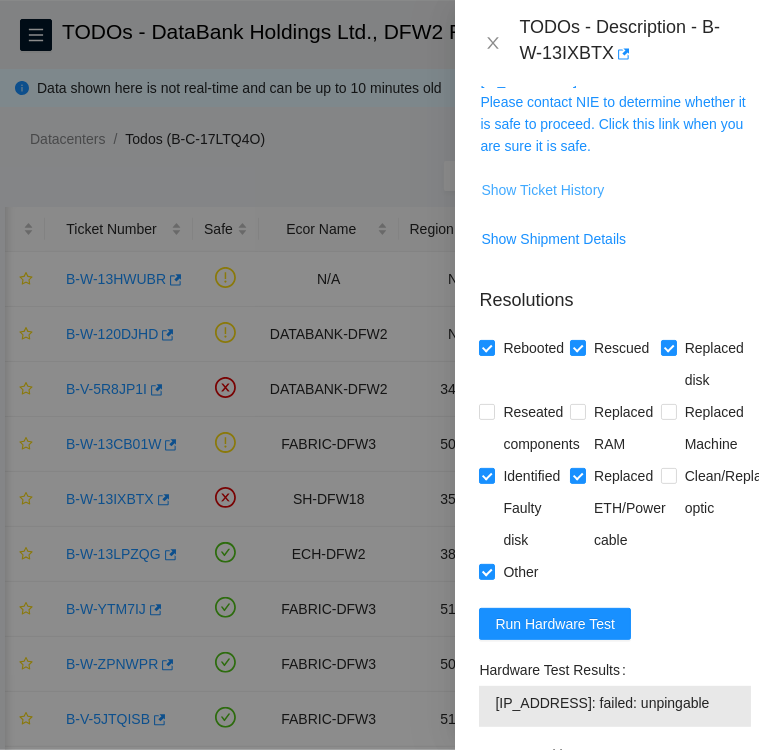 click on "Show Ticket History" at bounding box center [542, 190] 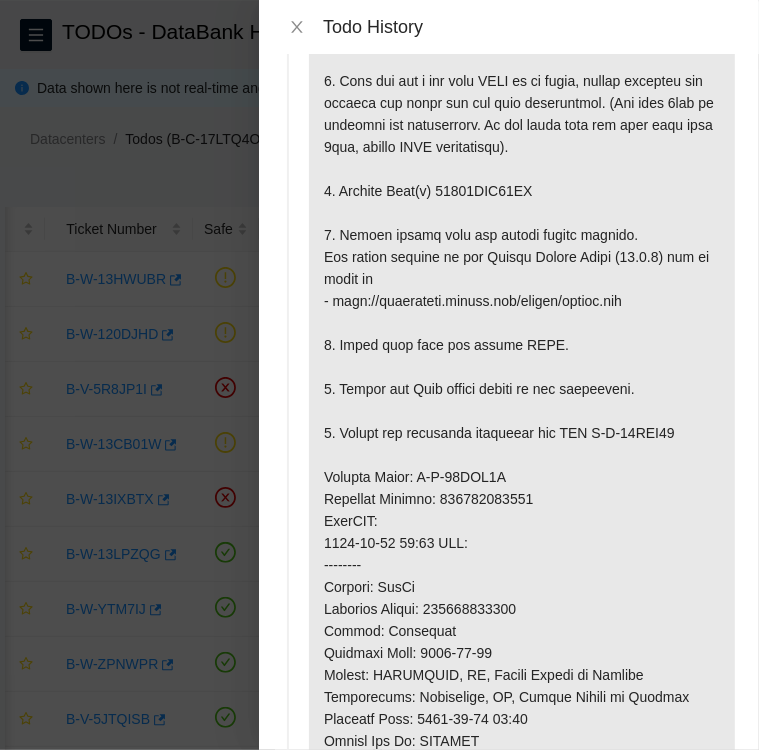 scroll, scrollTop: 208, scrollLeft: 0, axis: vertical 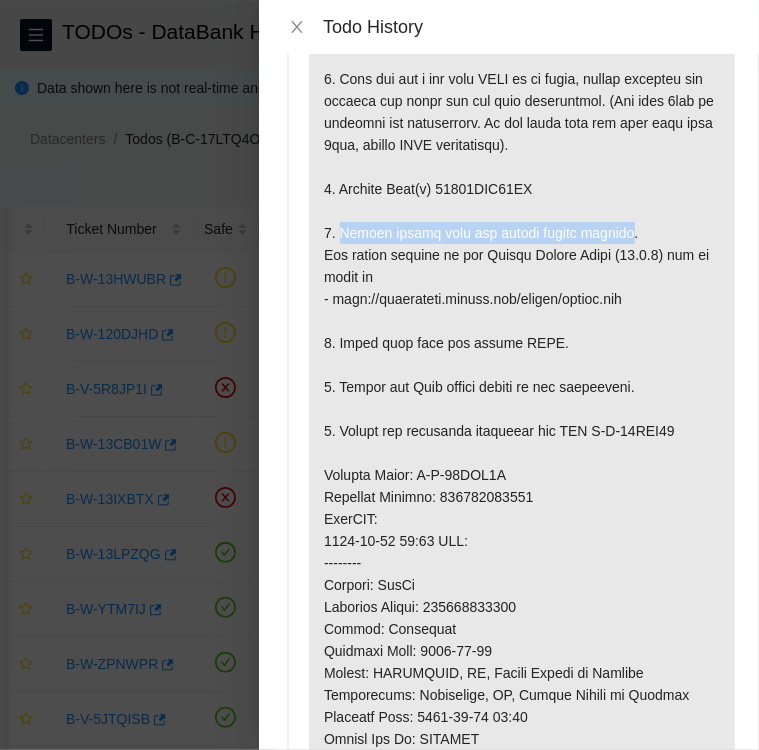 drag, startPoint x: 338, startPoint y: 297, endPoint x: 604, endPoint y: 298, distance: 266.0019 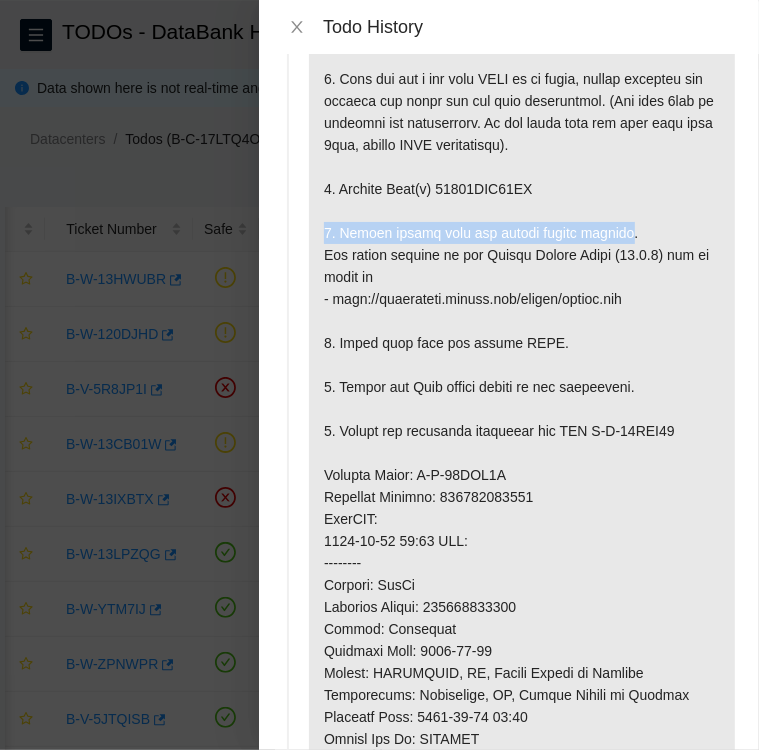 drag, startPoint x: 320, startPoint y: 295, endPoint x: 603, endPoint y: 300, distance: 283.04416 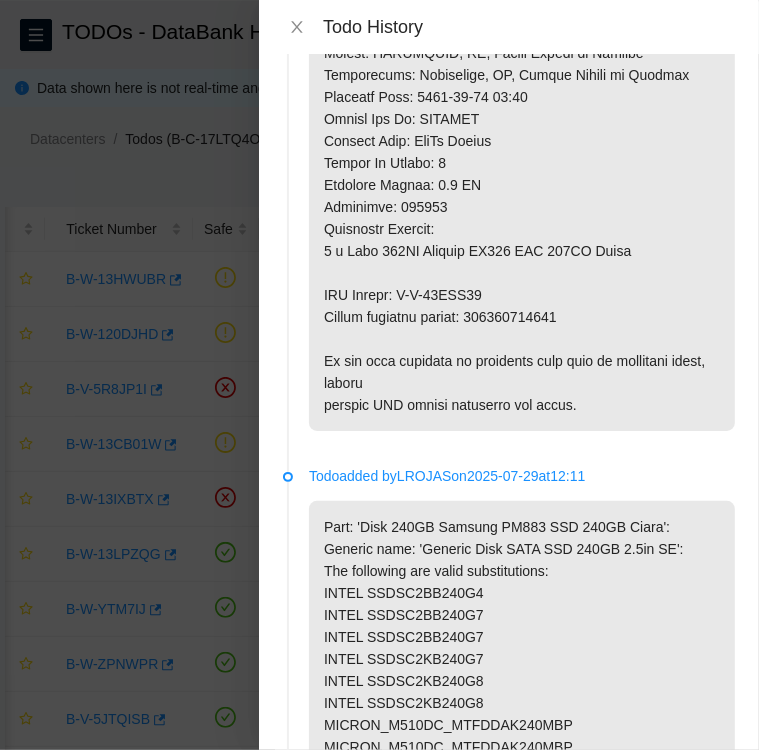 scroll, scrollTop: 832, scrollLeft: 0, axis: vertical 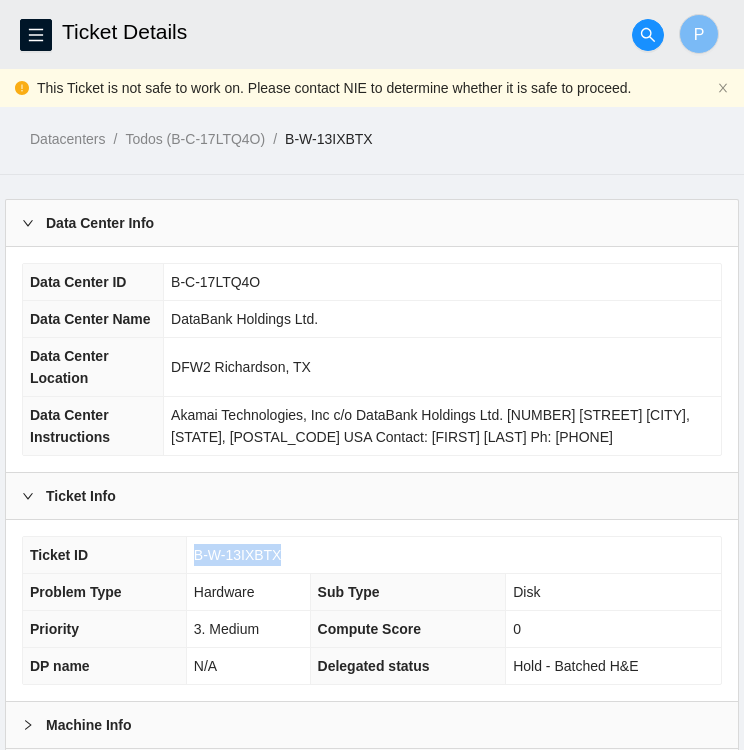 drag, startPoint x: 280, startPoint y: 550, endPoint x: 196, endPoint y: 556, distance: 84.21401 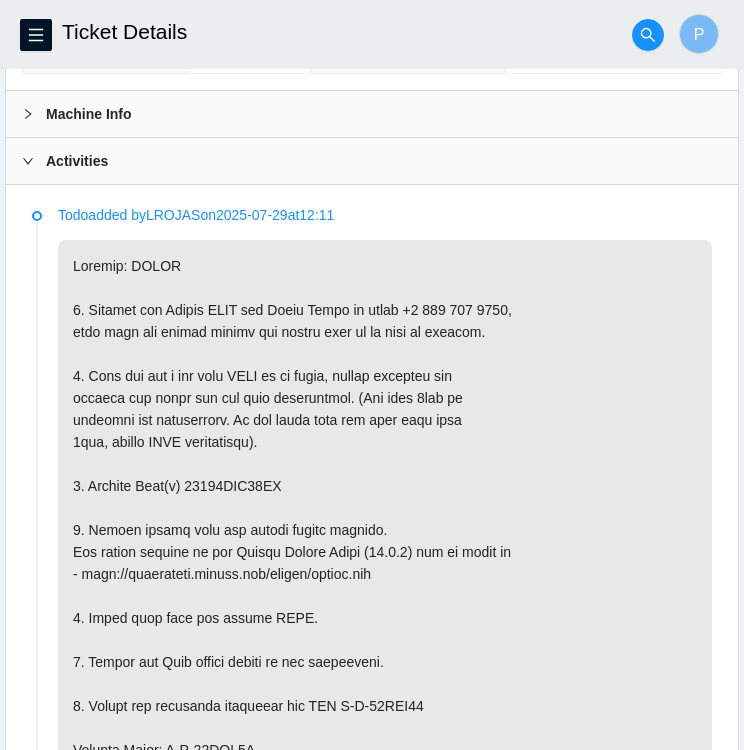 scroll, scrollTop: 612, scrollLeft: 0, axis: vertical 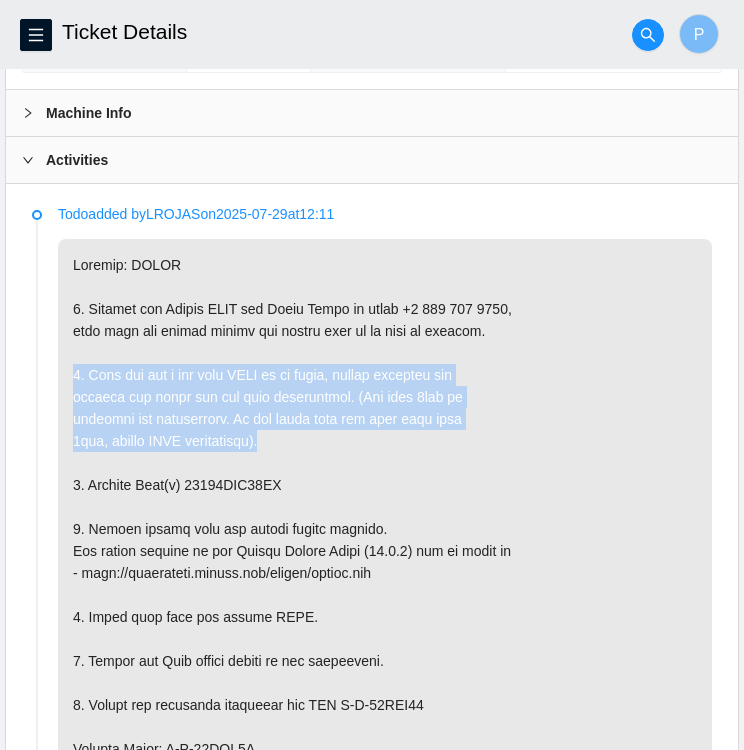 drag, startPoint x: 69, startPoint y: 369, endPoint x: 488, endPoint y: 437, distance: 424.48203 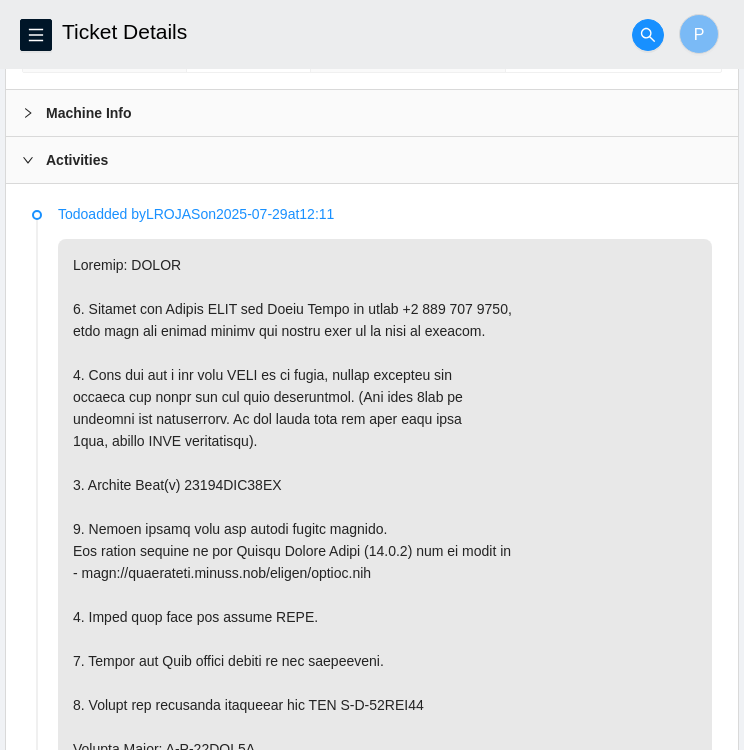 click at bounding box center [385, 771] 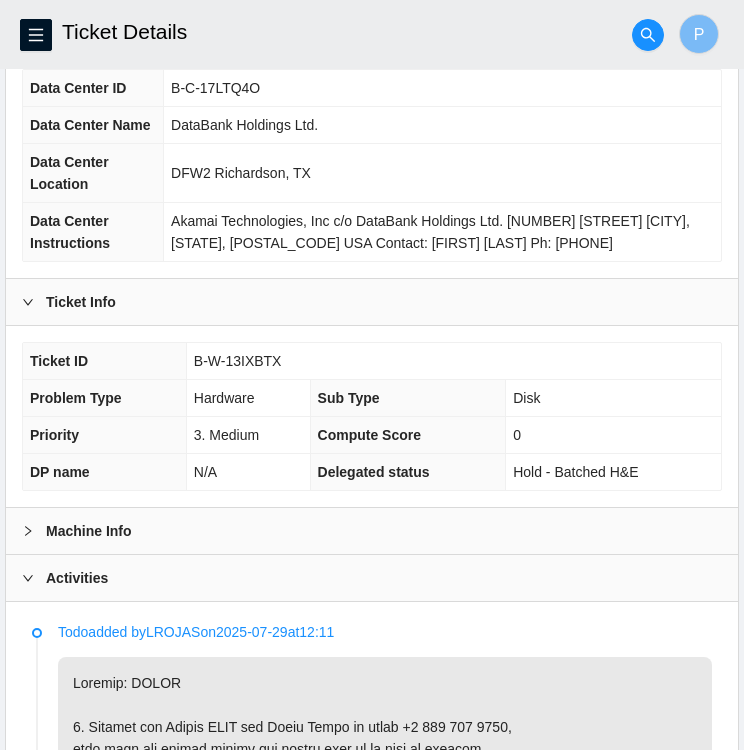 scroll, scrollTop: 192, scrollLeft: 0, axis: vertical 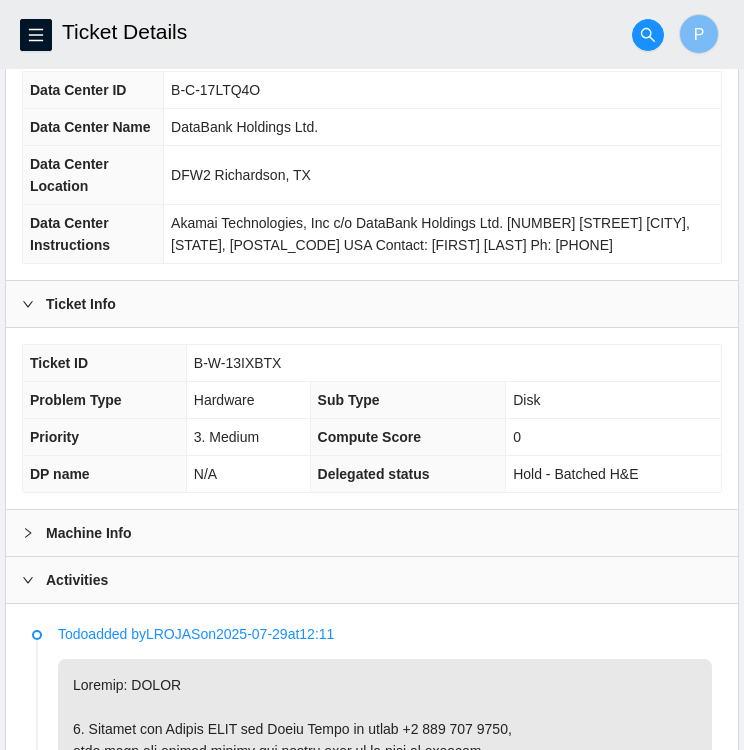 click 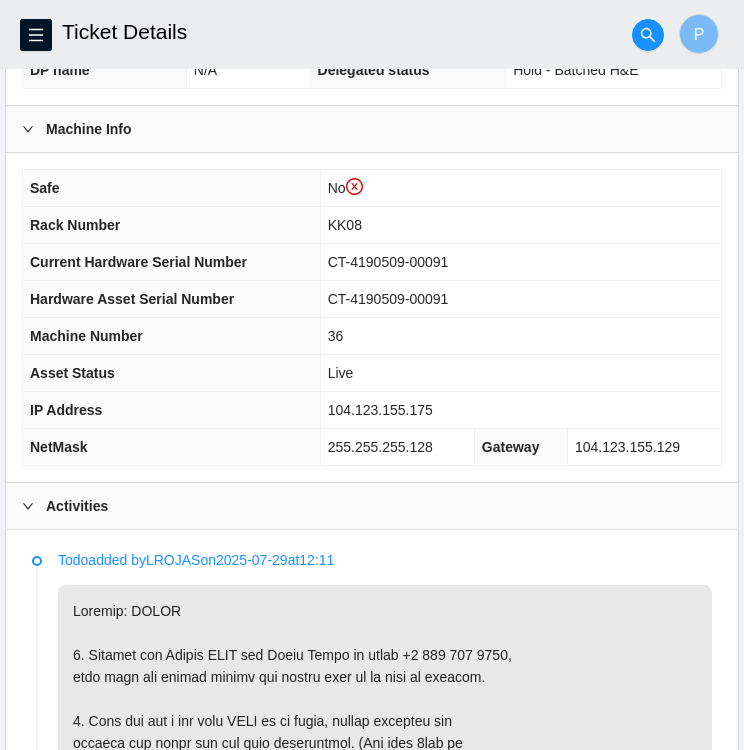 scroll, scrollTop: 595, scrollLeft: 0, axis: vertical 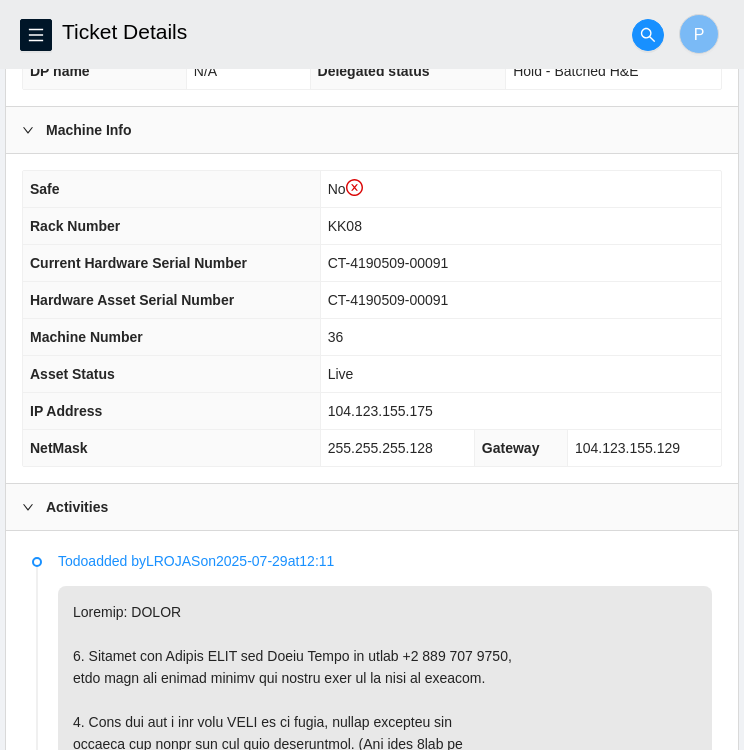 click on "104.123.155.175" at bounding box center (520, 411) 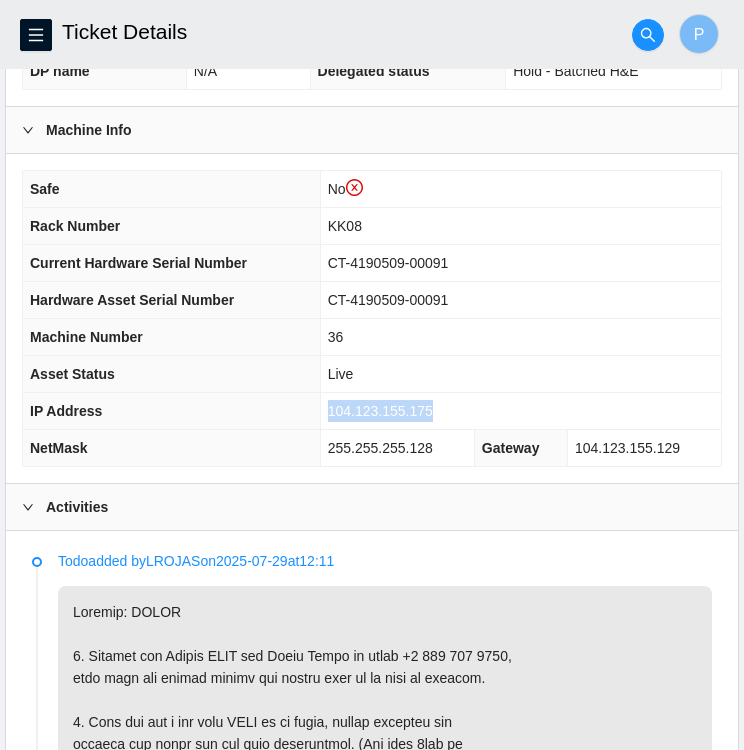 click on "104.123.155.175" at bounding box center [380, 411] 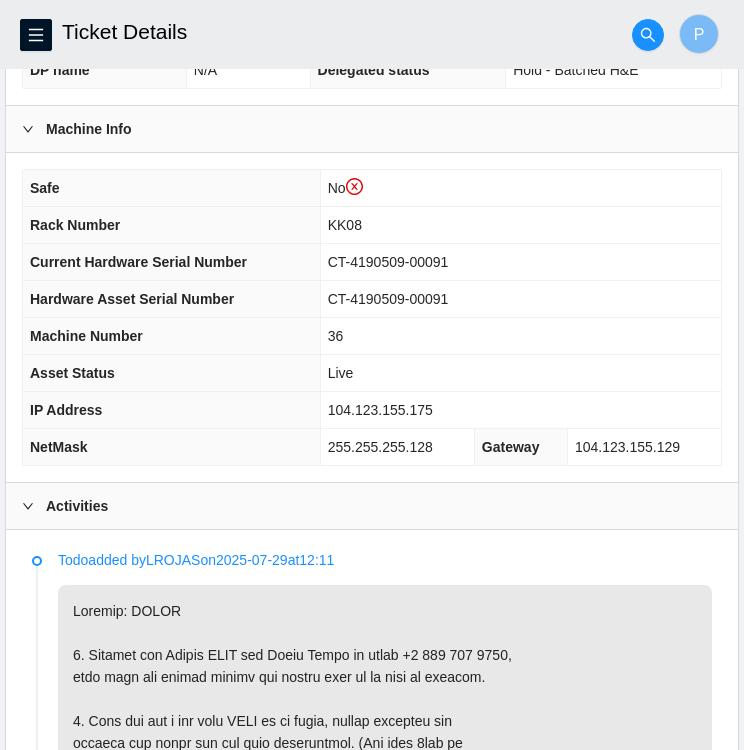 click on "104.123.155.129" at bounding box center [627, 447] 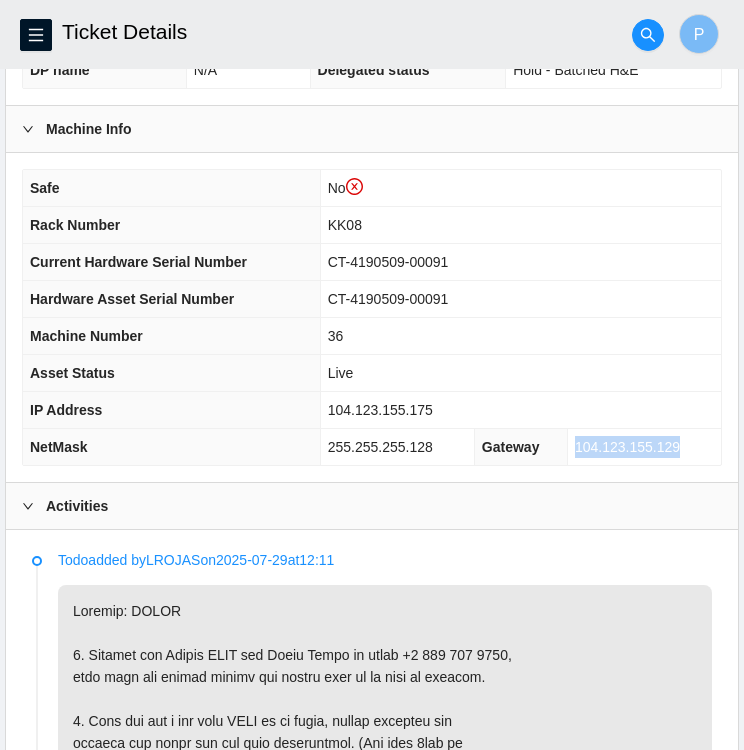 click on "104.123.155.129" at bounding box center (627, 447) 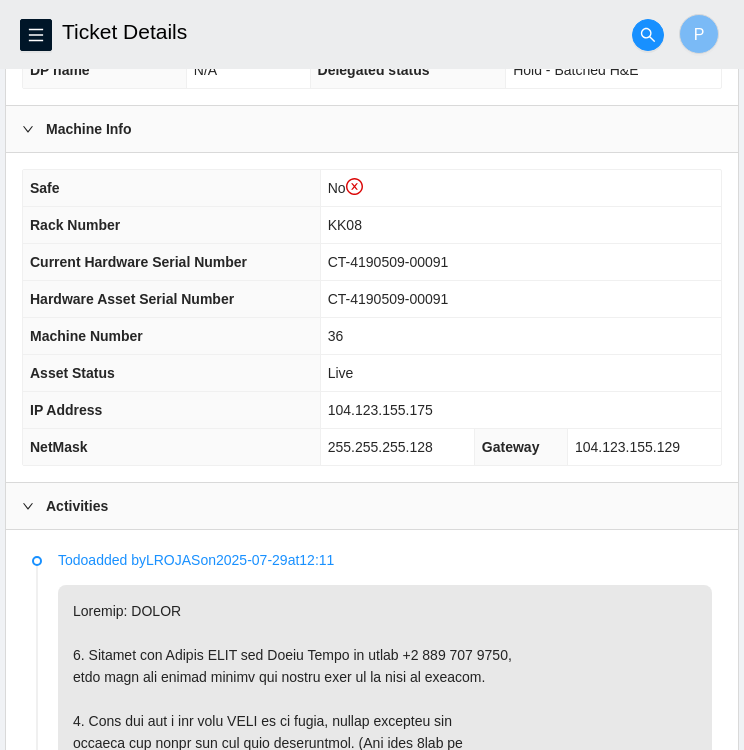 drag, startPoint x: 624, startPoint y: 445, endPoint x: 623, endPoint y: 184, distance: 261.00192 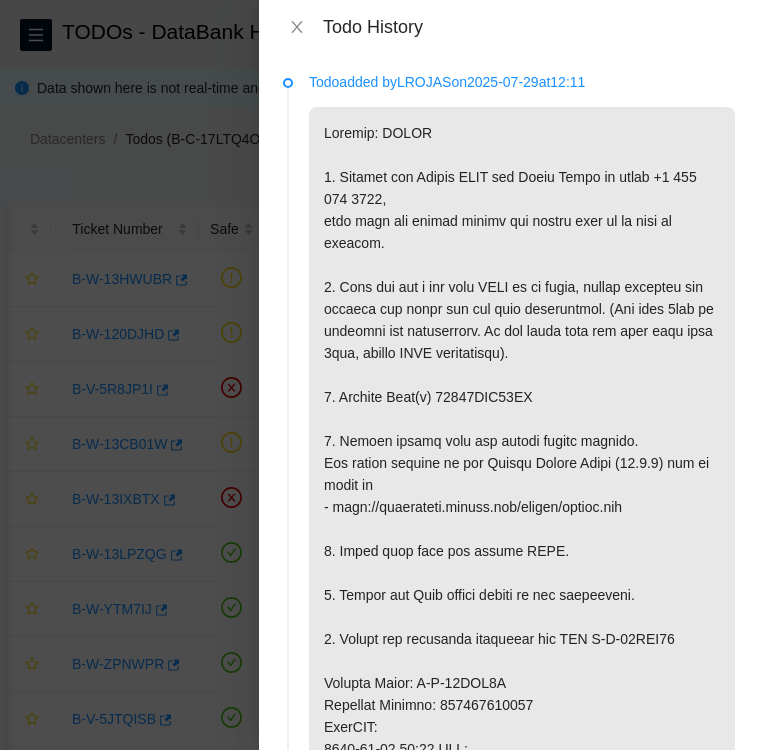 scroll, scrollTop: 0, scrollLeft: 0, axis: both 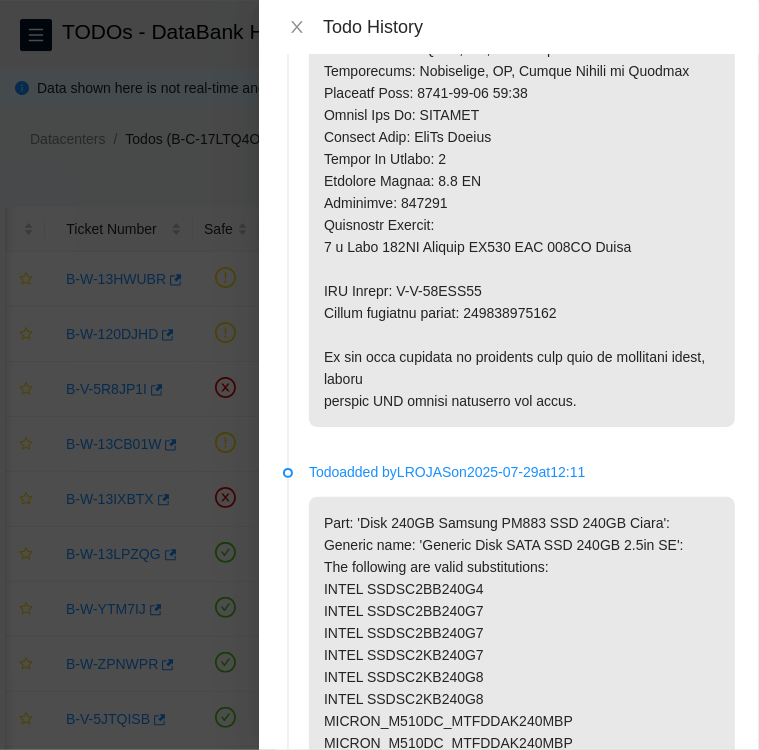 click at bounding box center [522, -149] 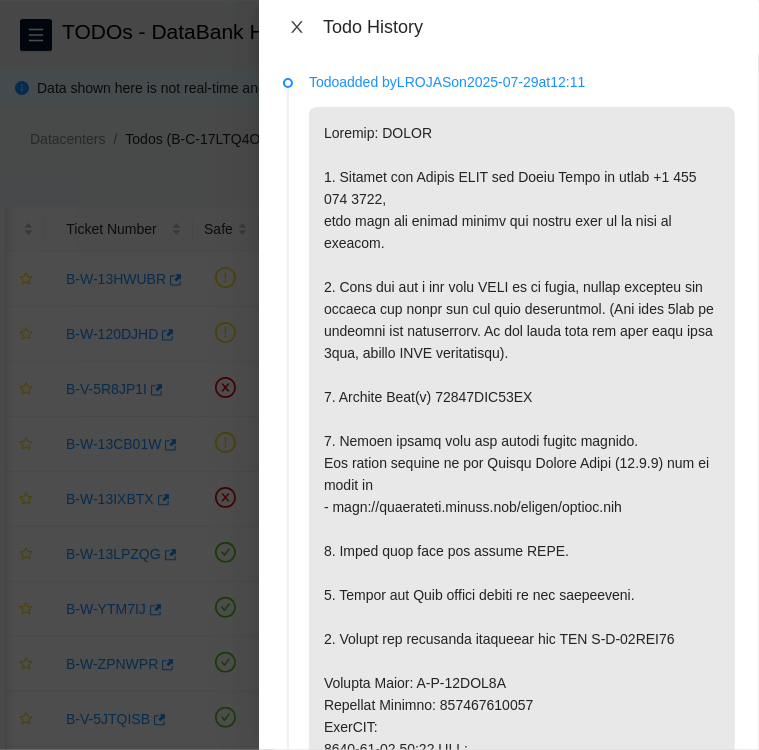 click 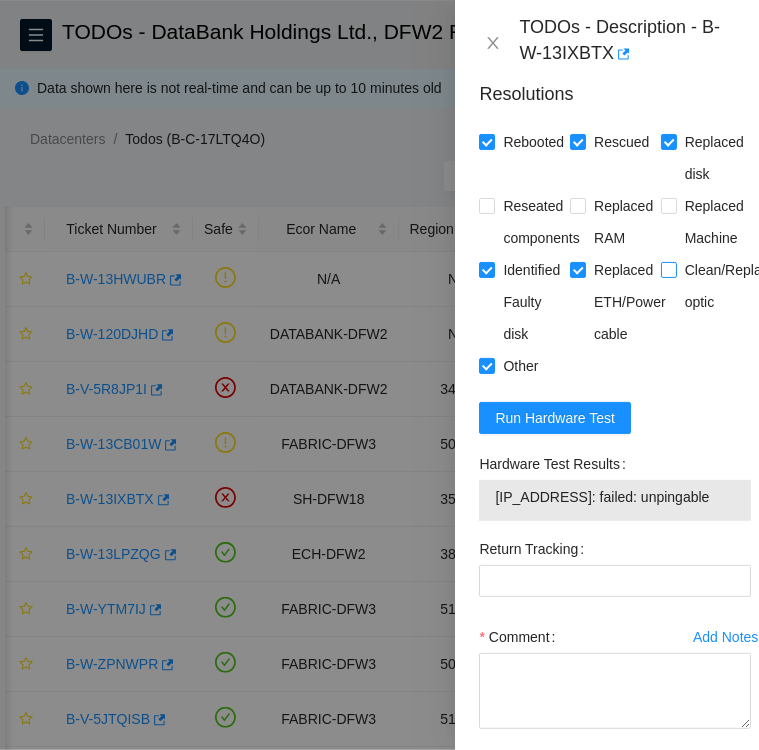 scroll, scrollTop: 677, scrollLeft: 0, axis: vertical 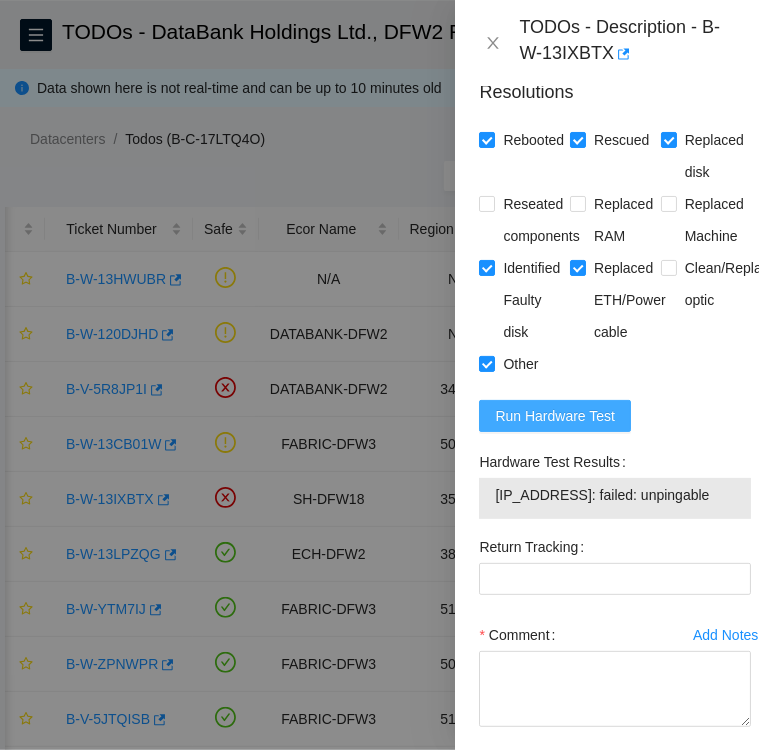 click on "Run Hardware Test" at bounding box center [555, 416] 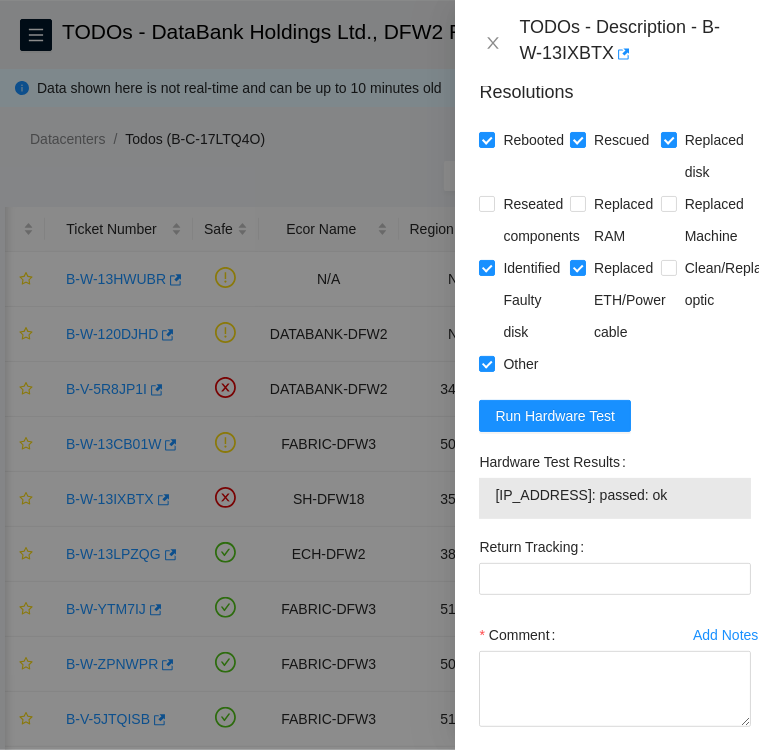 click on "Return Tracking" at bounding box center (615, 547) 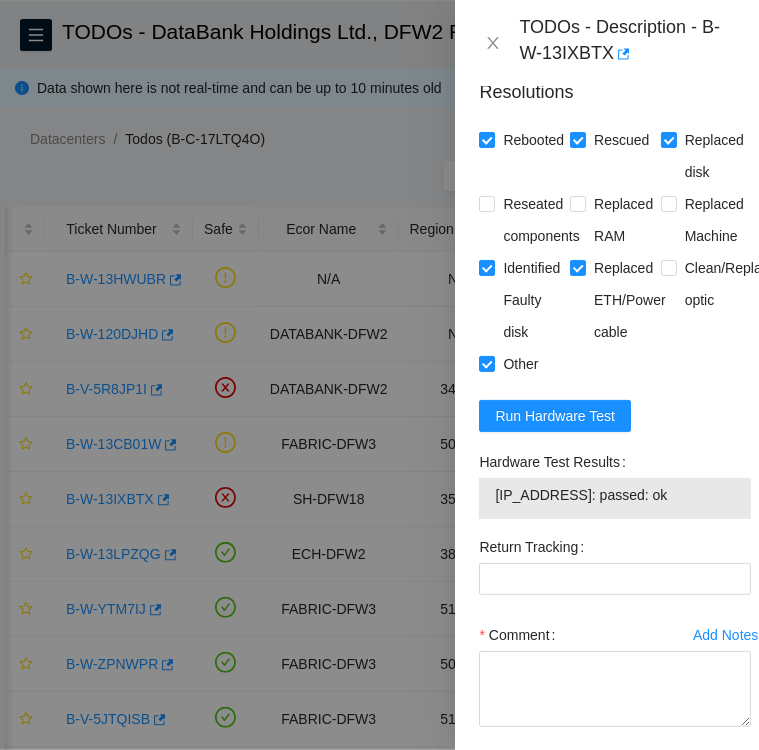 drag, startPoint x: 668, startPoint y: 497, endPoint x: 488, endPoint y: 493, distance: 180.04443 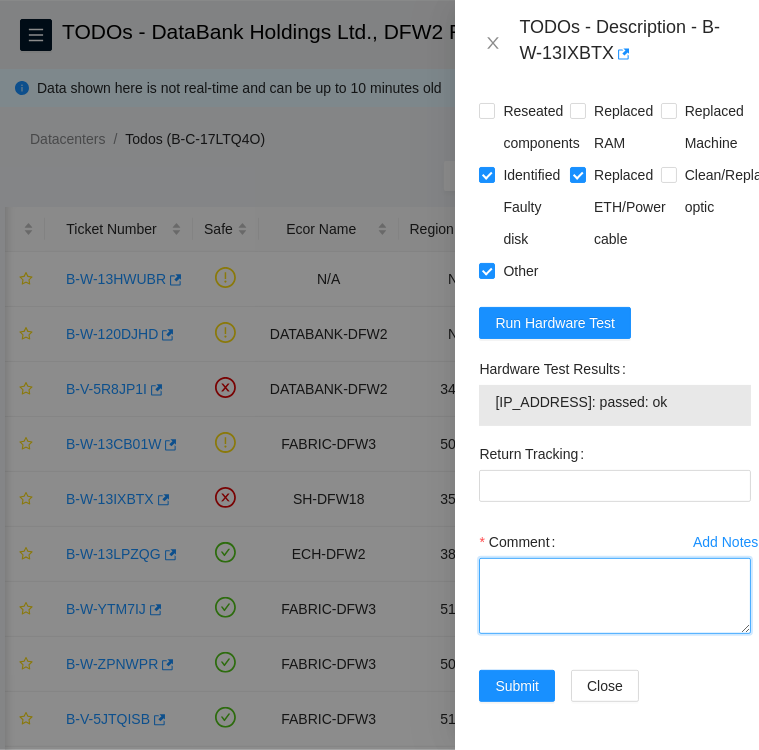 click on "Comment" at bounding box center [615, 596] 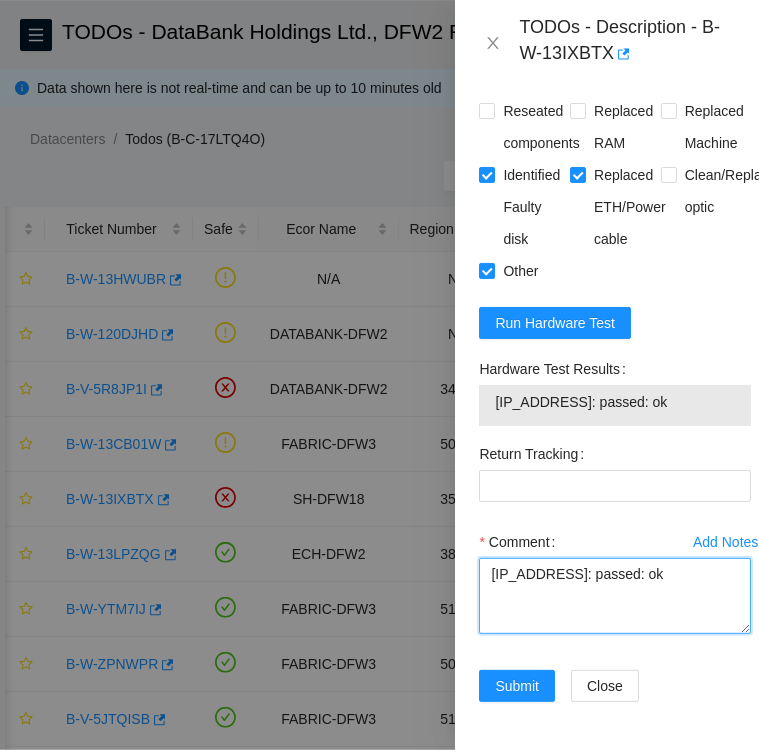 click on "104.123.155.175: passed: ok" at bounding box center [615, 596] 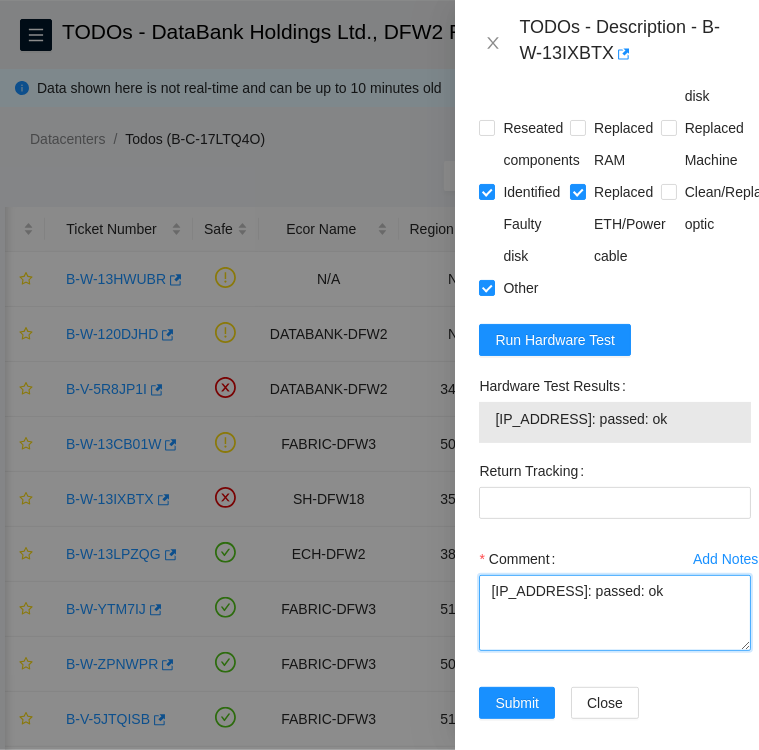 scroll, scrollTop: 754, scrollLeft: 0, axis: vertical 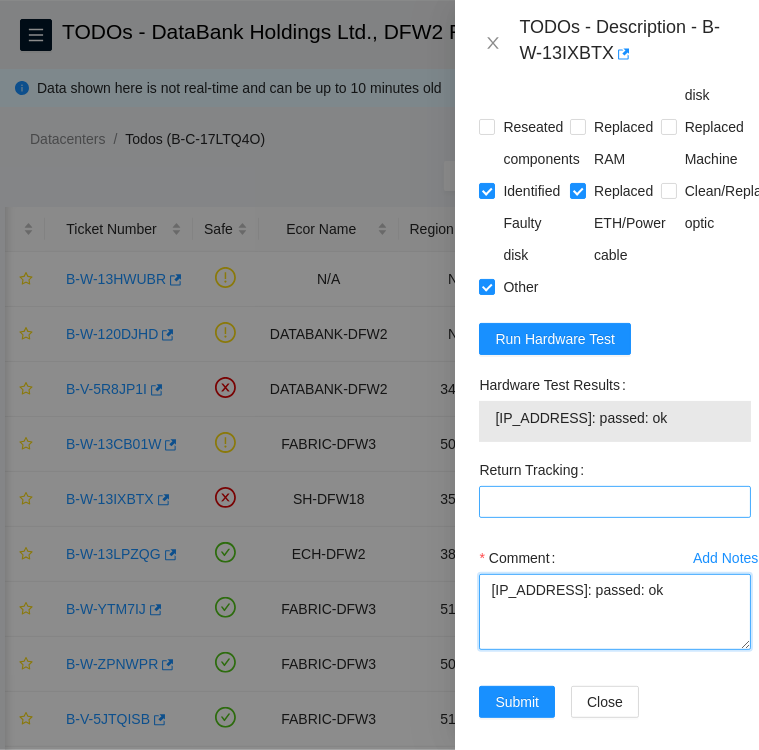 type on "104.123.155.175: passed: ok" 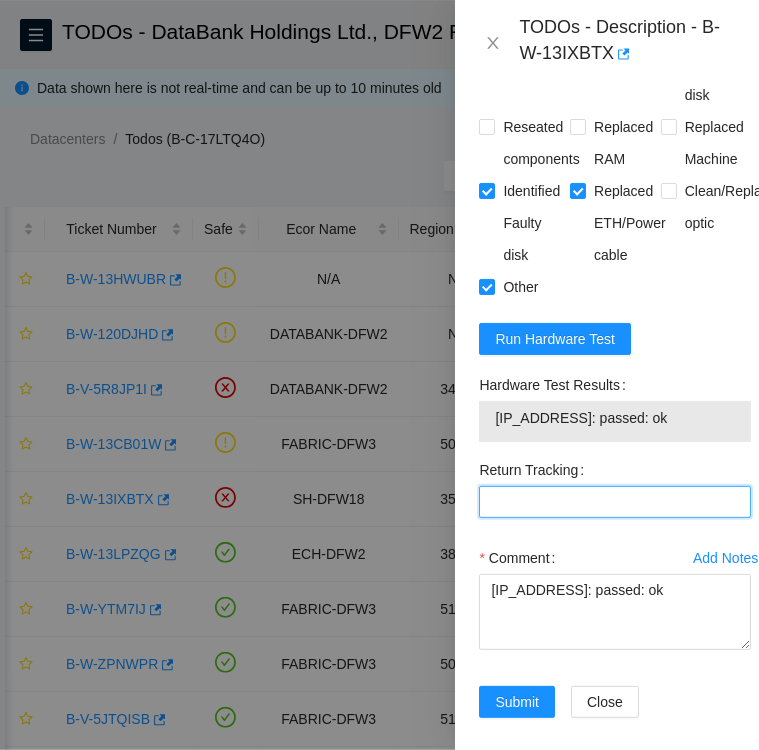 click on "Return Tracking" at bounding box center [615, 502] 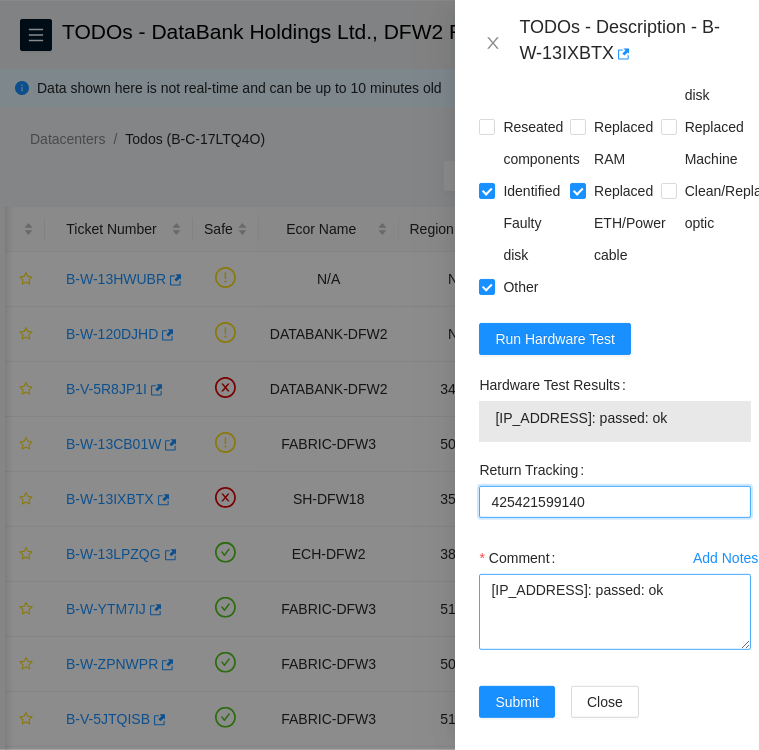 type on "425421599140" 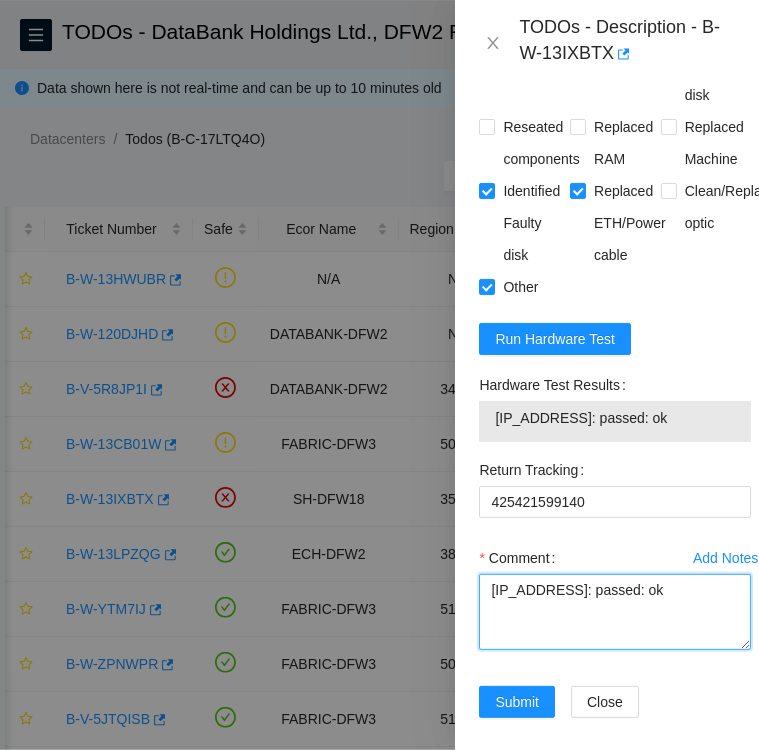 click on "104.123.155.175: passed: ok" at bounding box center [615, 612] 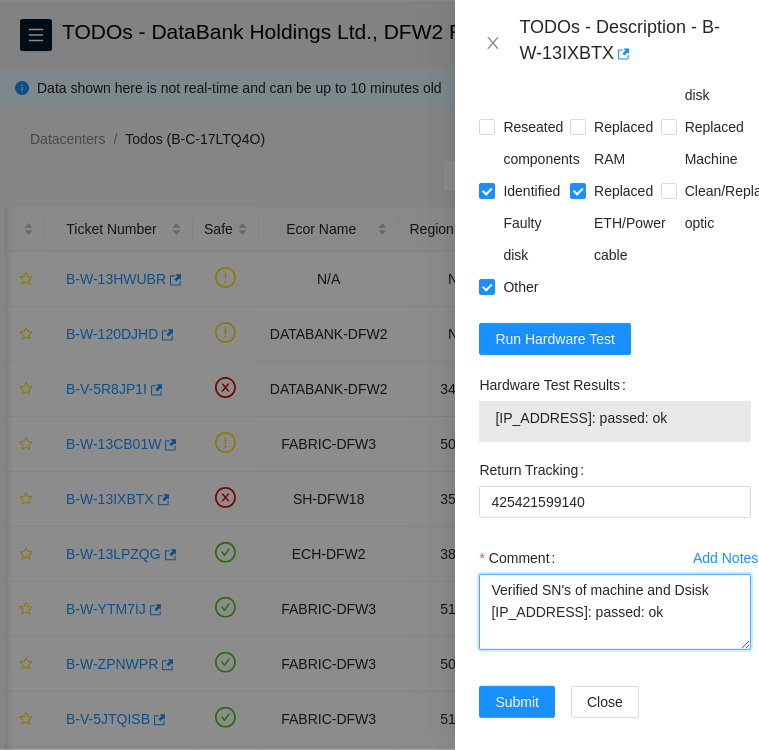 click on "Verified SN's of machine and Dsisk
104.123.155.175: passed: ok" at bounding box center [615, 612] 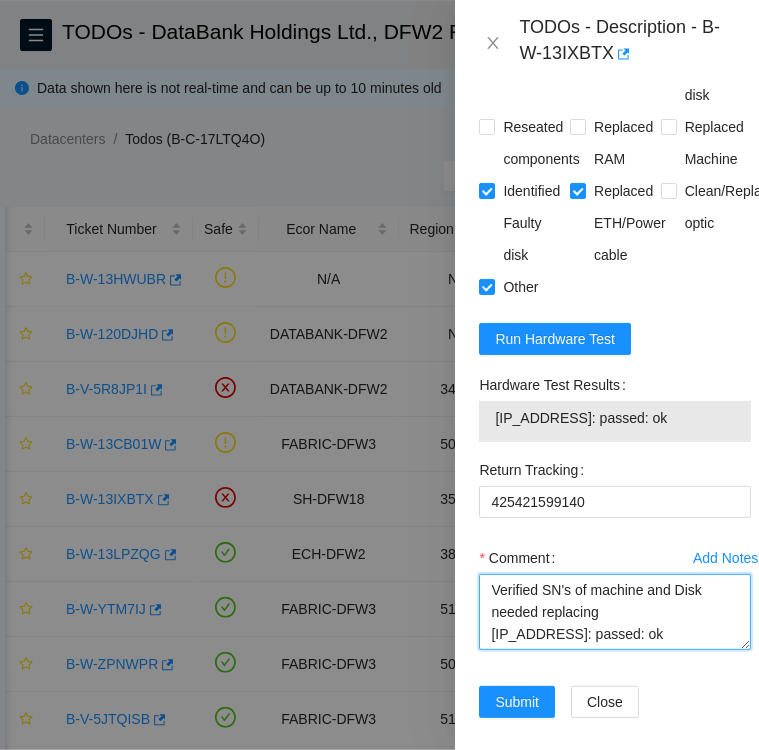 click on "Verified SN's of machine and Disk needed replacing
104.123.155.175: passed: ok" at bounding box center [615, 612] 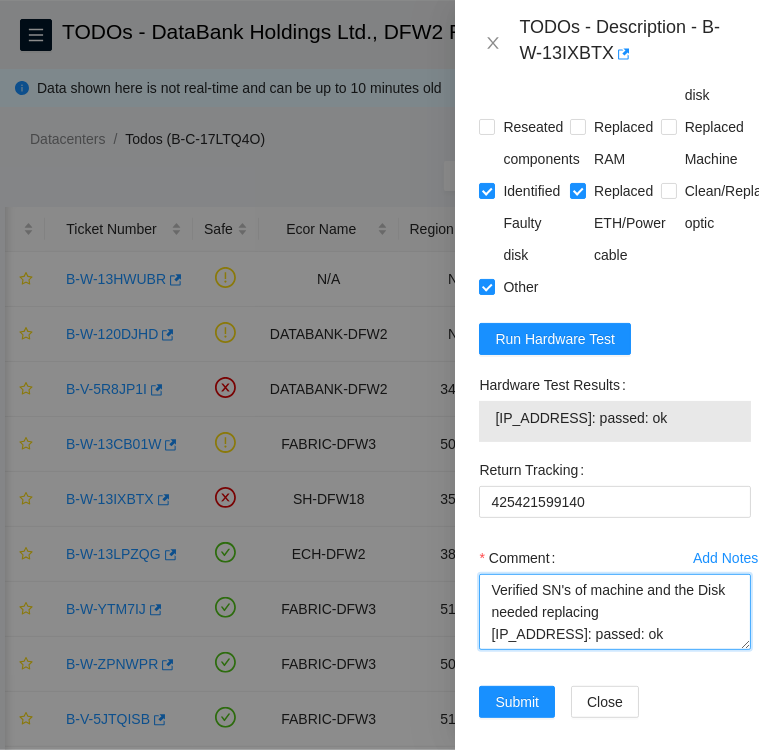 click on "Verified SN's of machine and the Disk needed replacing
104.123.155.175: passed: ok" at bounding box center [615, 612] 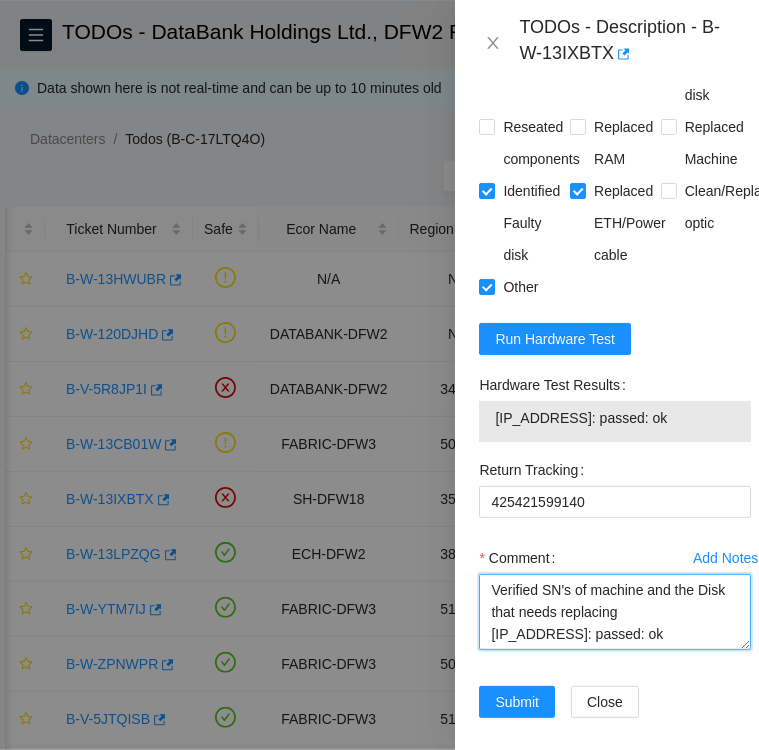 click on "Verified SN's of machine and the Disk that needs replacing
104.123.155.175: passed: ok" at bounding box center (615, 612) 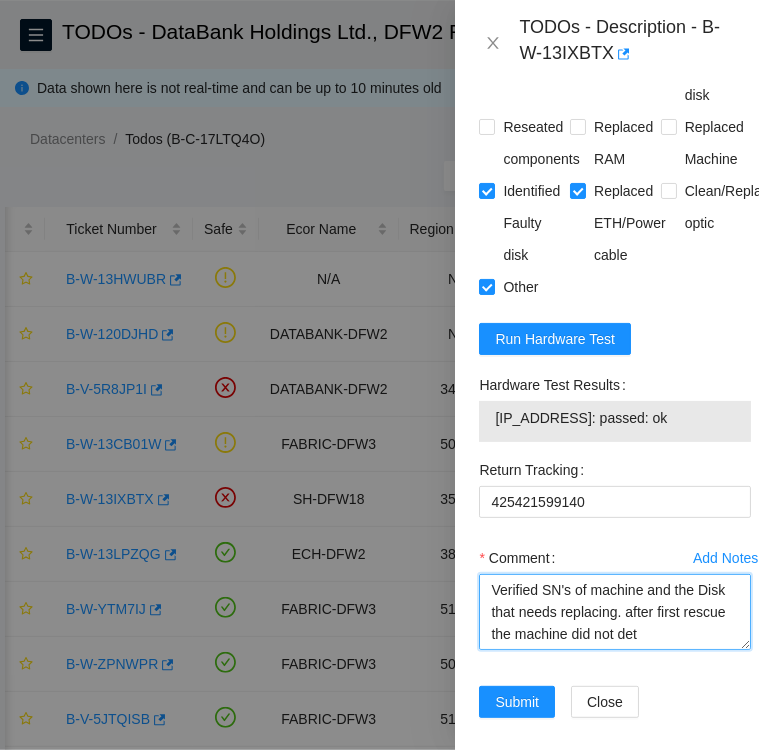 scroll, scrollTop: 16, scrollLeft: 0, axis: vertical 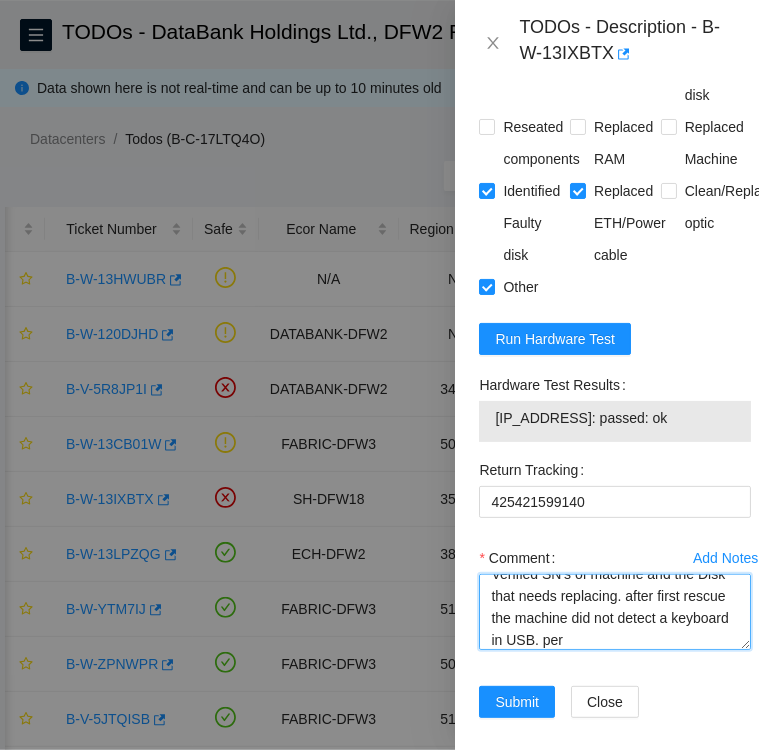 click on "Verified SN's of machine and the Disk that needs replacing. after first rescue the machine did not detect a keyboard in USB. per
104.123.155.175: passed: ok" at bounding box center [615, 612] 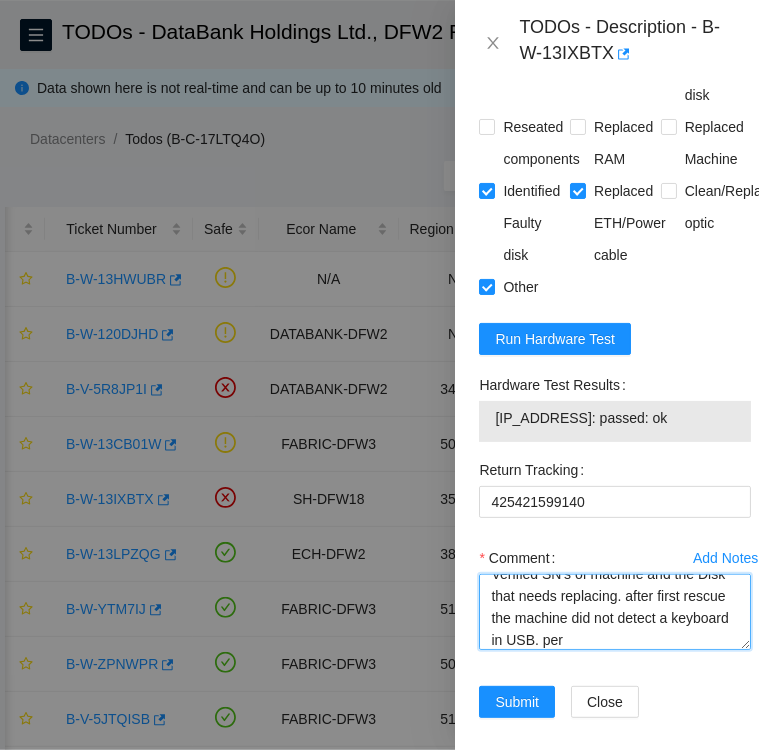 click on "Verified SN's of machine and the Disk that needs replacing. after first rescue the machine did not detect a keyboard in USB. per
104.123.155.175: passed: ok" at bounding box center (615, 612) 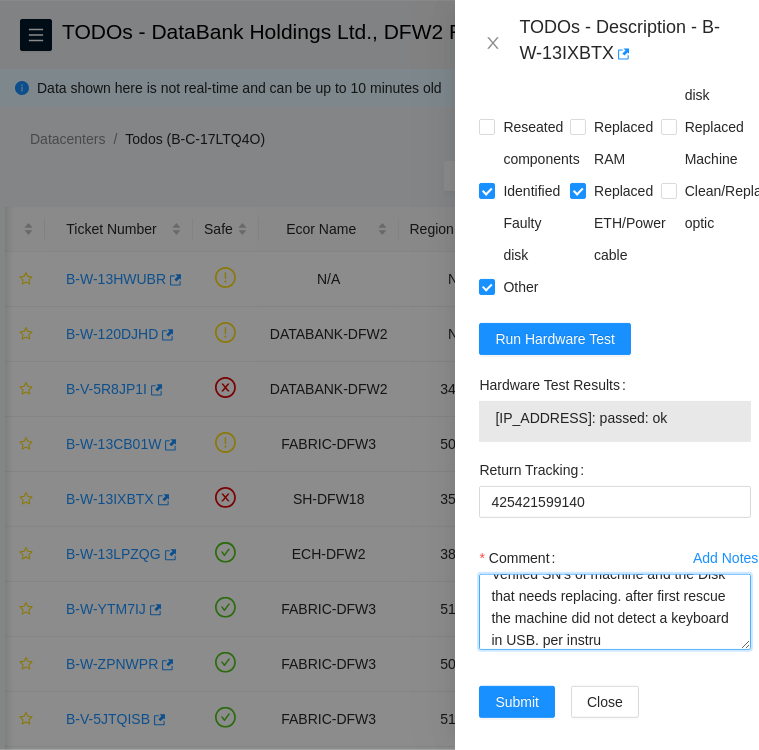 scroll, scrollTop: 38, scrollLeft: 0, axis: vertical 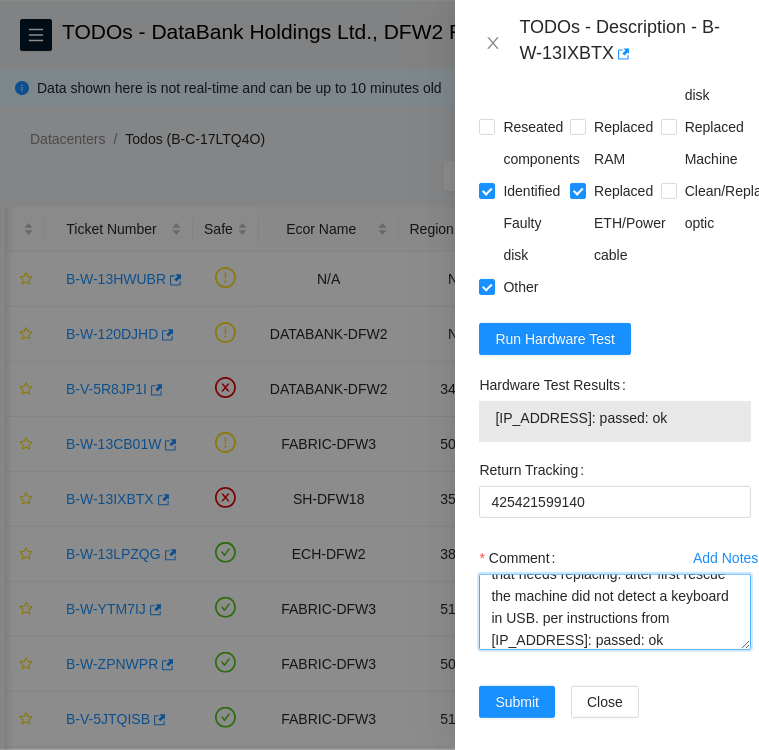 paste on "JuanMa Madrigal" 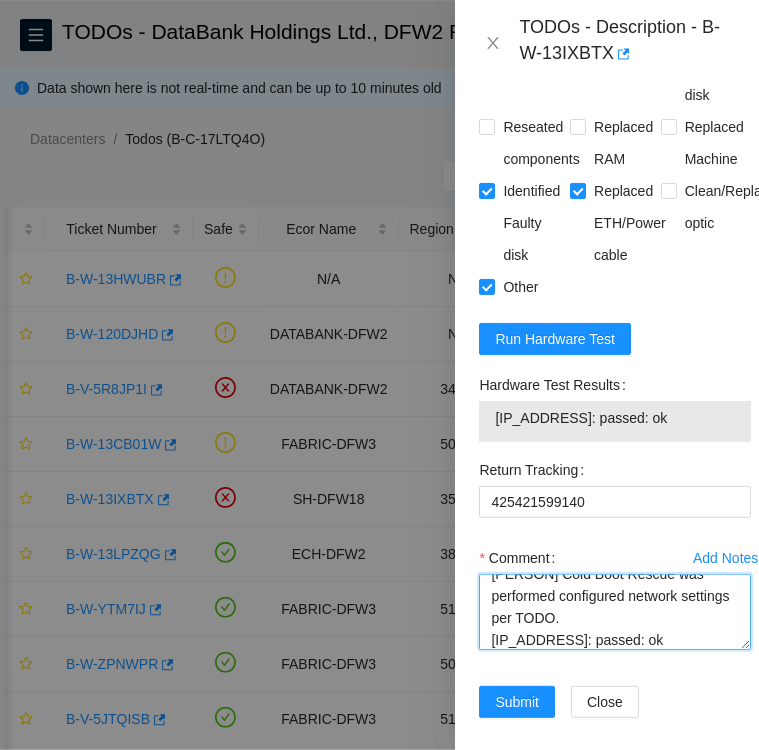 scroll, scrollTop: 132, scrollLeft: 0, axis: vertical 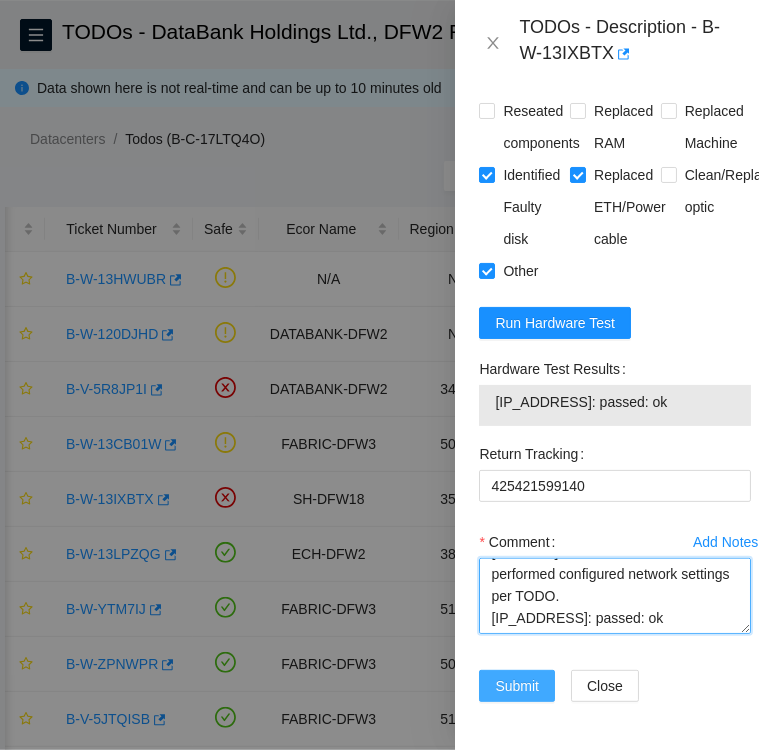 type on "Verified SN's of machine and the Disk that needs replacing. after first rescue the machine did not detect a keyboard in USB. per instructions from JuanMa Madrigal Cold Boot Rescue was performed configured network settings per TODO.
104.123.155.175: passed: ok" 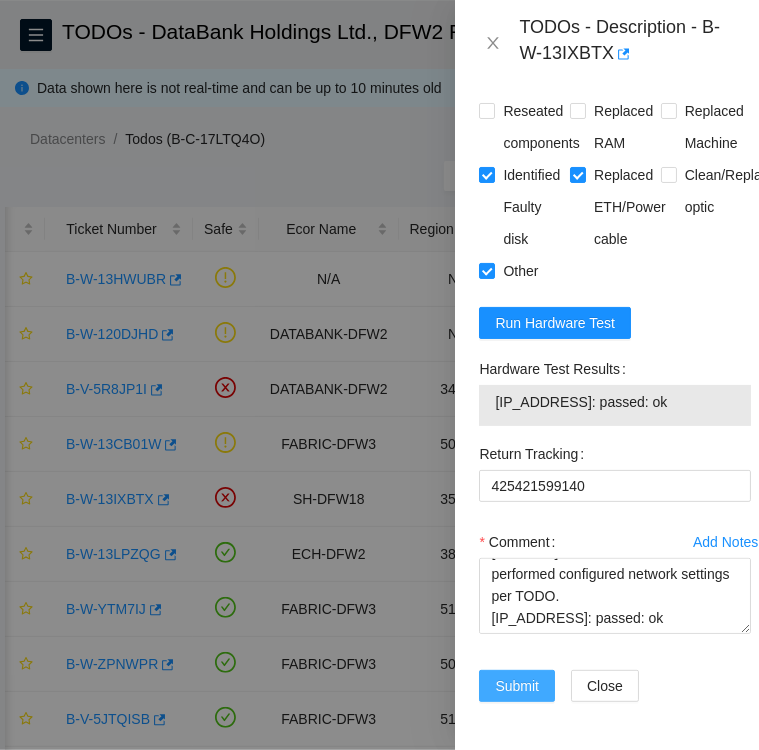 click on "Submit" at bounding box center [517, 686] 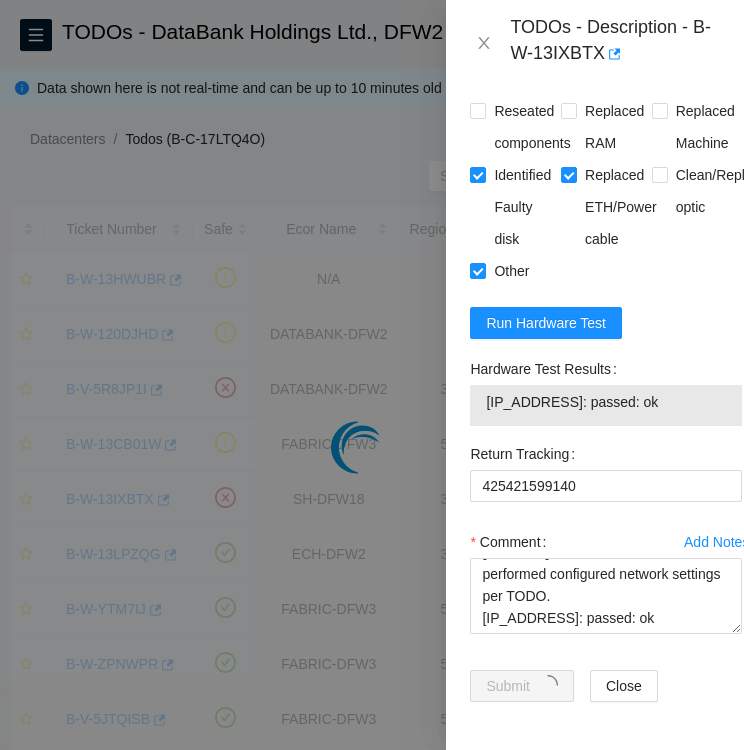 scroll, scrollTop: 0, scrollLeft: 0, axis: both 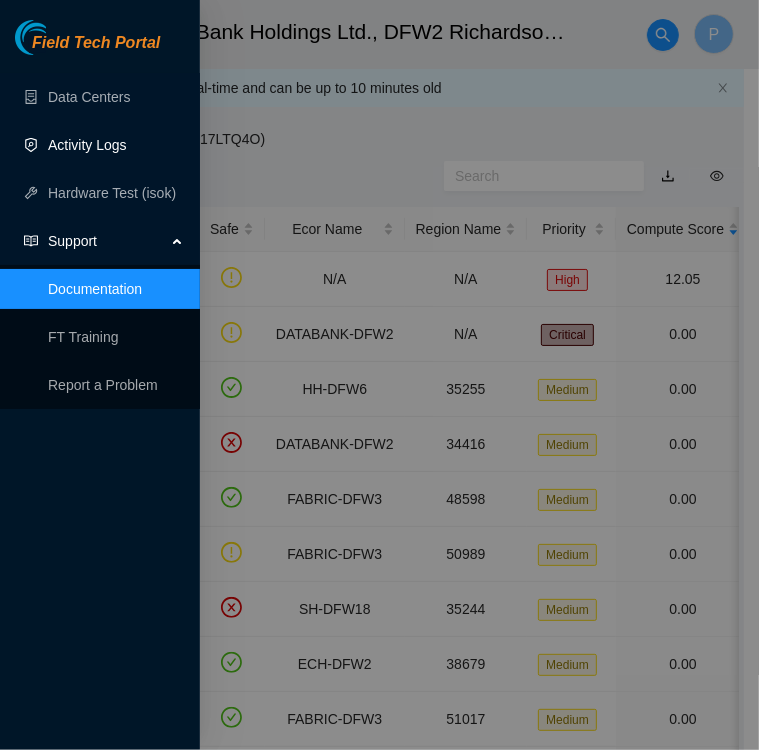 click on "Activity Logs" at bounding box center [87, 145] 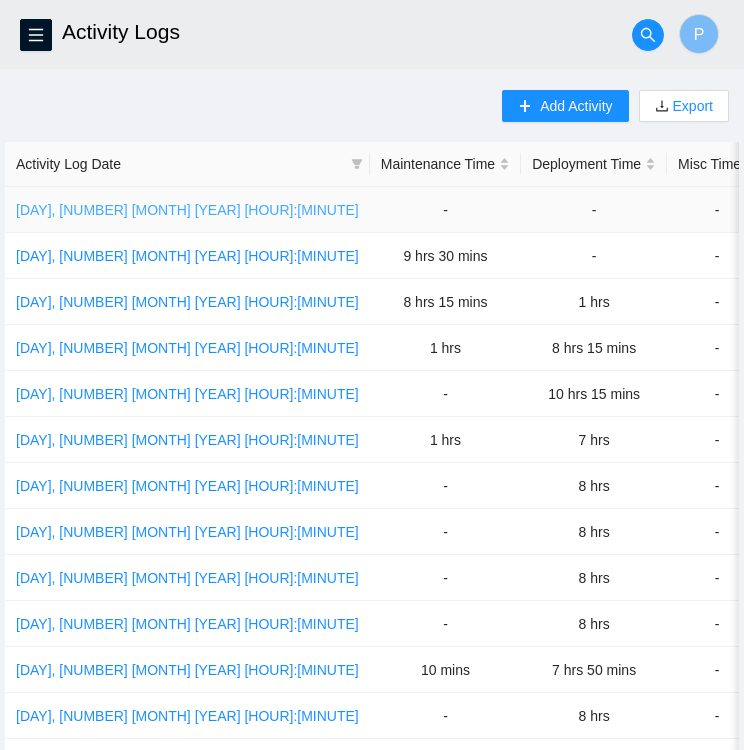 click on "Fri, 01 Aug 2025 09:06" at bounding box center (187, 210) 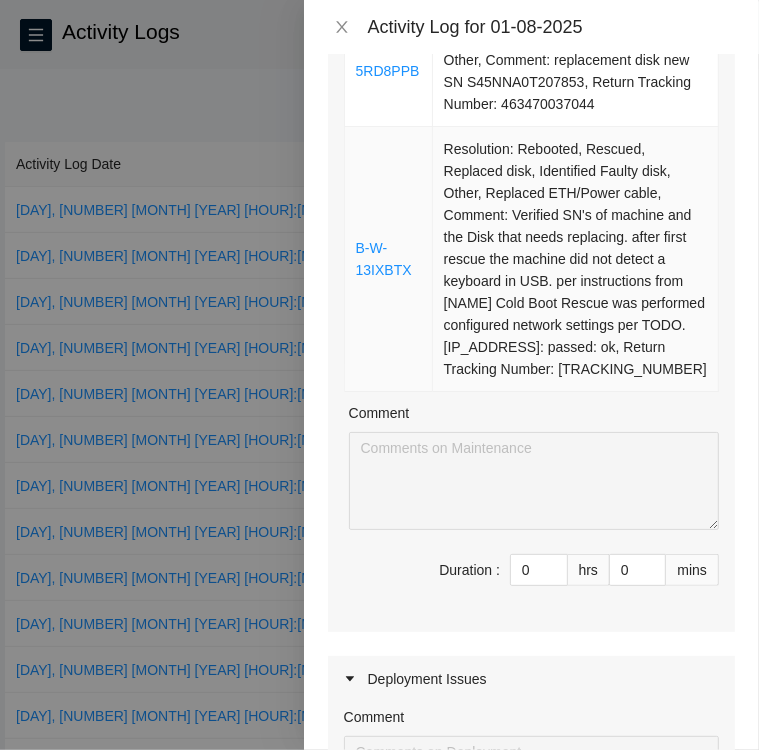 scroll, scrollTop: 0, scrollLeft: 0, axis: both 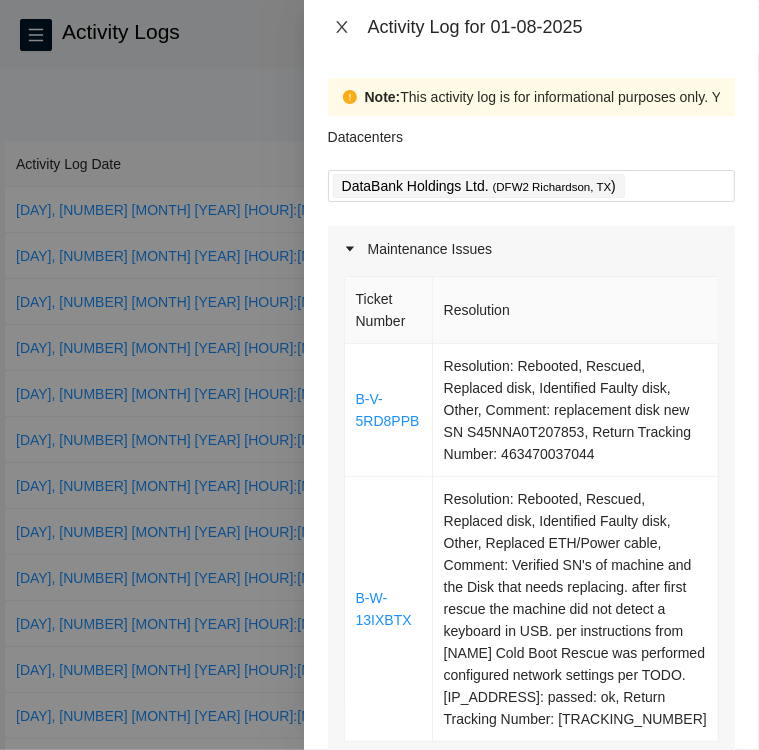 click 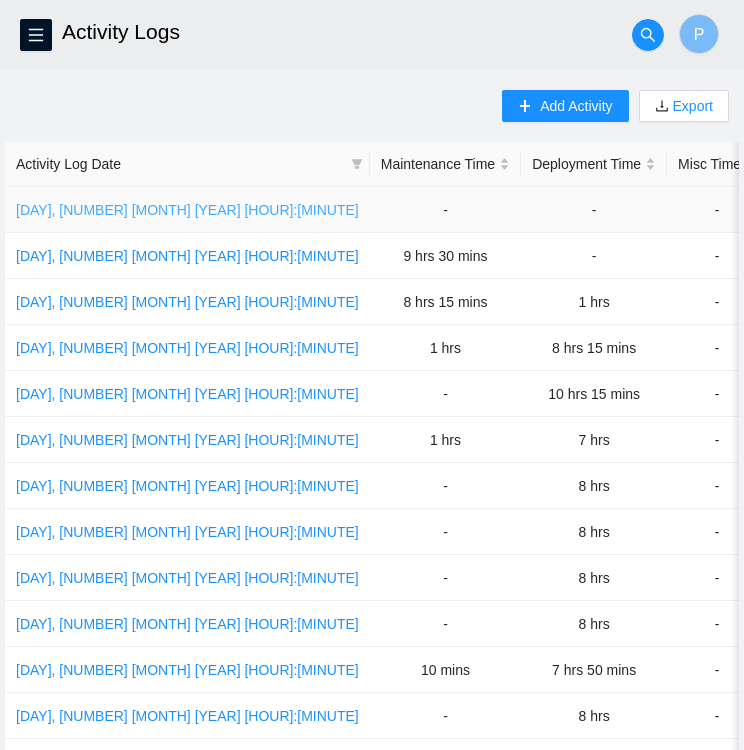 click on "Fri, 01 Aug 2025 09:06" at bounding box center (187, 210) 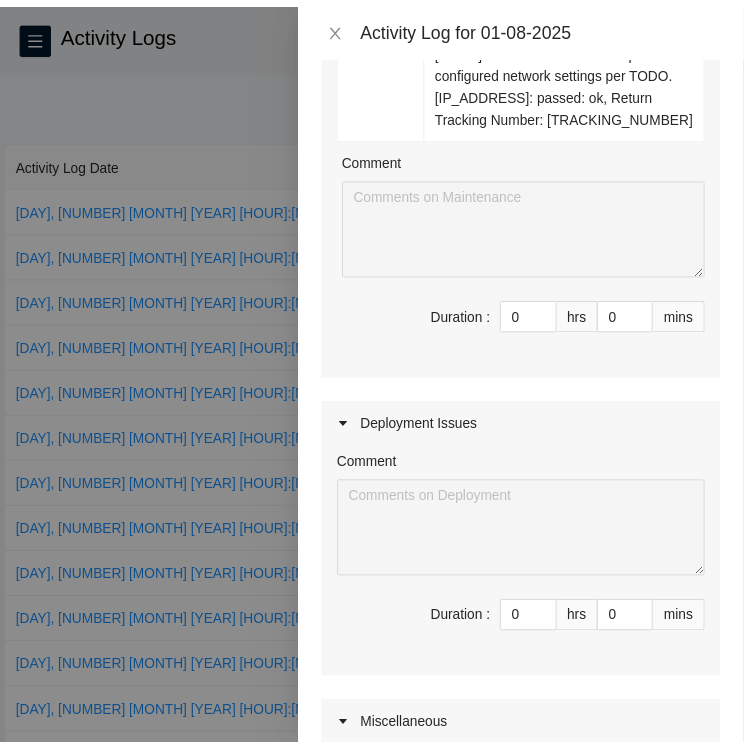 scroll, scrollTop: 0, scrollLeft: 0, axis: both 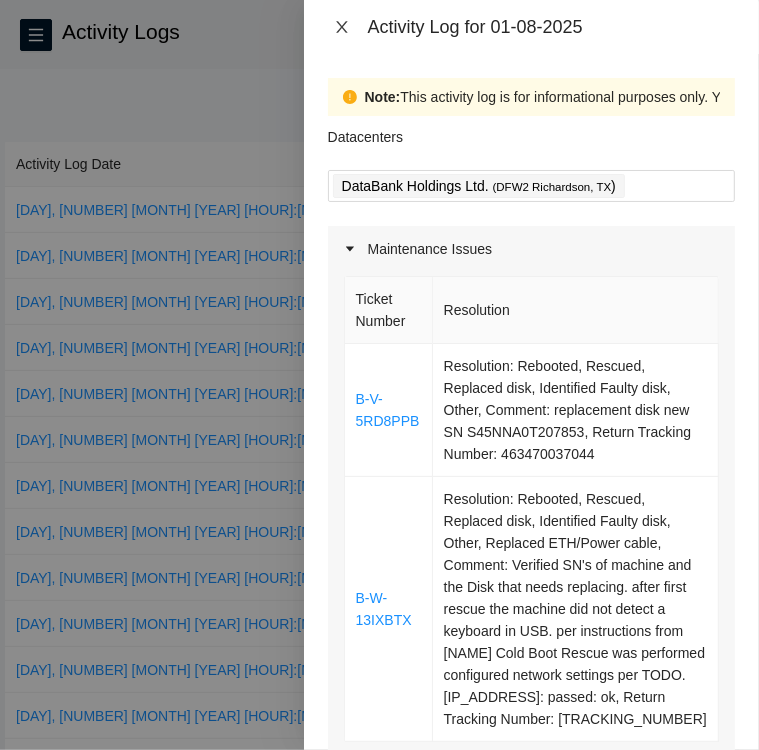click 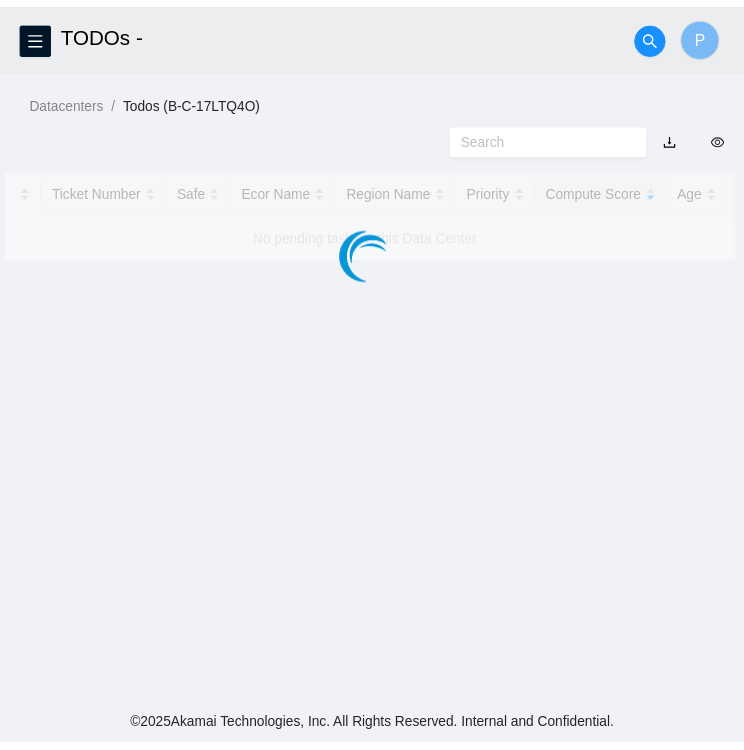 scroll, scrollTop: 0, scrollLeft: 0, axis: both 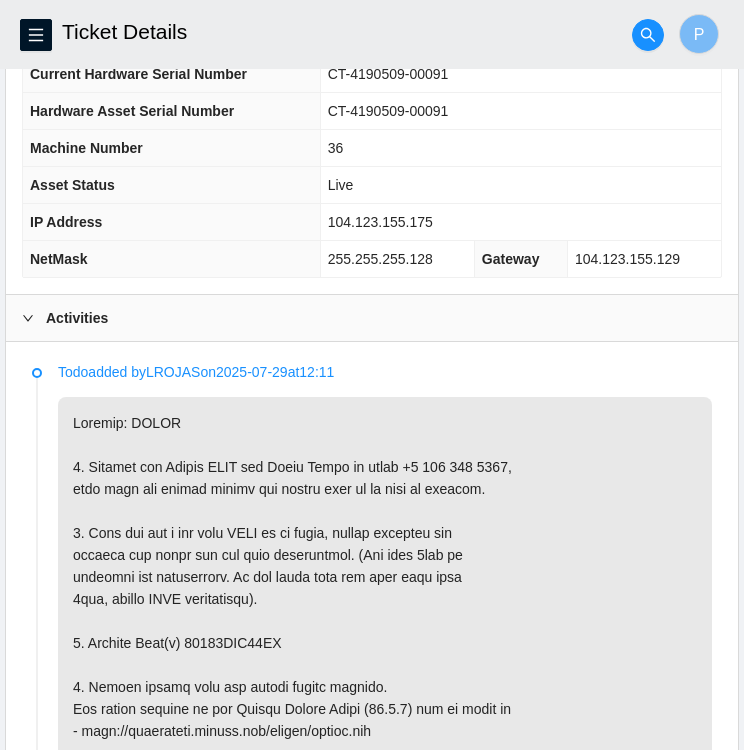 click 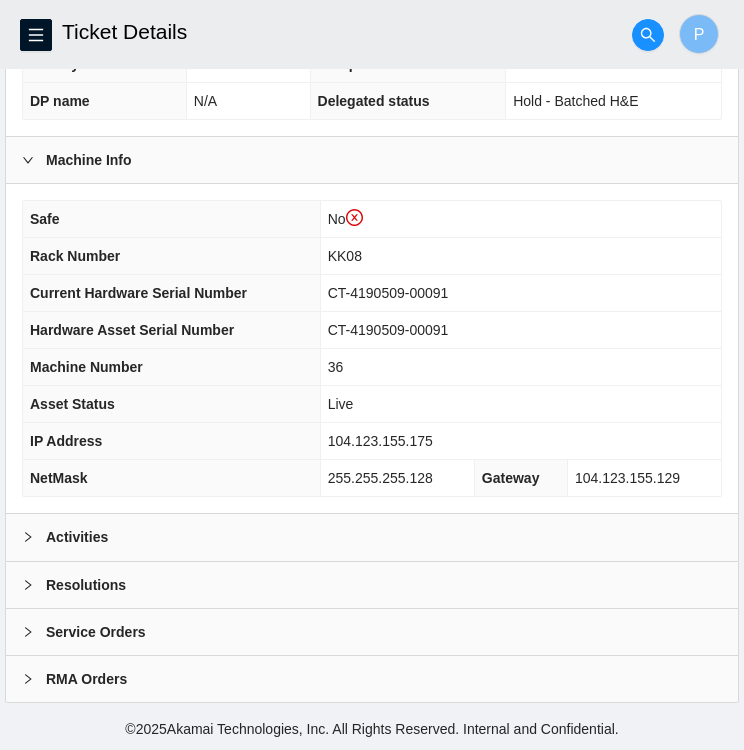 scroll, scrollTop: 558, scrollLeft: 0, axis: vertical 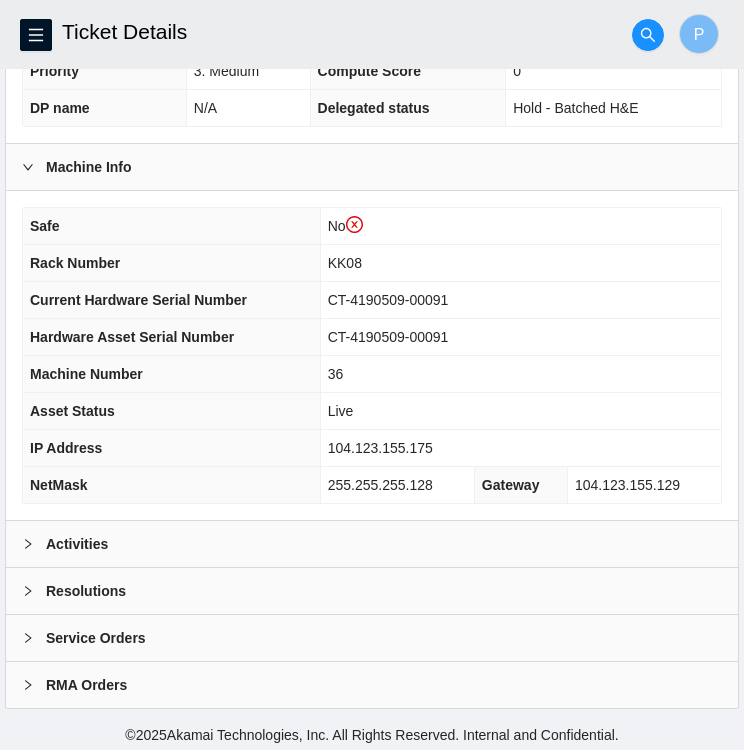 click 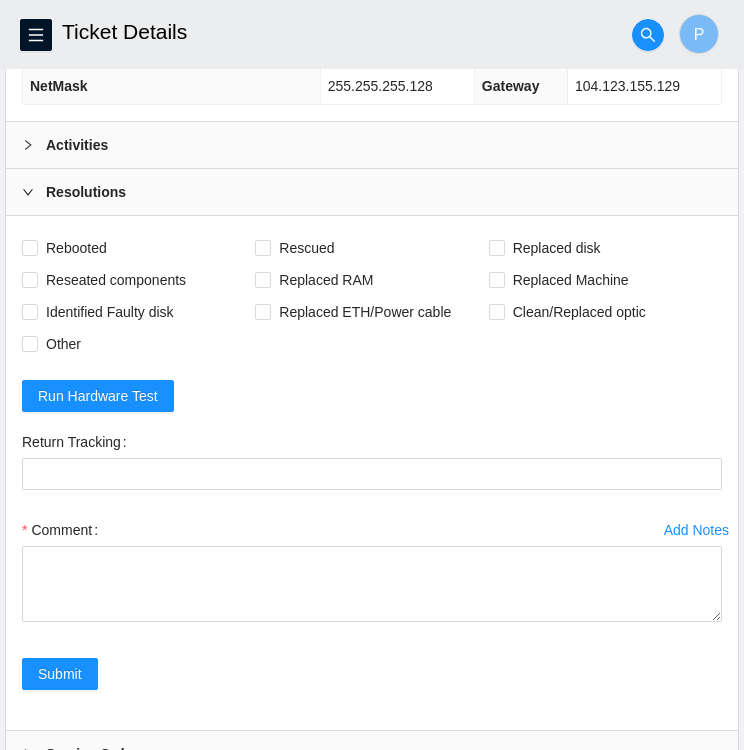 scroll, scrollTop: 958, scrollLeft: 0, axis: vertical 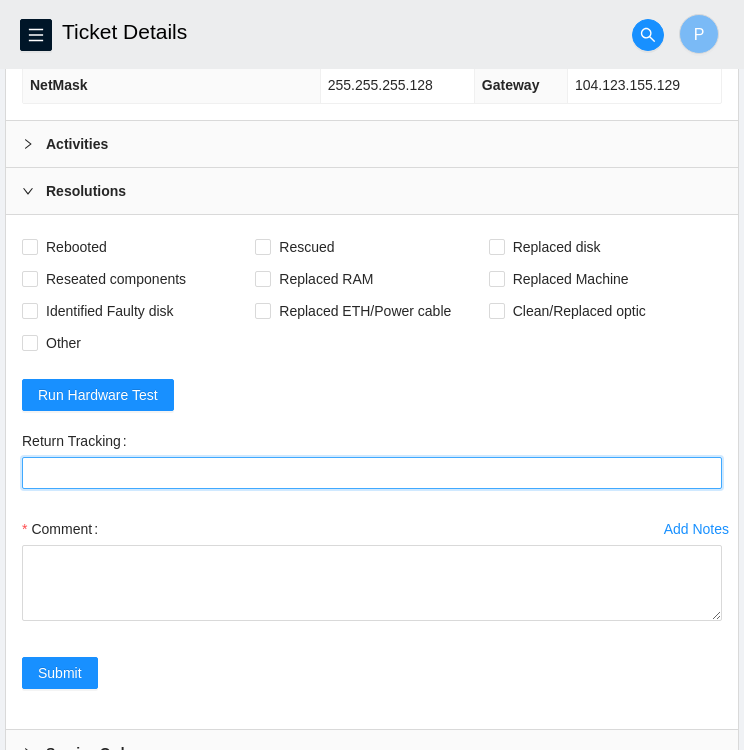click on "Return Tracking" at bounding box center [372, 473] 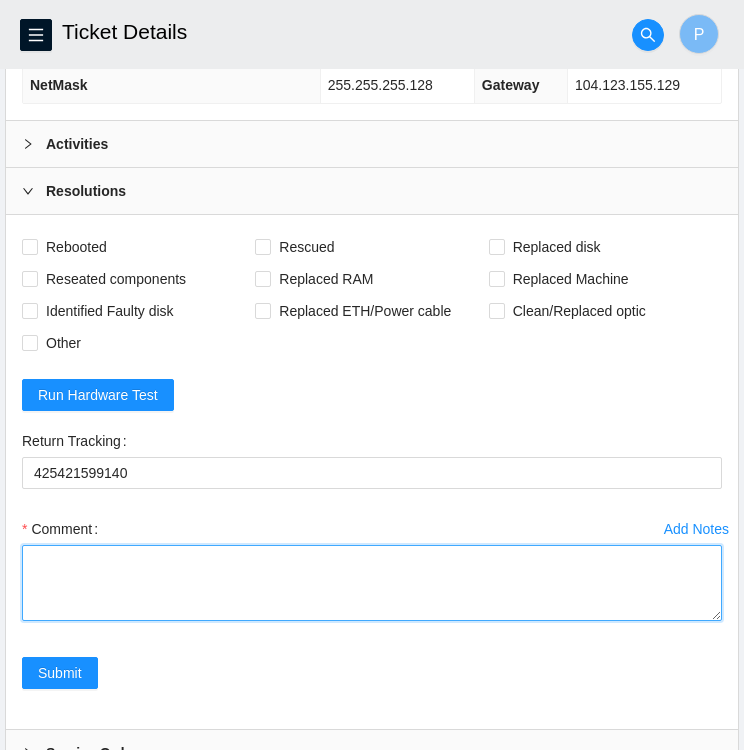 click on "Comment" at bounding box center [372, 583] 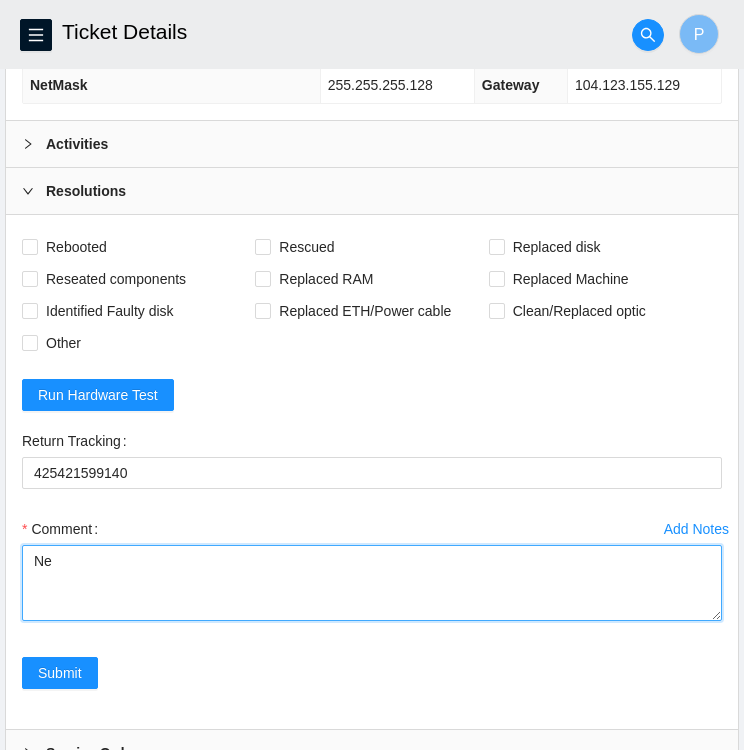 type on "N" 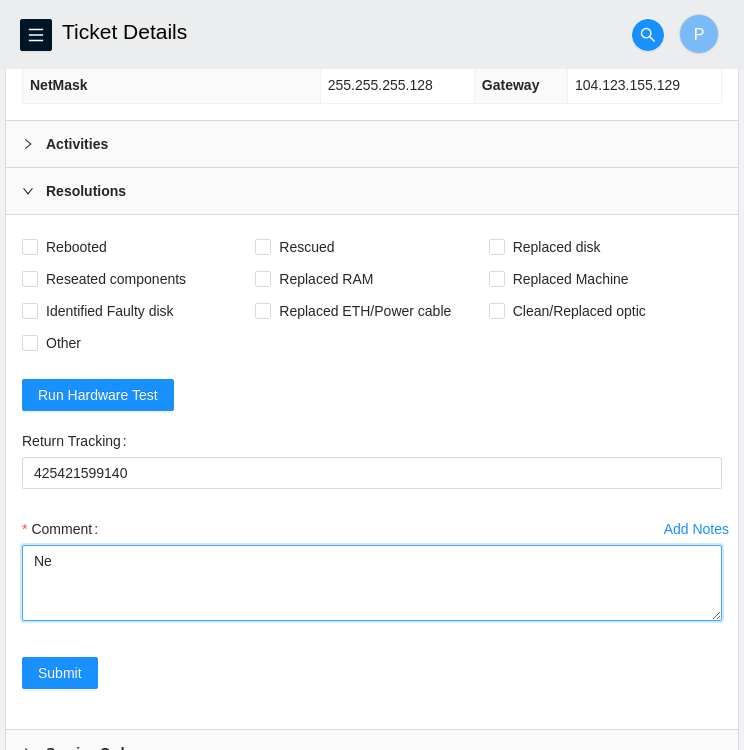 type on "N" 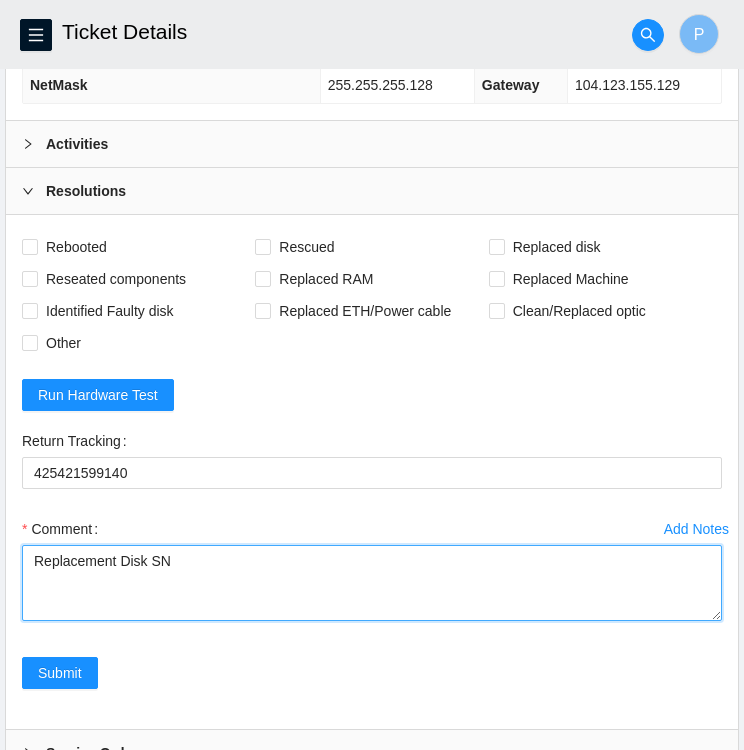 click on "Replacement Disk SN" at bounding box center (372, 583) 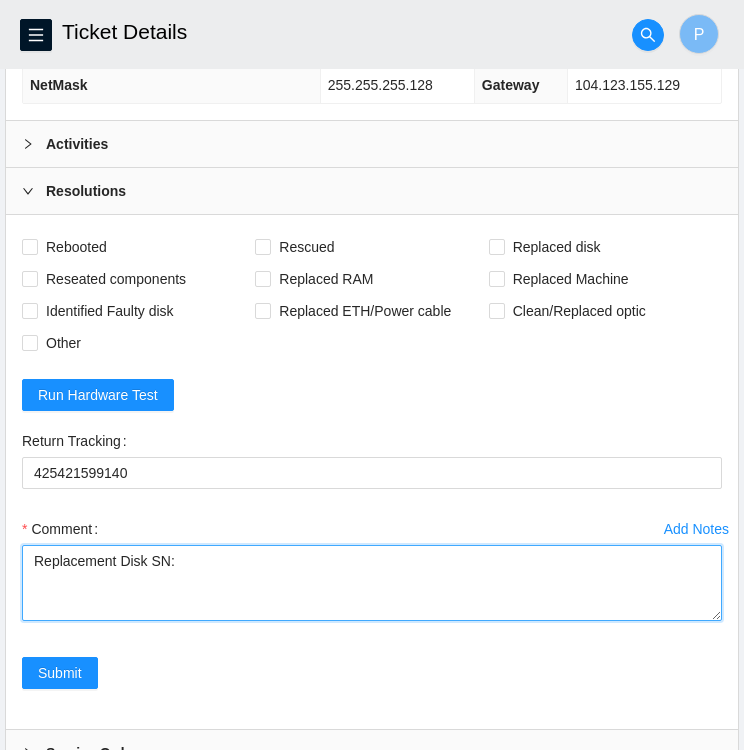 paste on "S45RNA0R335057" 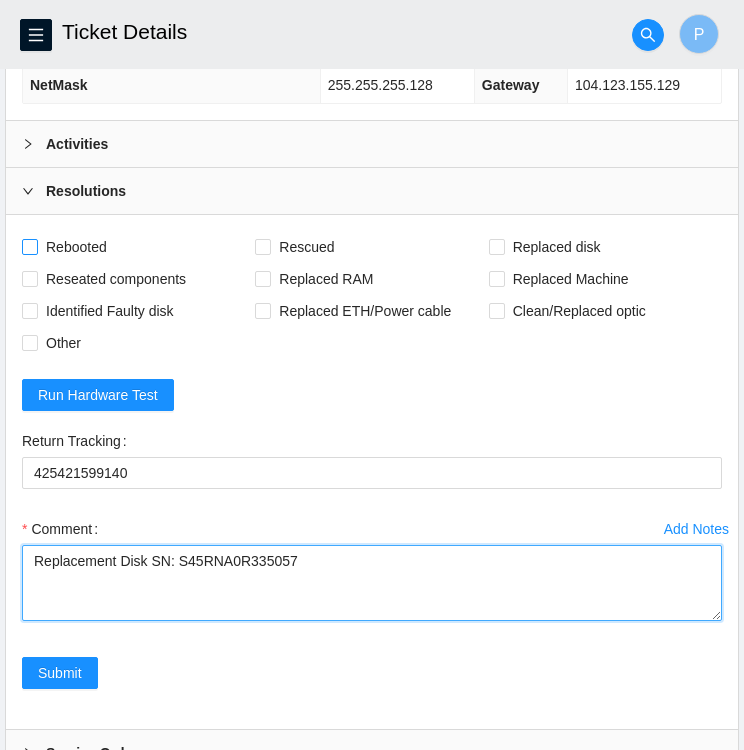 type on "Replacement Disk SN: S45RNA0R335057" 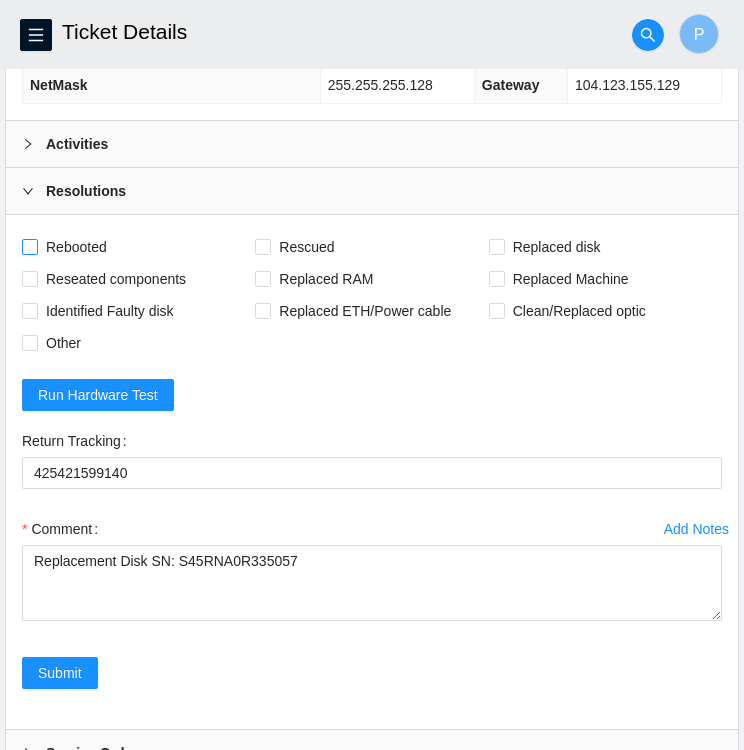 click on "Rebooted" at bounding box center [76, 247] 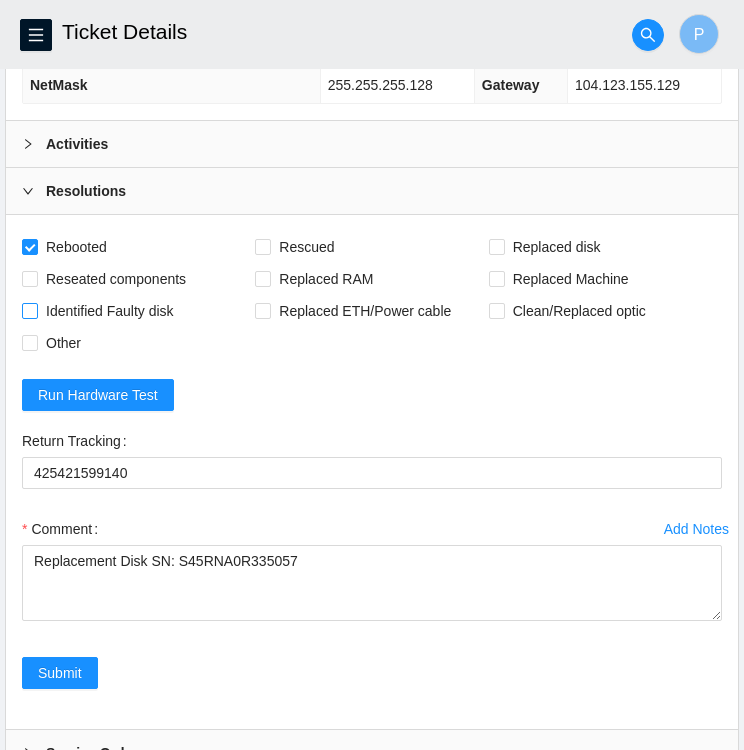 click on "Identified Faulty disk" at bounding box center (29, 310) 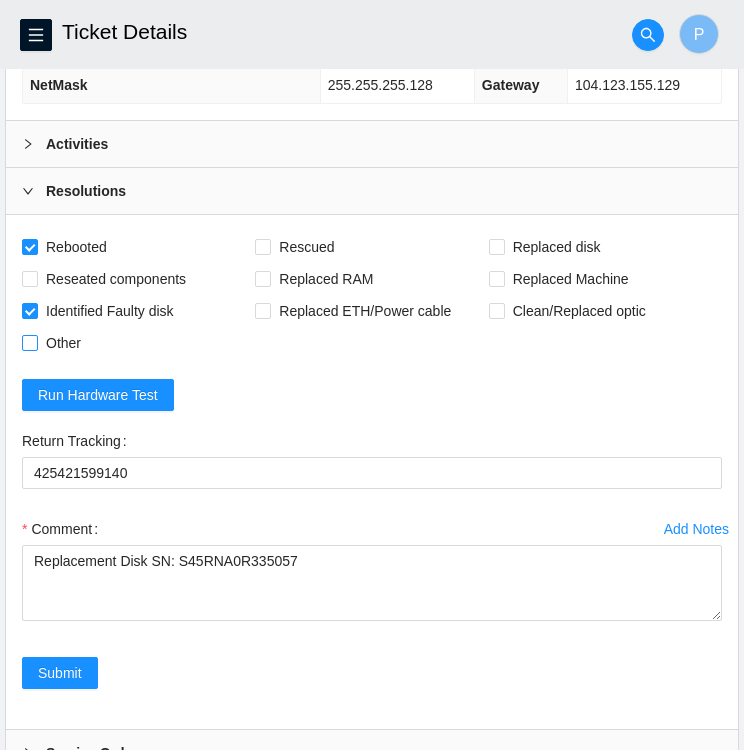 click on "Other" at bounding box center [29, 342] 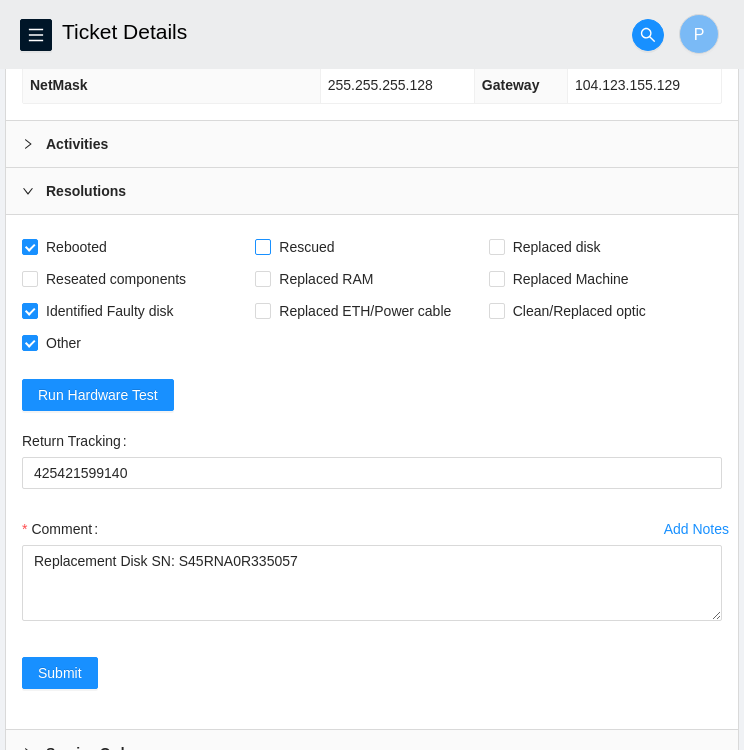 click on "Rescued" at bounding box center [262, 246] 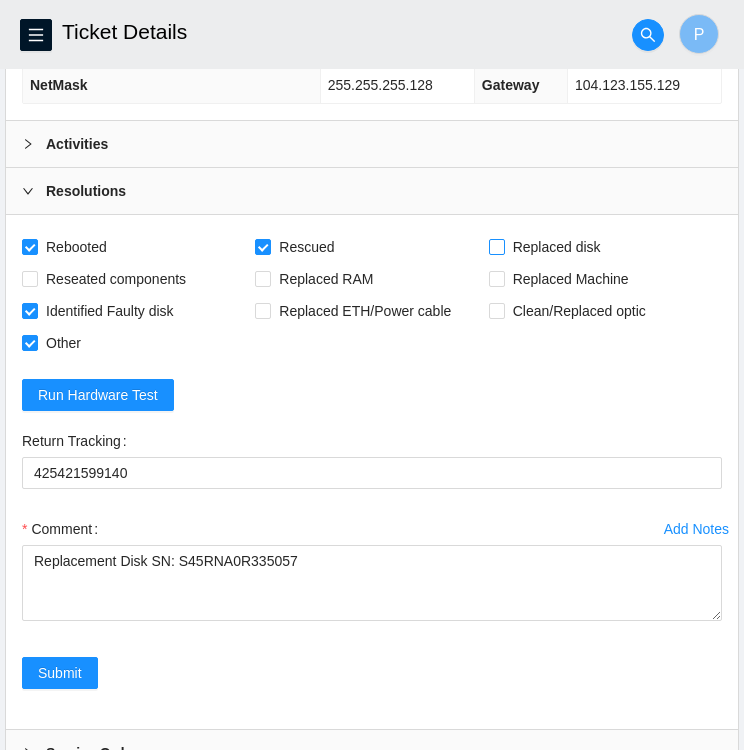 click on "Replaced disk" at bounding box center (496, 246) 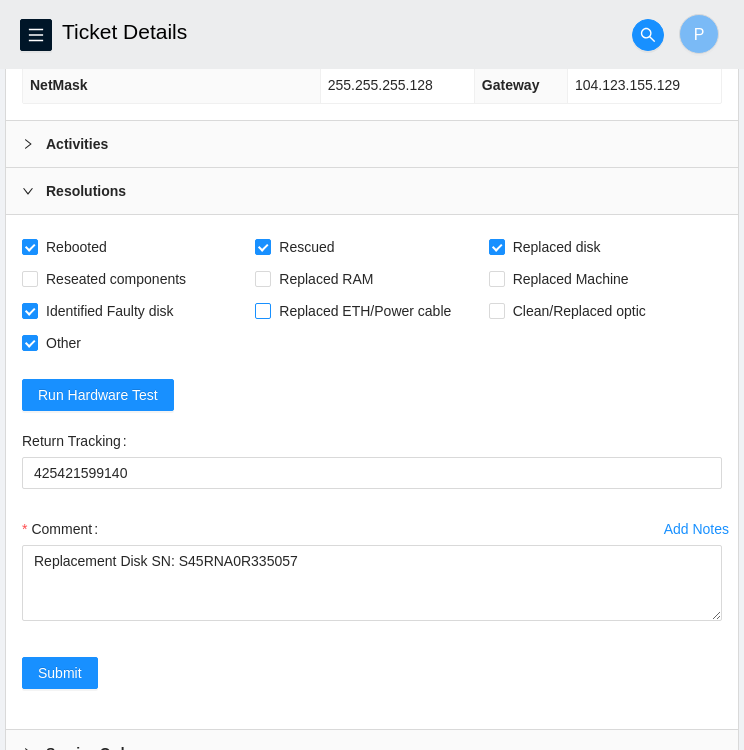 click on "Replaced ETH/Power cable" at bounding box center [262, 310] 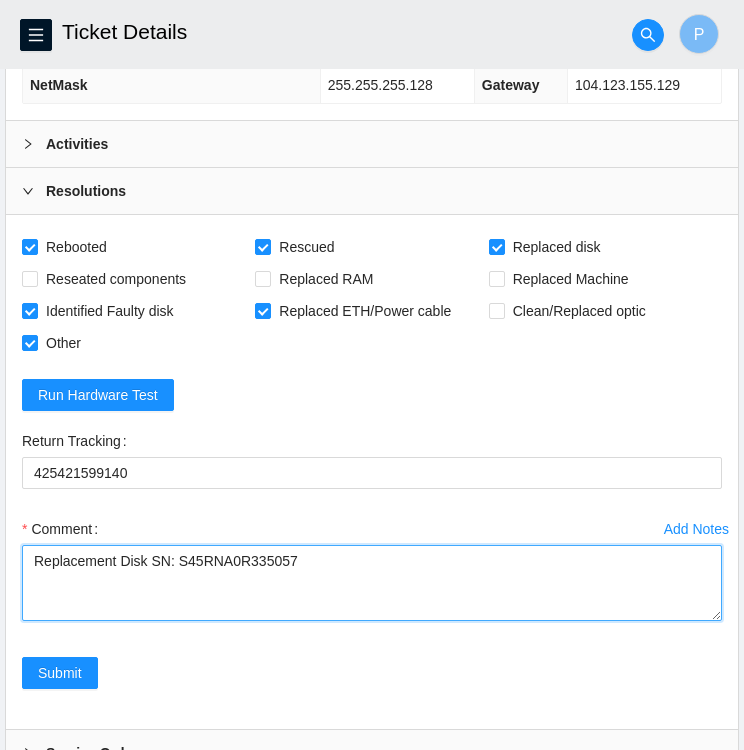 click on "Replacement Disk SN: S45RNA0R335057" at bounding box center (372, 583) 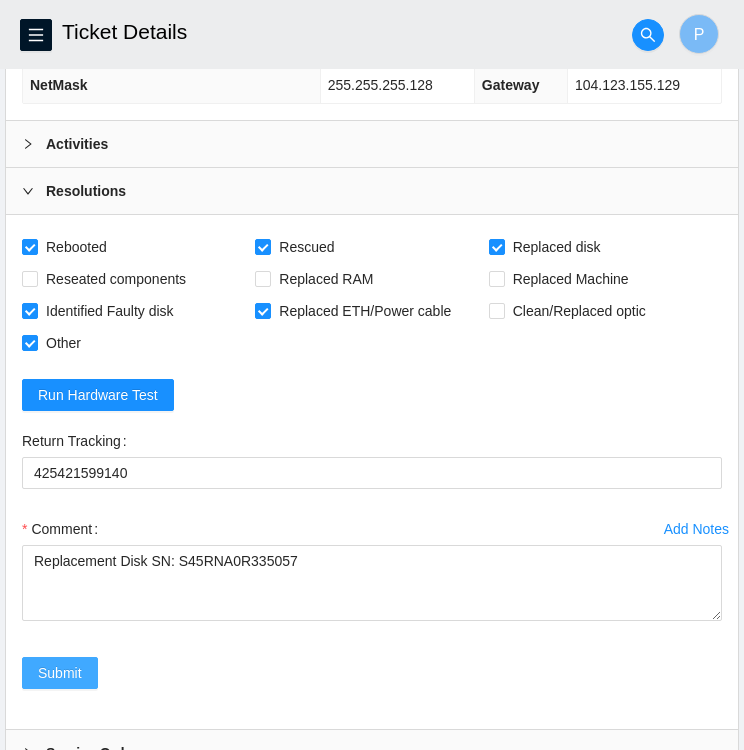 click on "Submit" at bounding box center (60, 673) 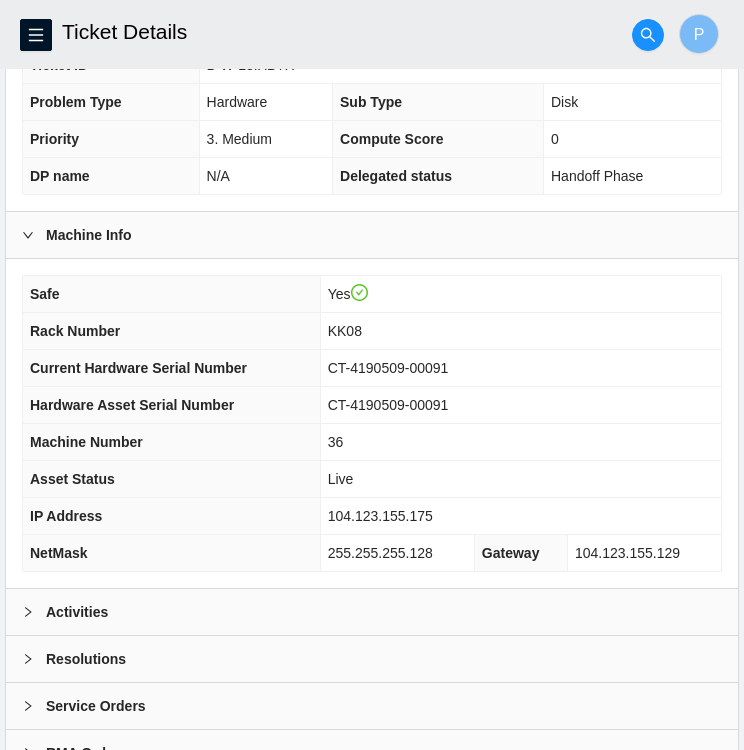 scroll, scrollTop: 520, scrollLeft: 0, axis: vertical 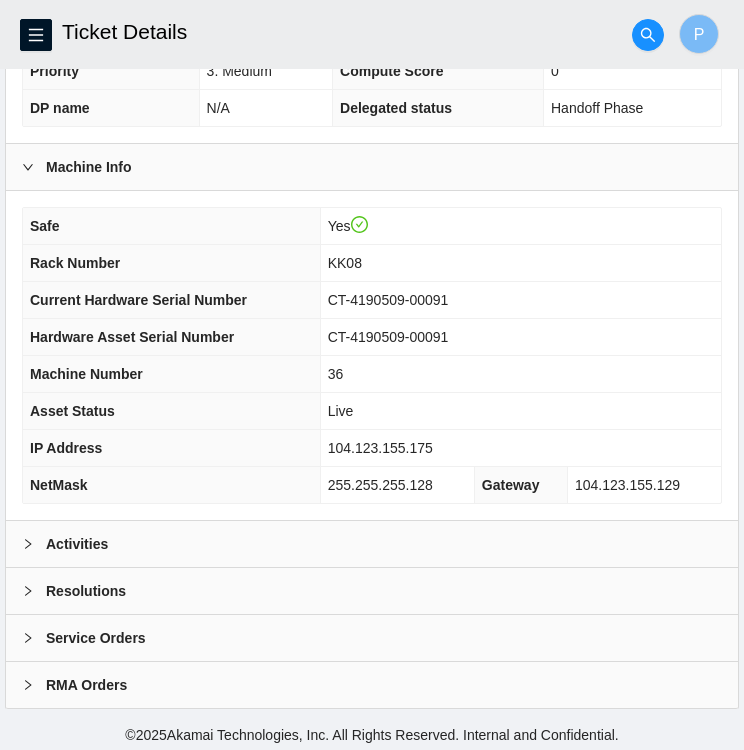 click on "Activities" at bounding box center [77, 544] 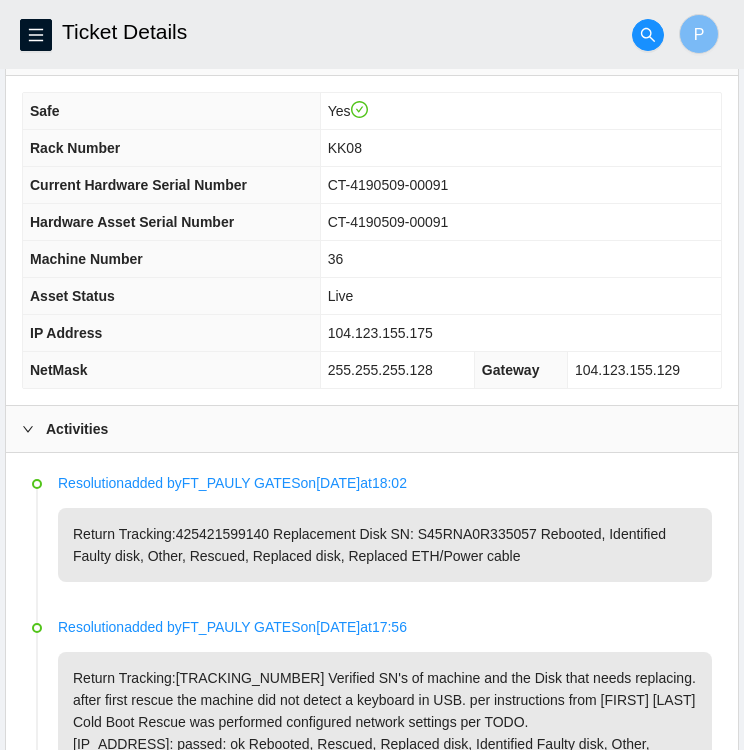 scroll, scrollTop: 634, scrollLeft: 0, axis: vertical 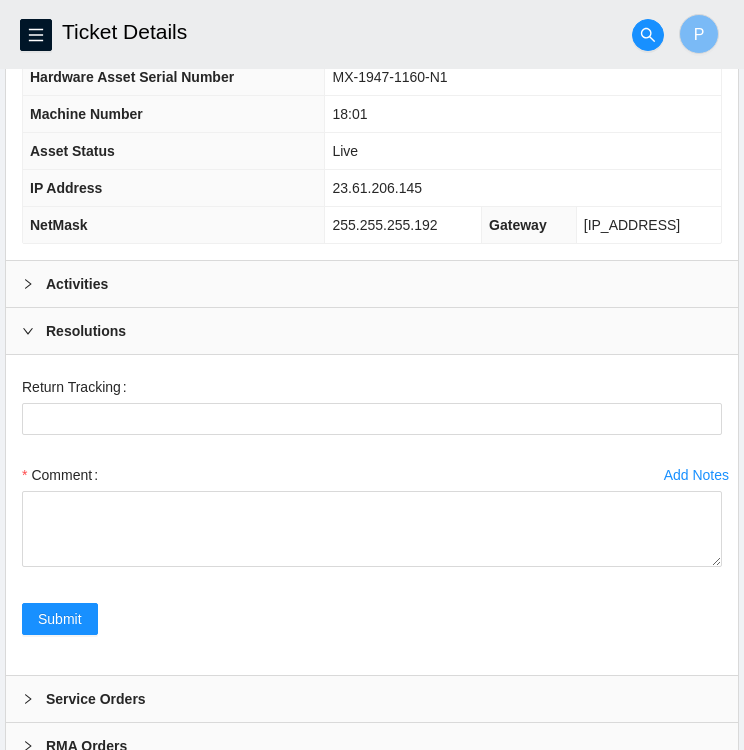 click 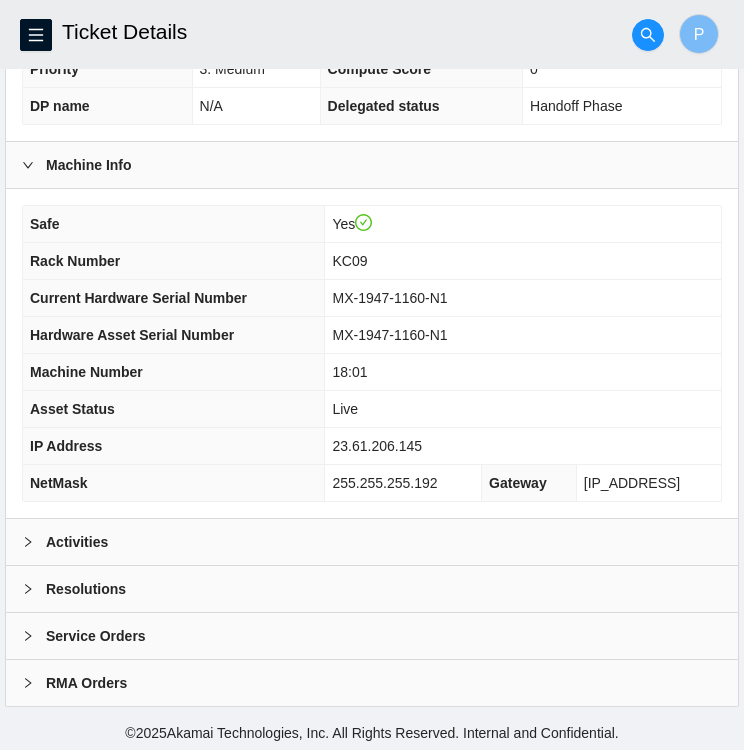 scroll, scrollTop: 520, scrollLeft: 0, axis: vertical 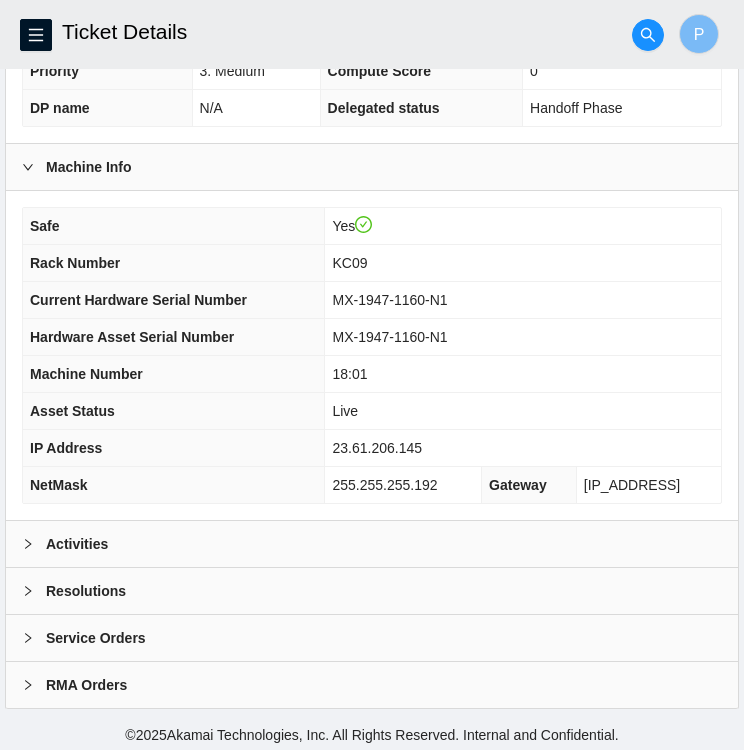 click 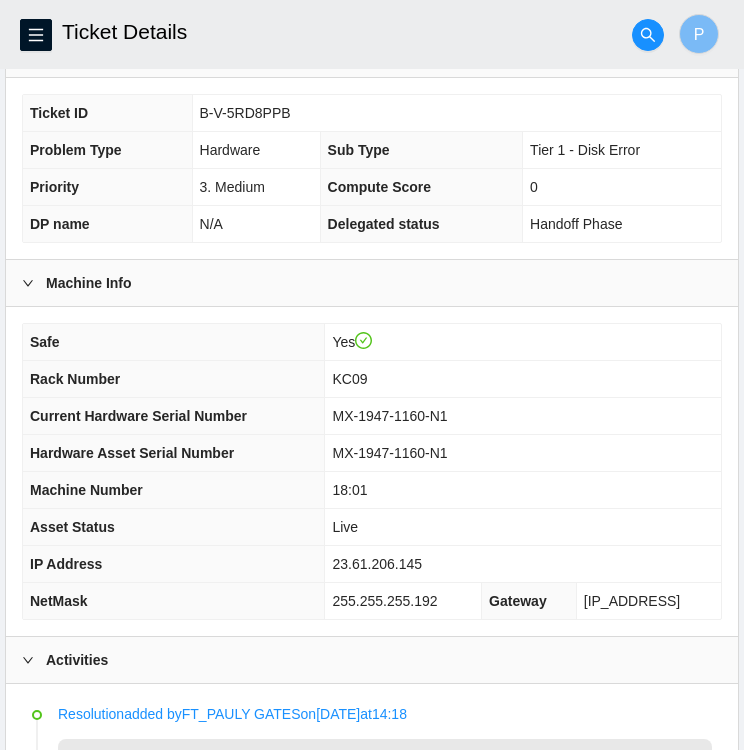 scroll, scrollTop: 406, scrollLeft: 0, axis: vertical 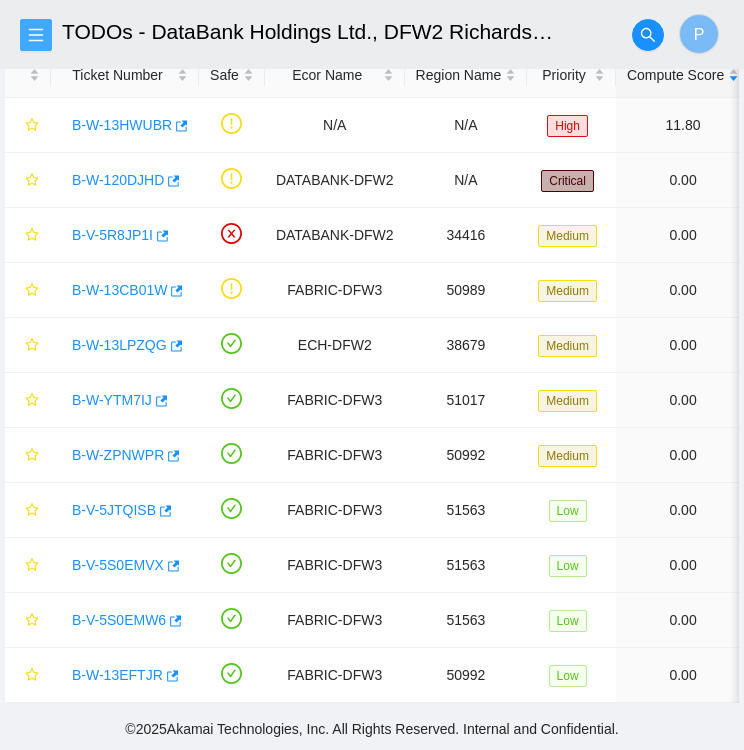 click 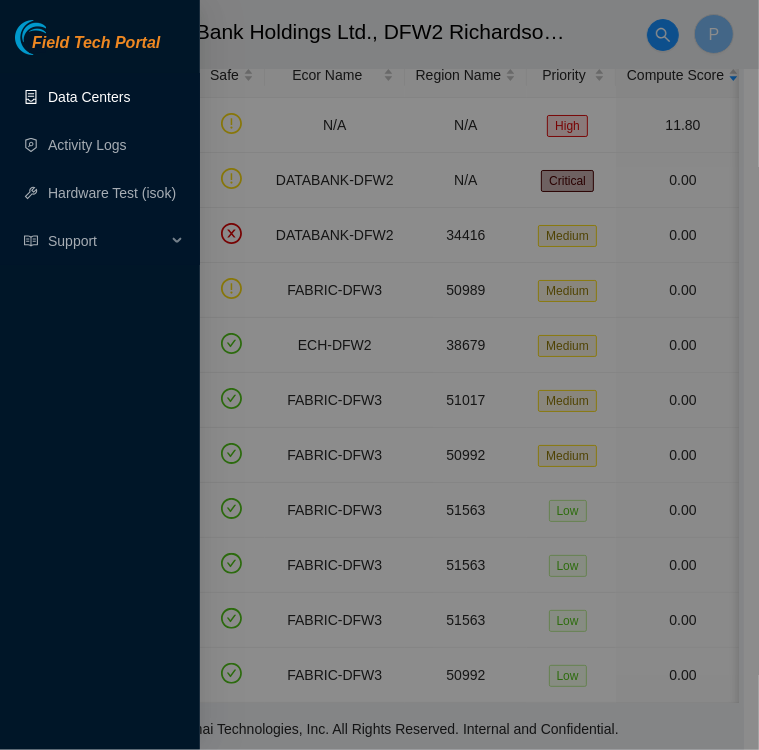 click on "Data Centers" at bounding box center (89, 97) 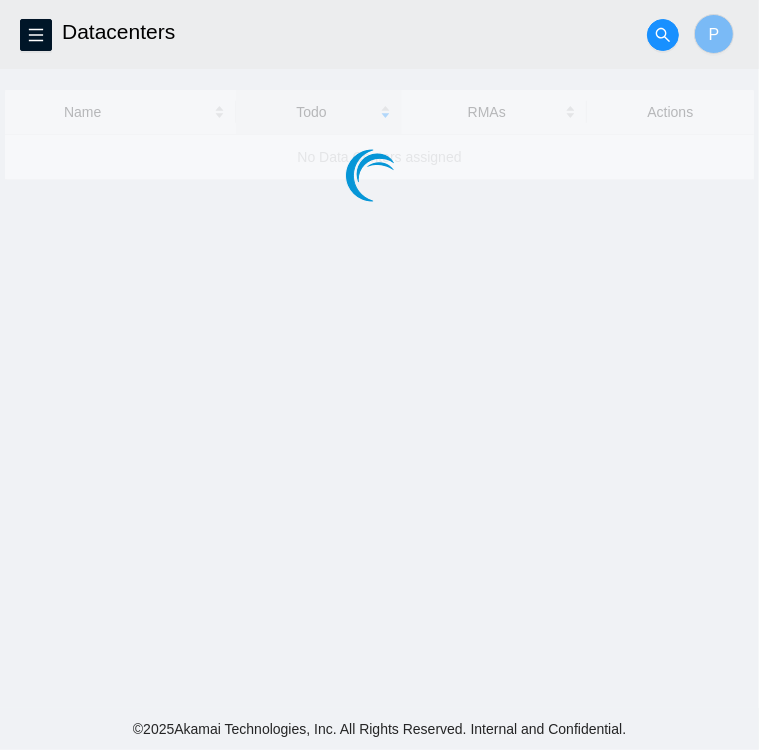 scroll, scrollTop: 0, scrollLeft: 0, axis: both 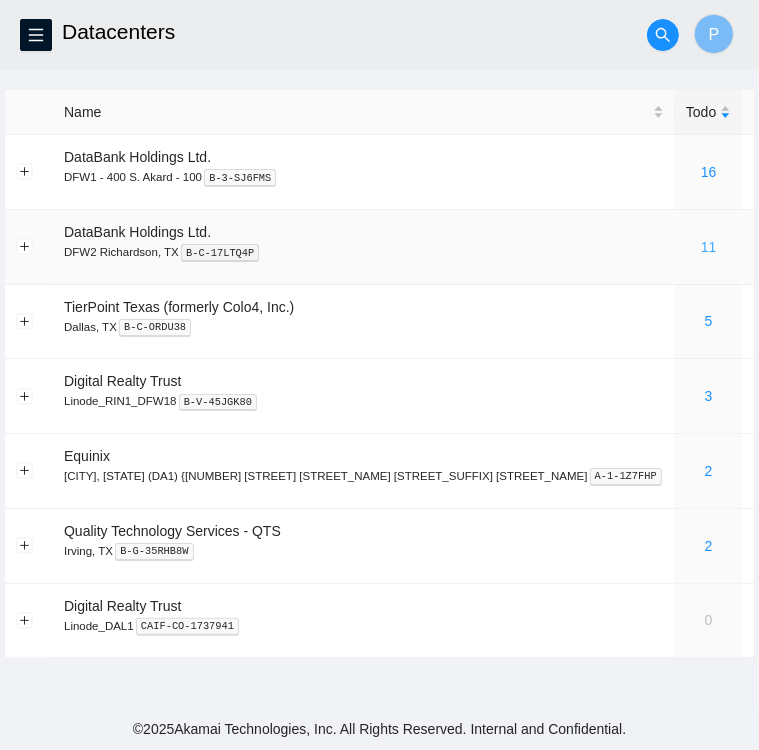 click on "11" at bounding box center [709, 247] 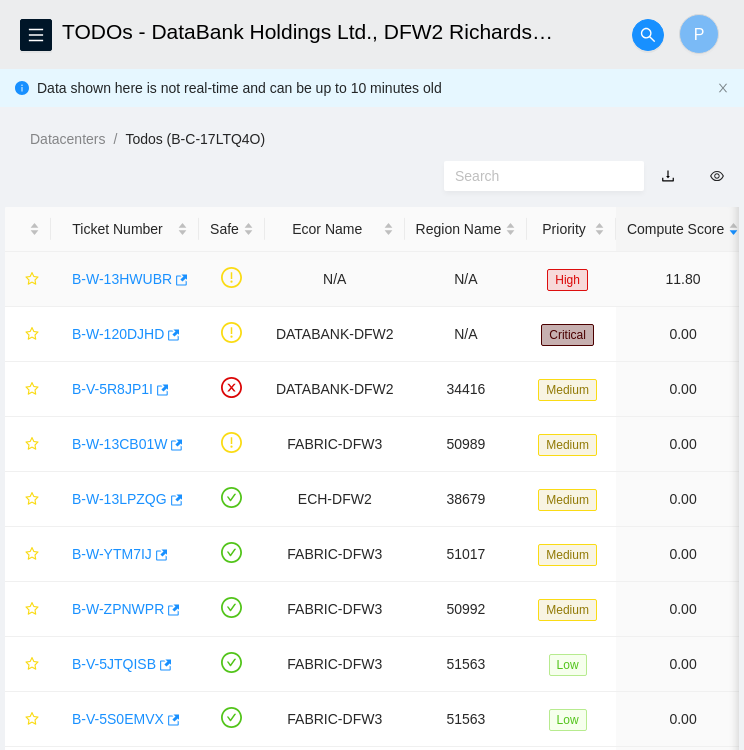 click on "B-W-13HWUBR" at bounding box center [122, 279] 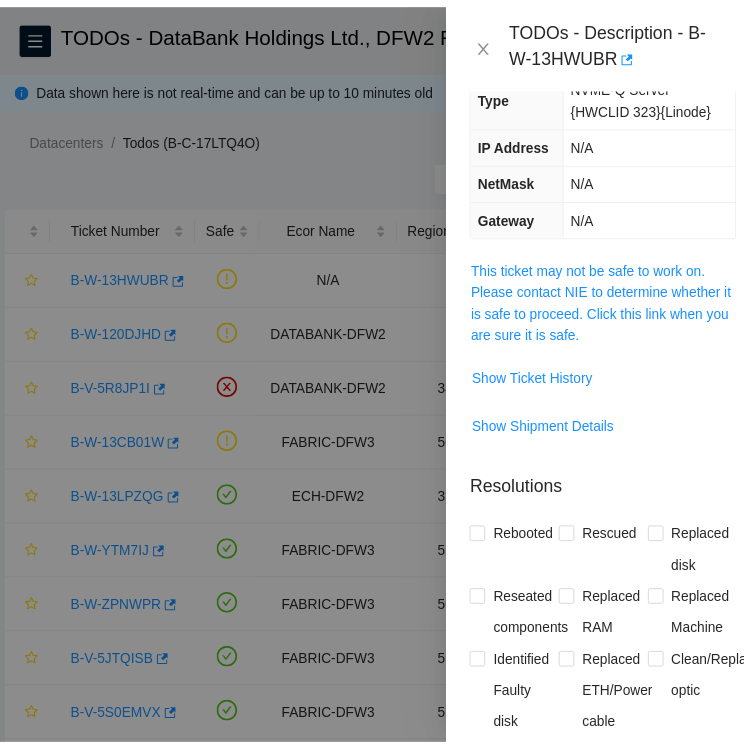 scroll, scrollTop: 303, scrollLeft: 0, axis: vertical 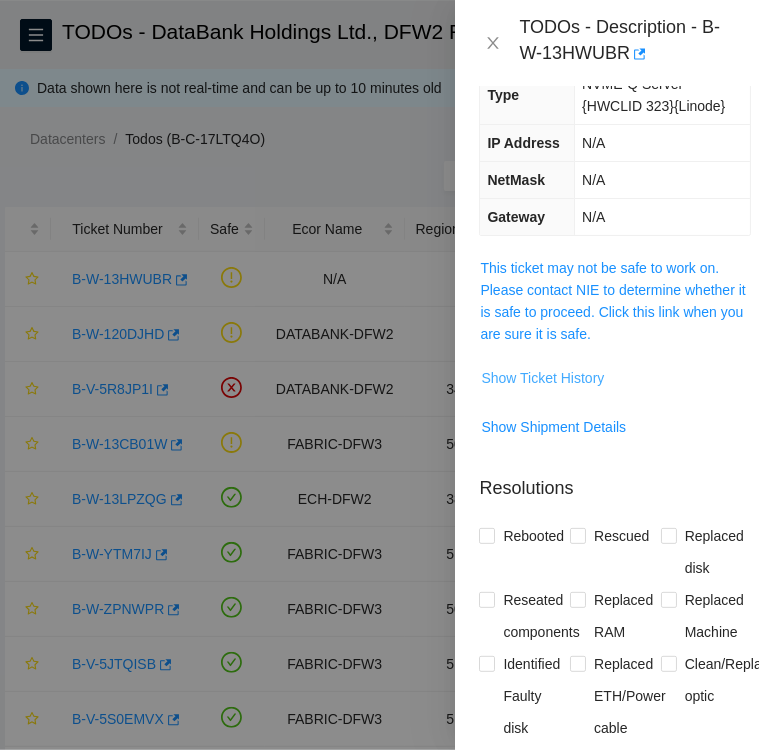 click on "Show Ticket History" at bounding box center [542, 378] 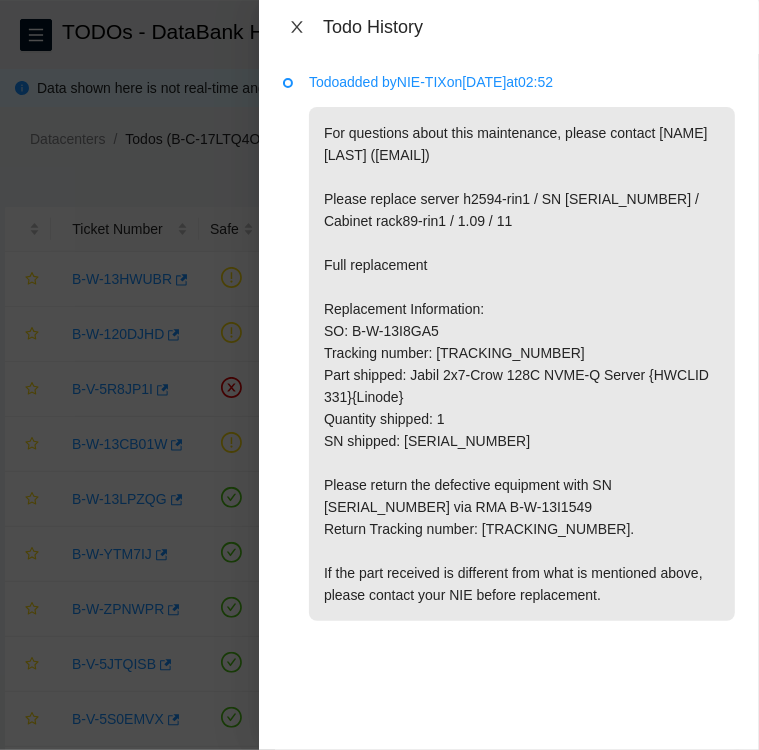 click 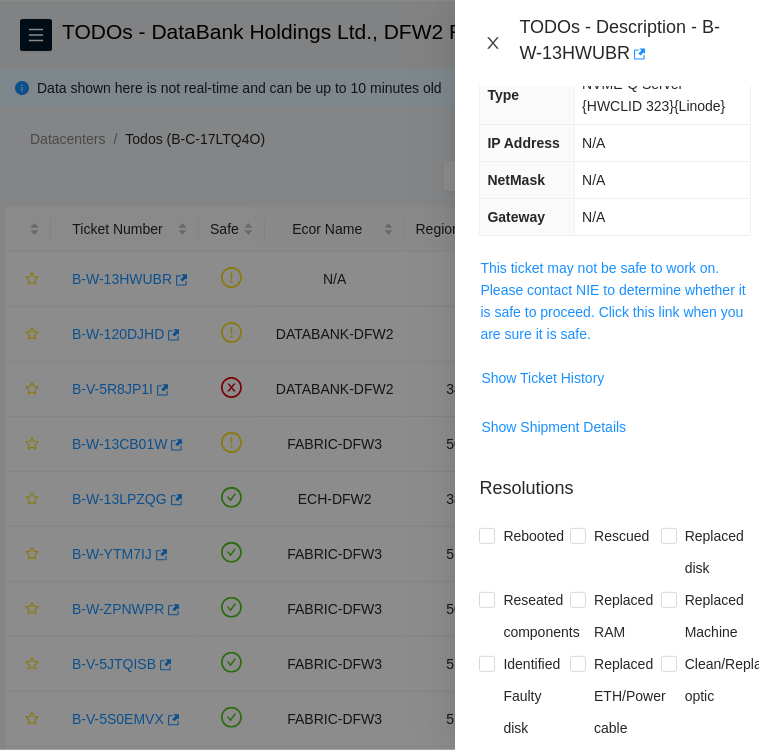 click 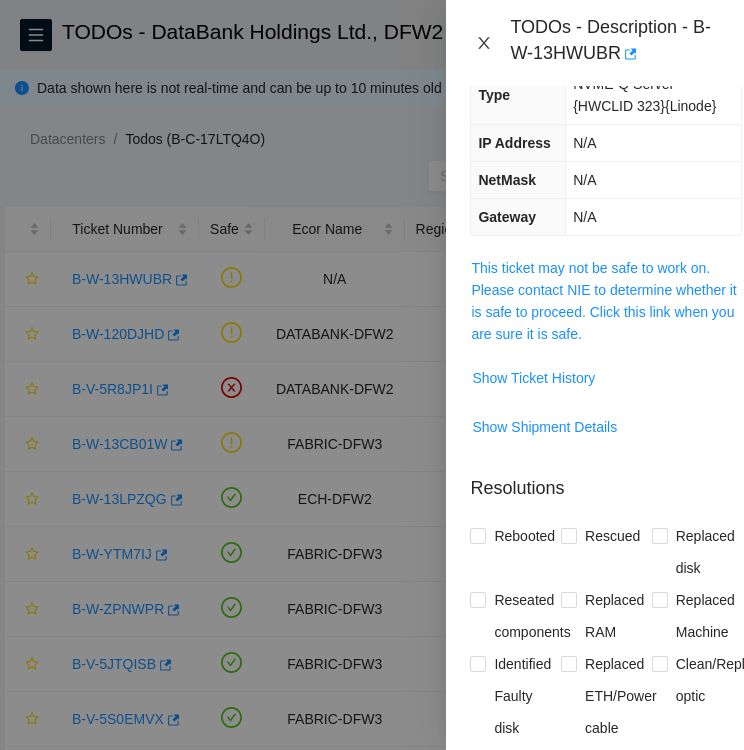scroll, scrollTop: 204, scrollLeft: 0, axis: vertical 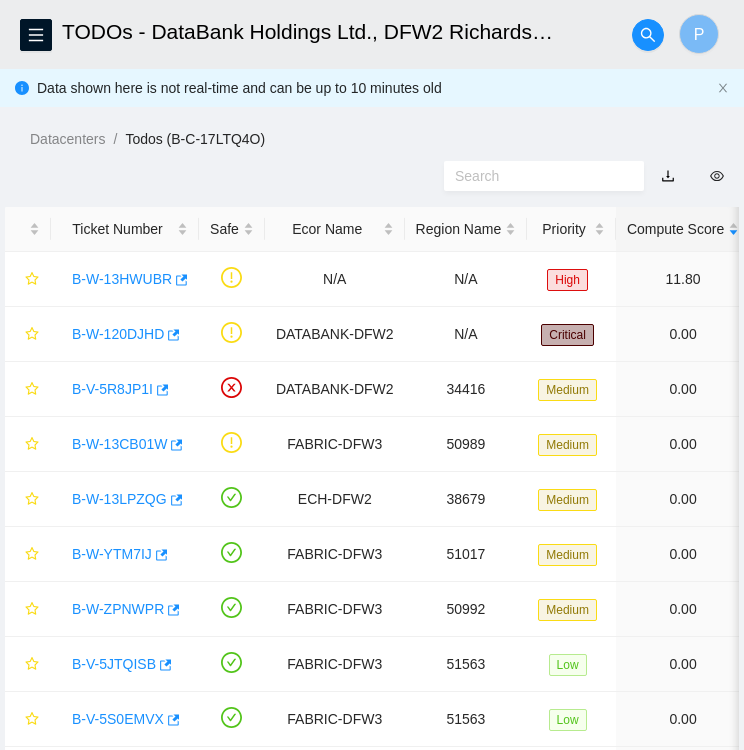 click on "Datacenters / Todos (B-C-17LTQ4O) /" at bounding box center (387, 139) 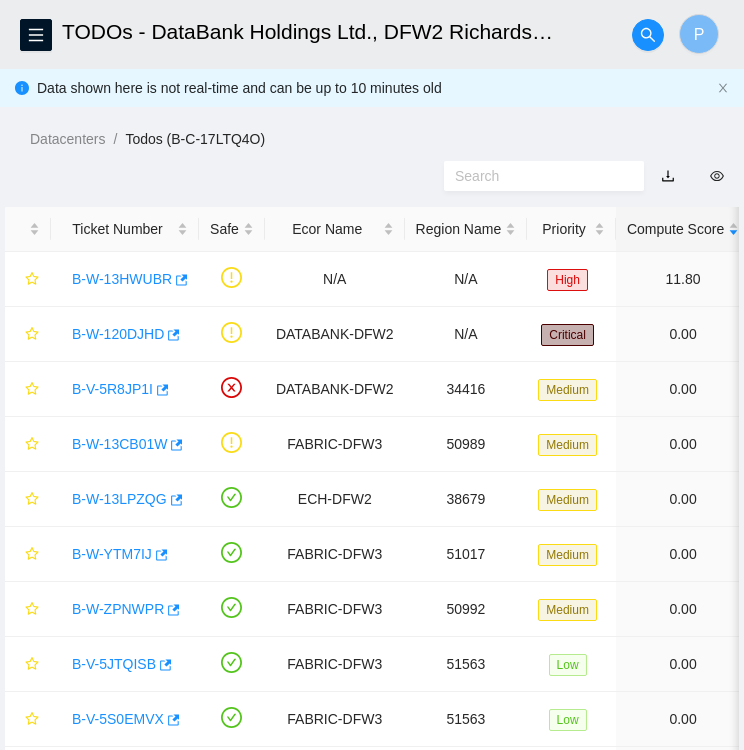 scroll, scrollTop: 167, scrollLeft: 0, axis: vertical 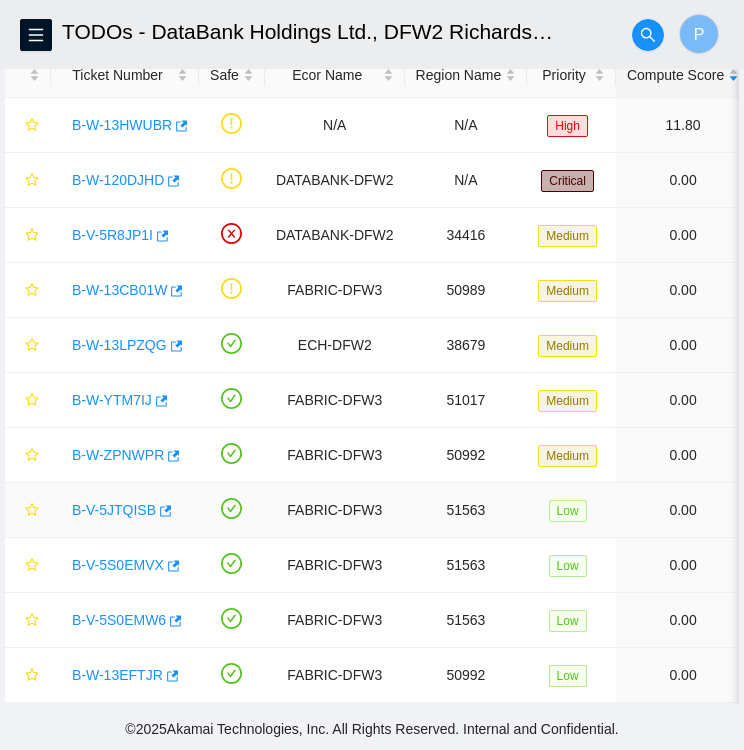 click on "B-V-5JTQISB" at bounding box center [114, 510] 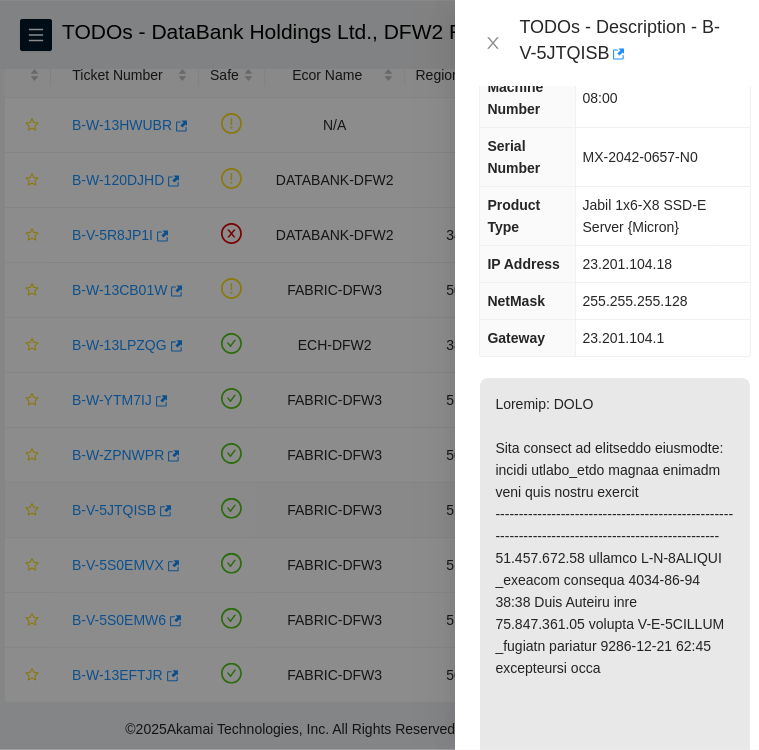 scroll, scrollTop: 336, scrollLeft: 0, axis: vertical 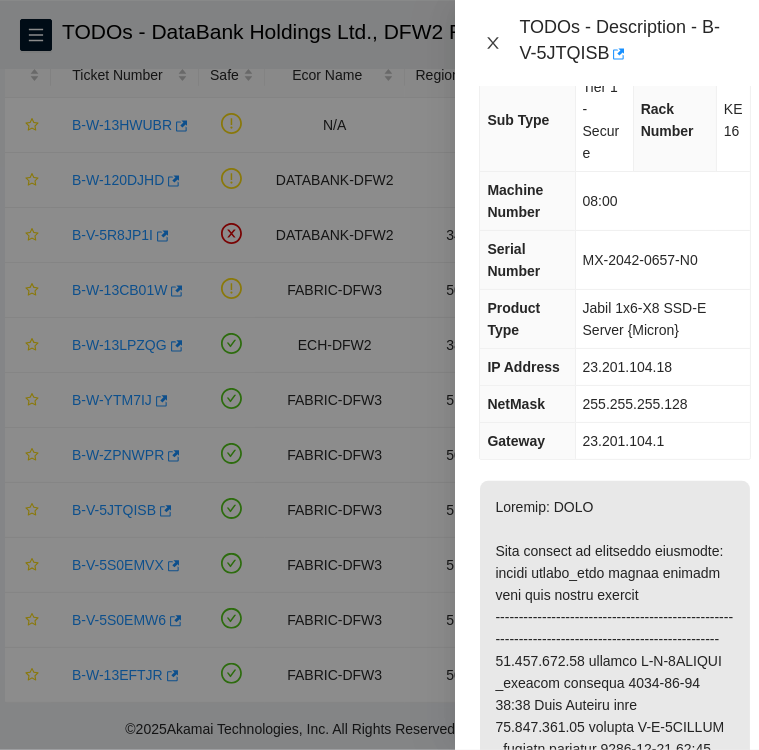 click 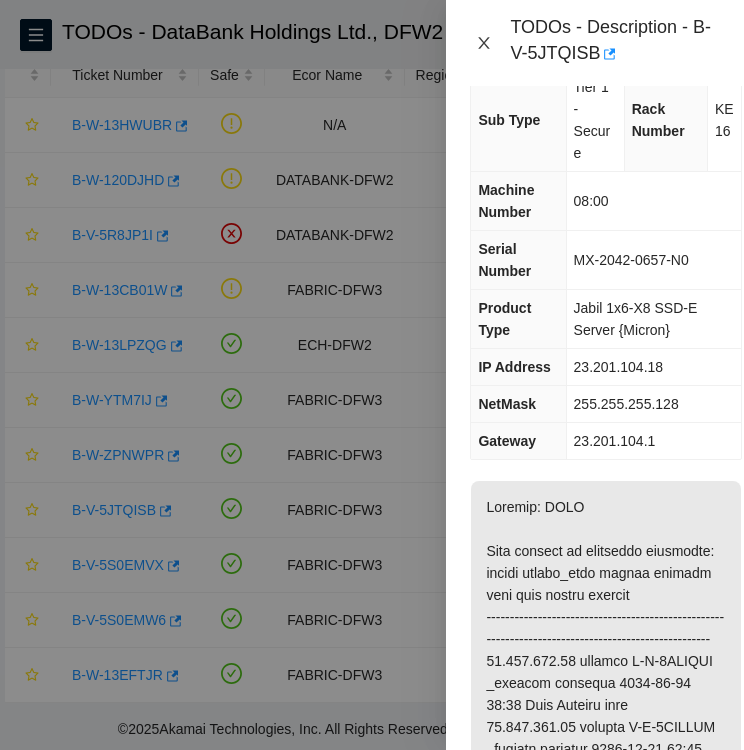 scroll, scrollTop: 46, scrollLeft: 0, axis: vertical 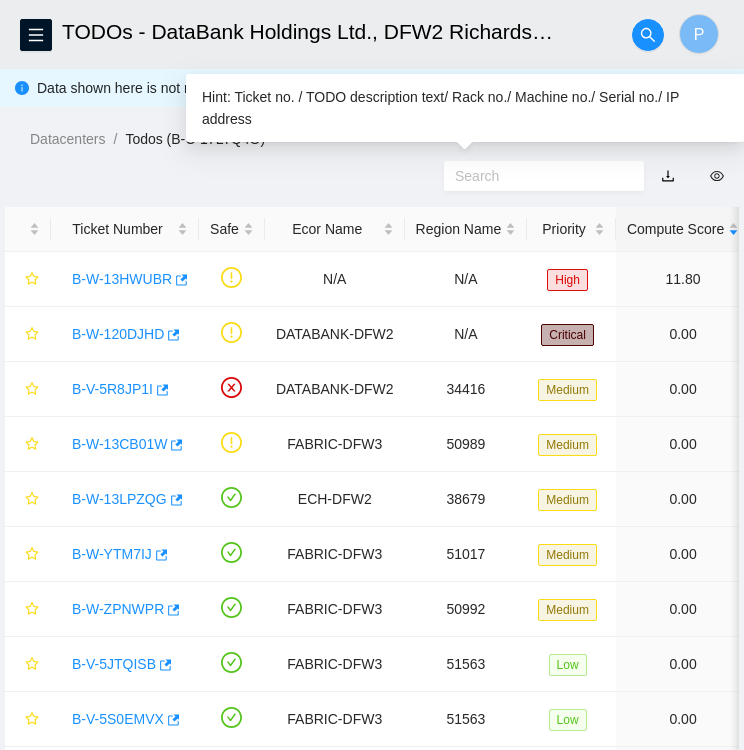 click at bounding box center (536, 176) 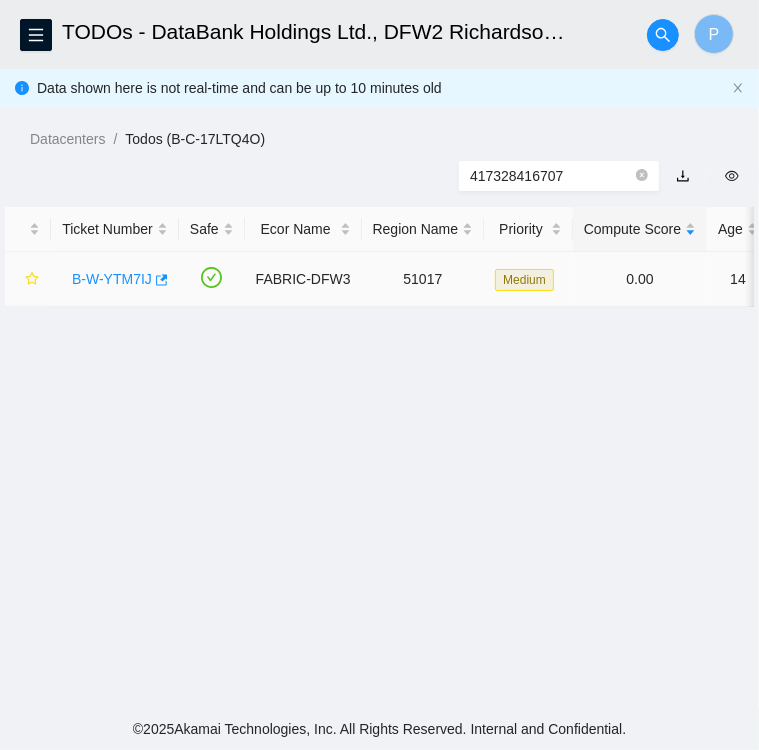 type on "417328416707" 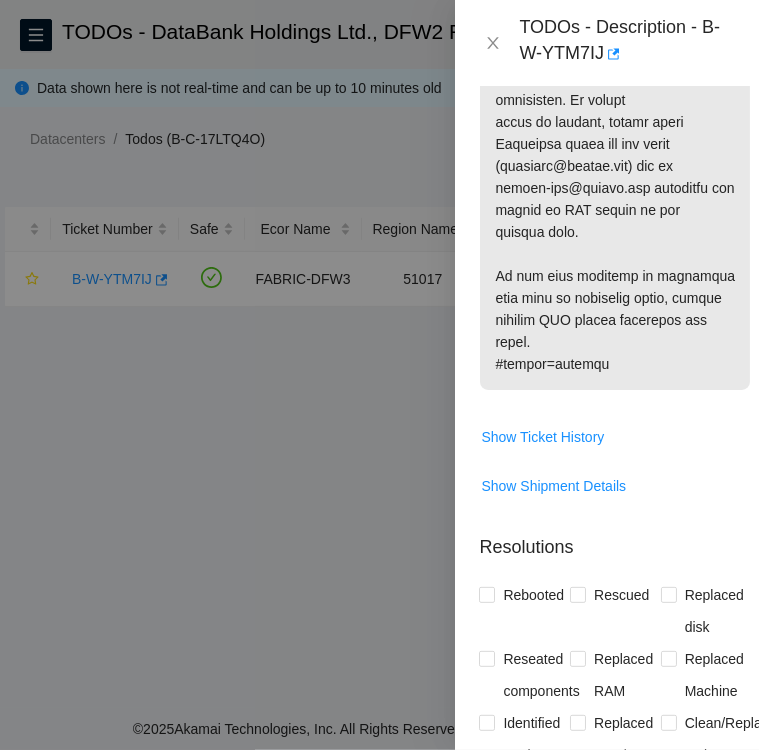 scroll, scrollTop: 2139, scrollLeft: 0, axis: vertical 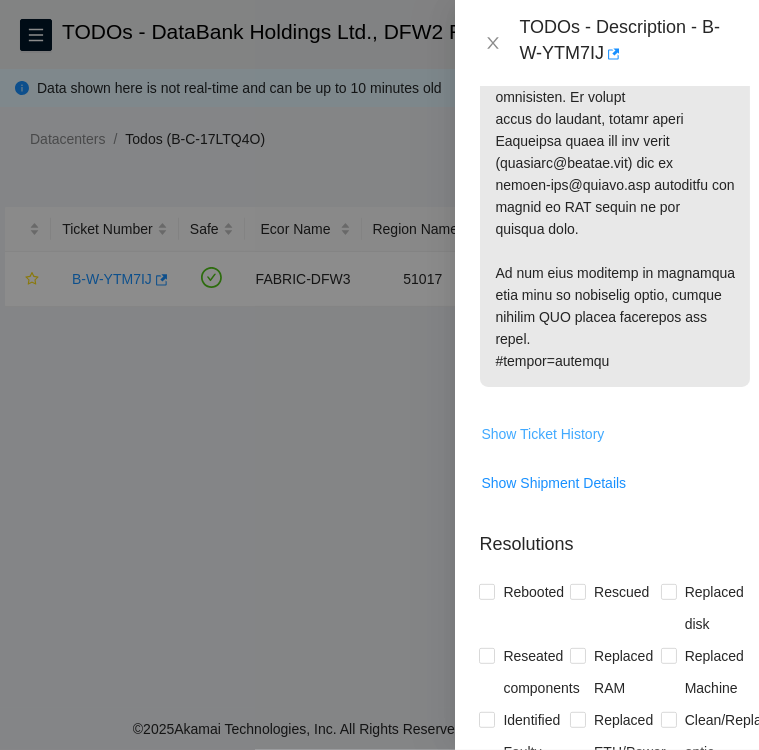click on "Show Ticket History" at bounding box center [542, 434] 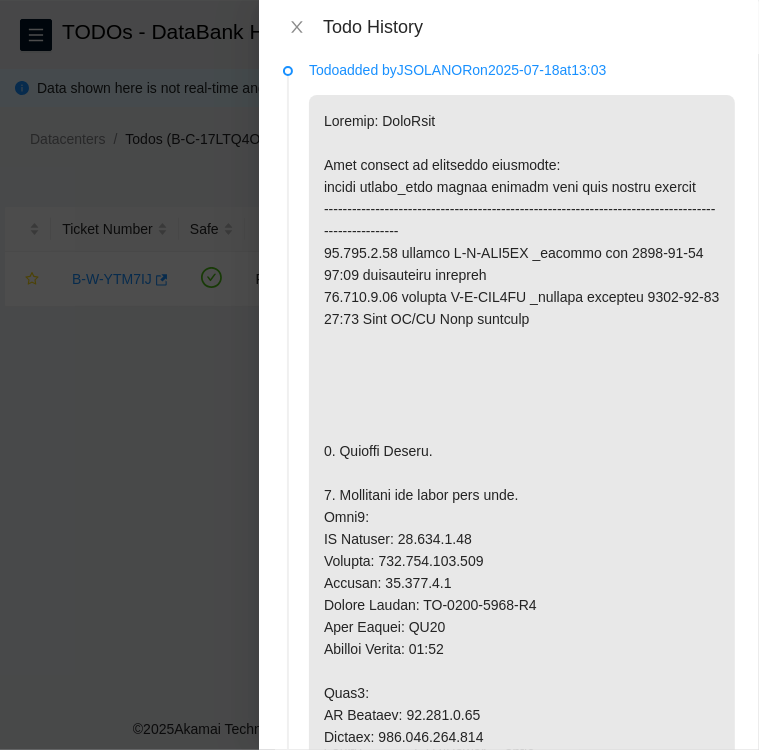 scroll, scrollTop: 0, scrollLeft: 0, axis: both 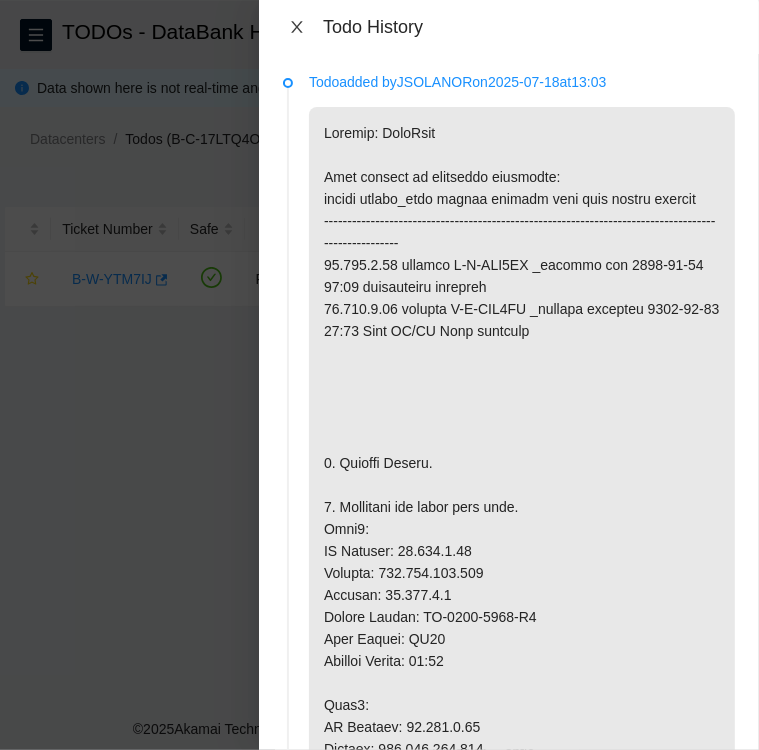 click 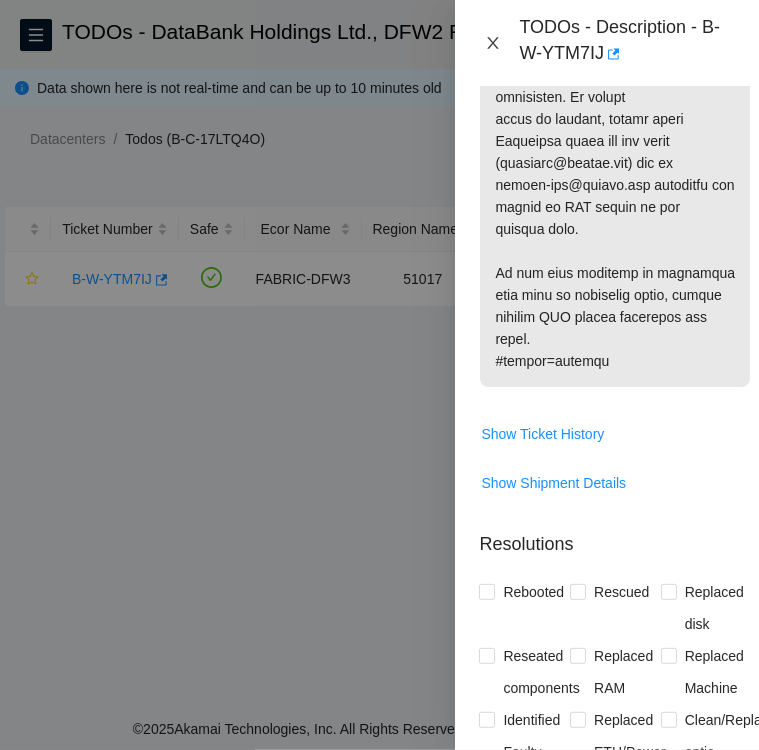 click 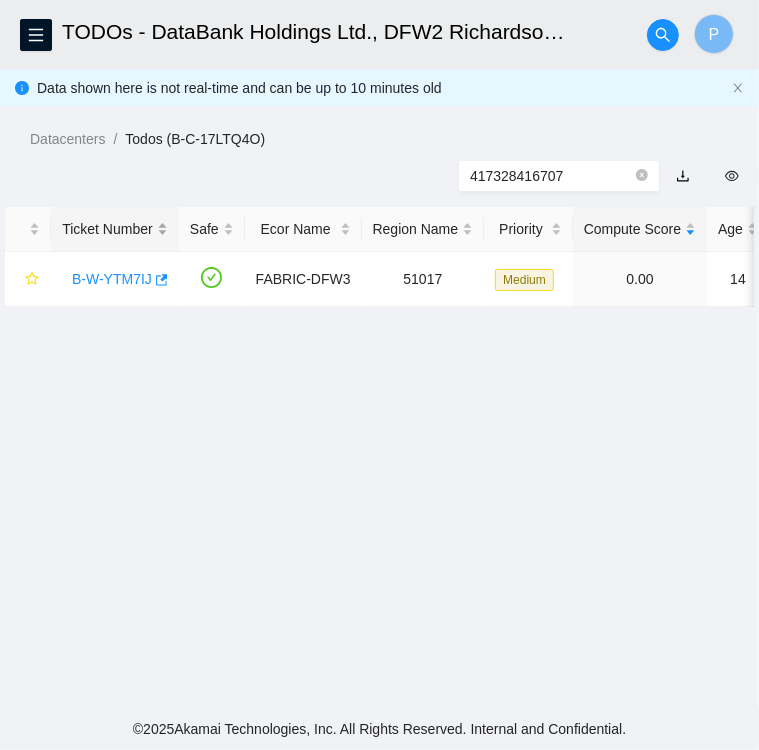 scroll, scrollTop: 540, scrollLeft: 0, axis: vertical 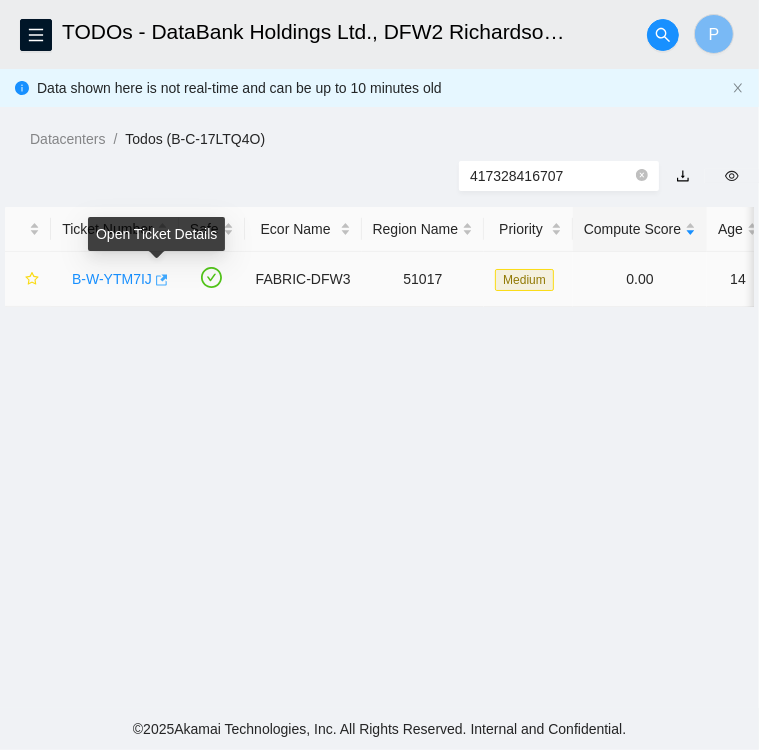 click 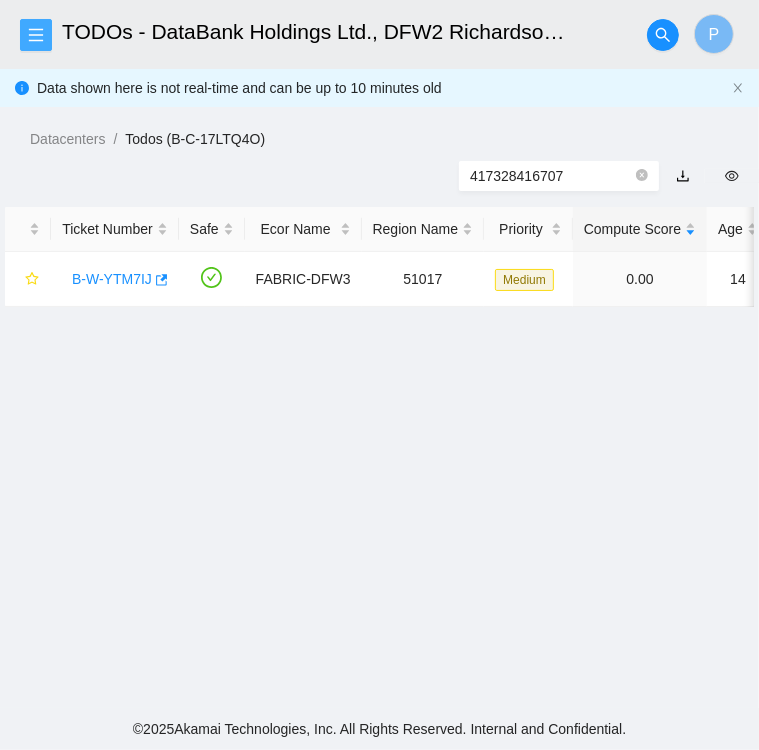 click 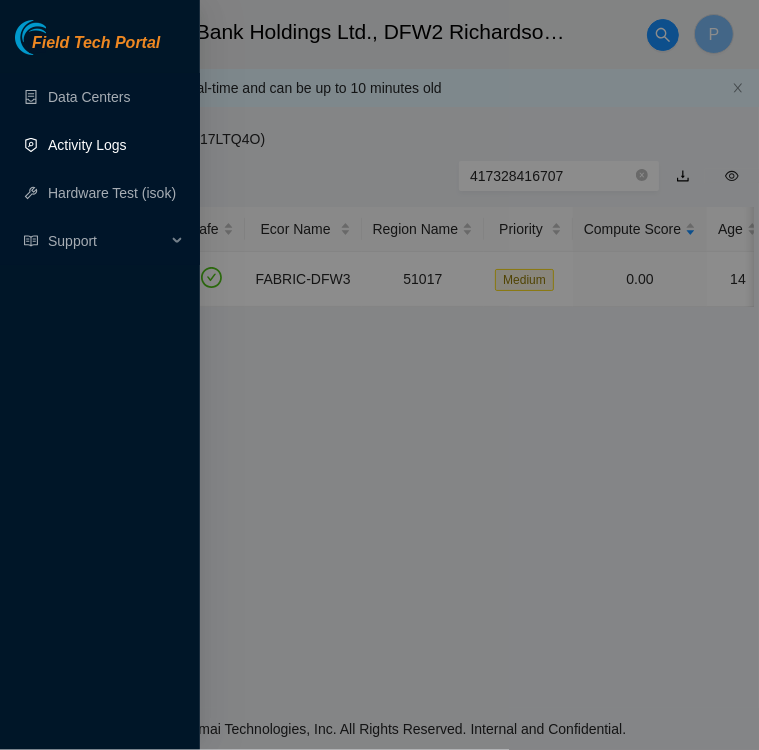 click on "Activity Logs" at bounding box center [87, 145] 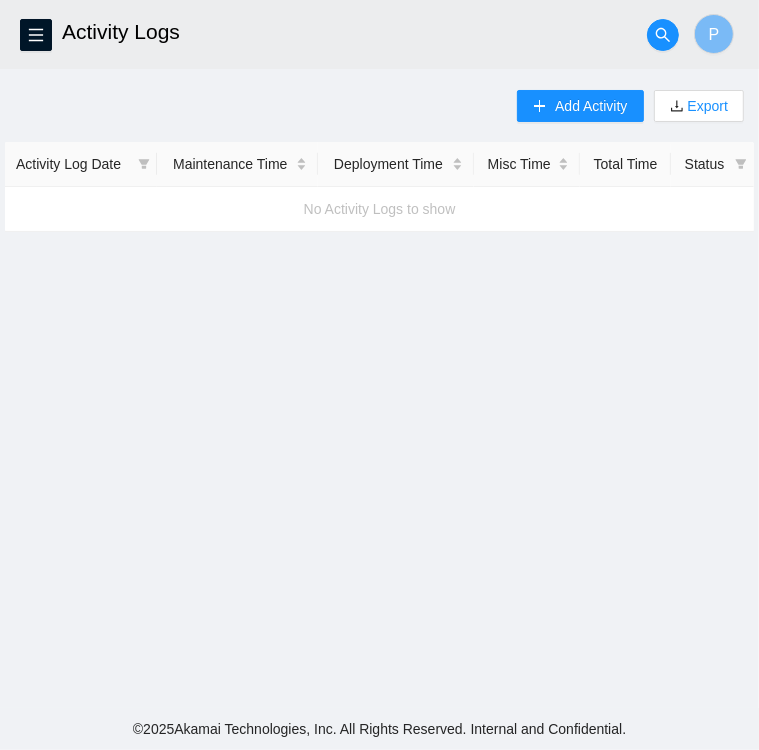 click on "Activity Log Date" at bounding box center (81, 164) 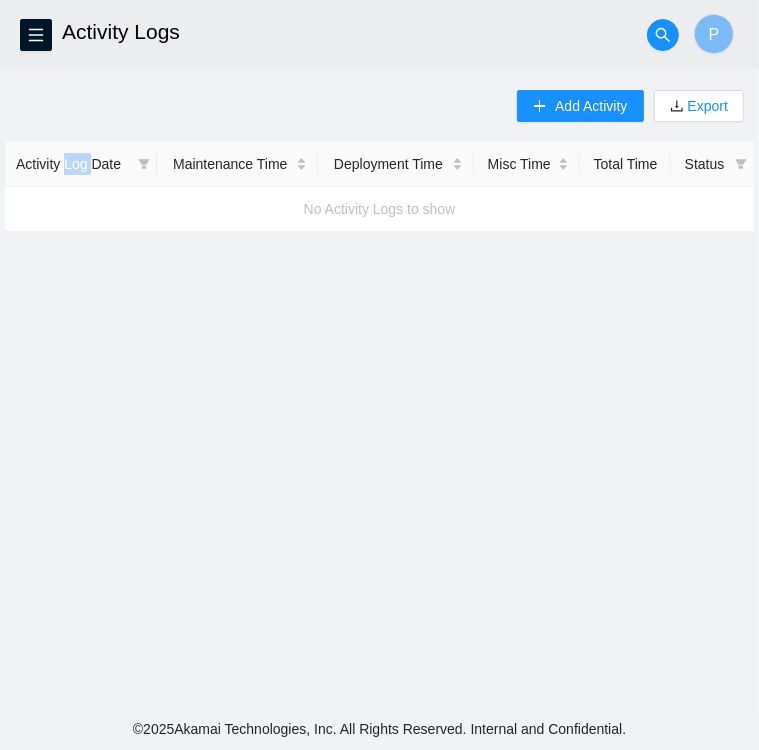 click on "Activity Log Date" at bounding box center (81, 164) 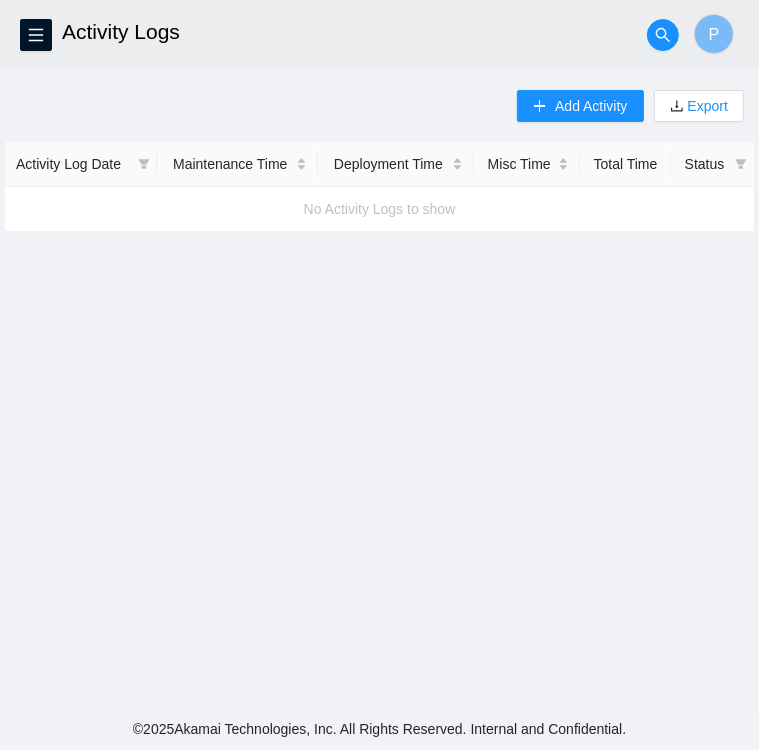 drag, startPoint x: 85, startPoint y: 144, endPoint x: 301, endPoint y: 74, distance: 227.05946 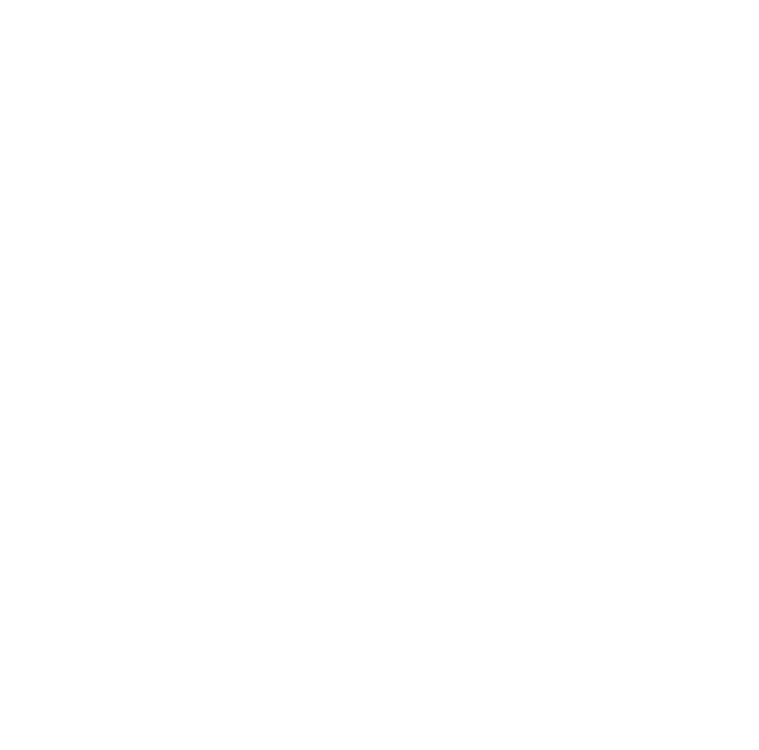 scroll, scrollTop: 0, scrollLeft: 0, axis: both 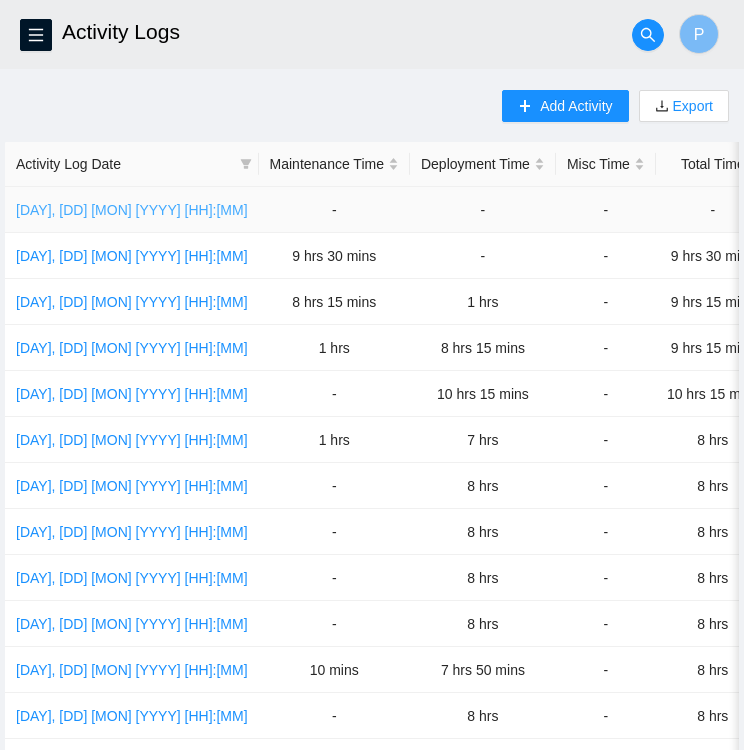 click on "[DAY], [DD] [MON] [YYYY] [HH]:[MM]" at bounding box center (132, 210) 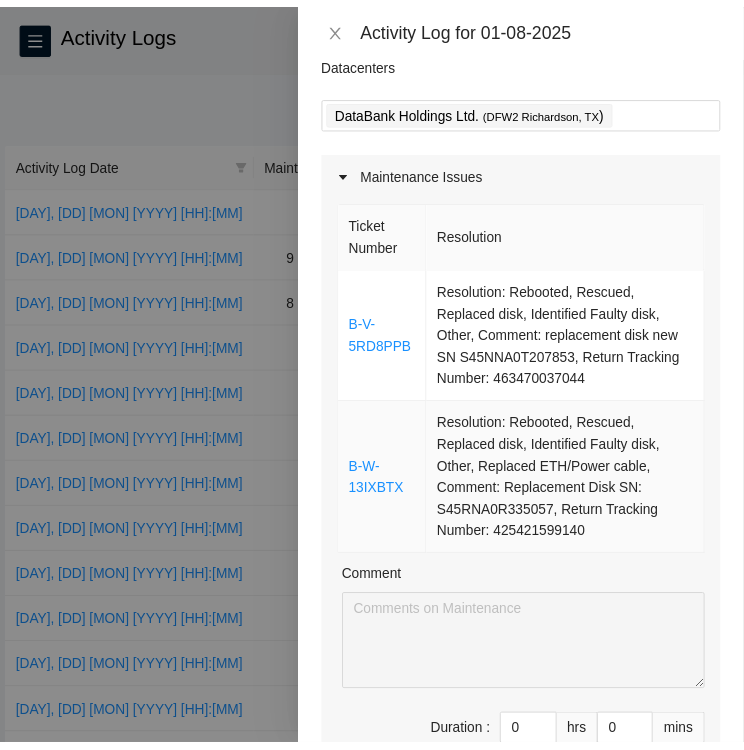 scroll, scrollTop: 0, scrollLeft: 0, axis: both 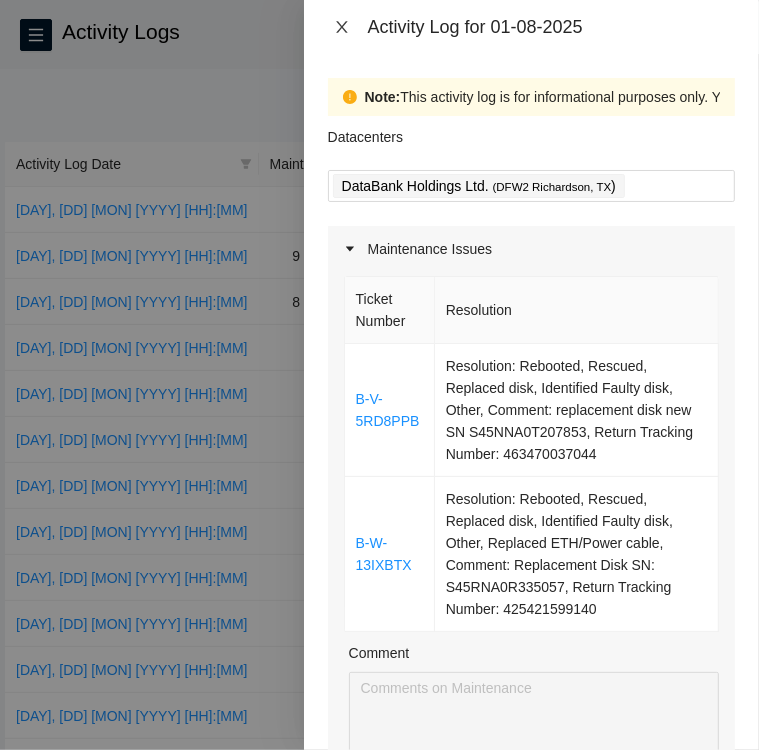click 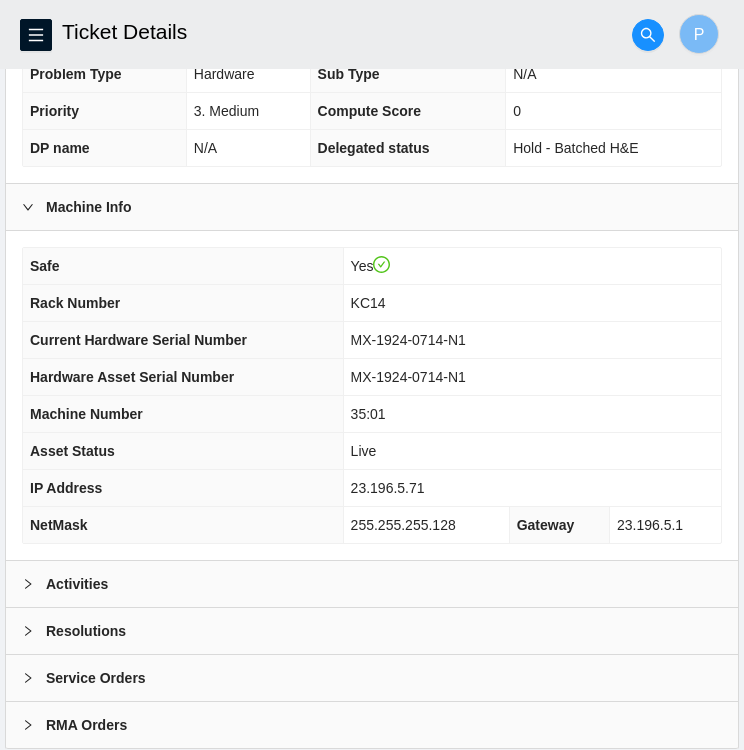 scroll, scrollTop: 476, scrollLeft: 0, axis: vertical 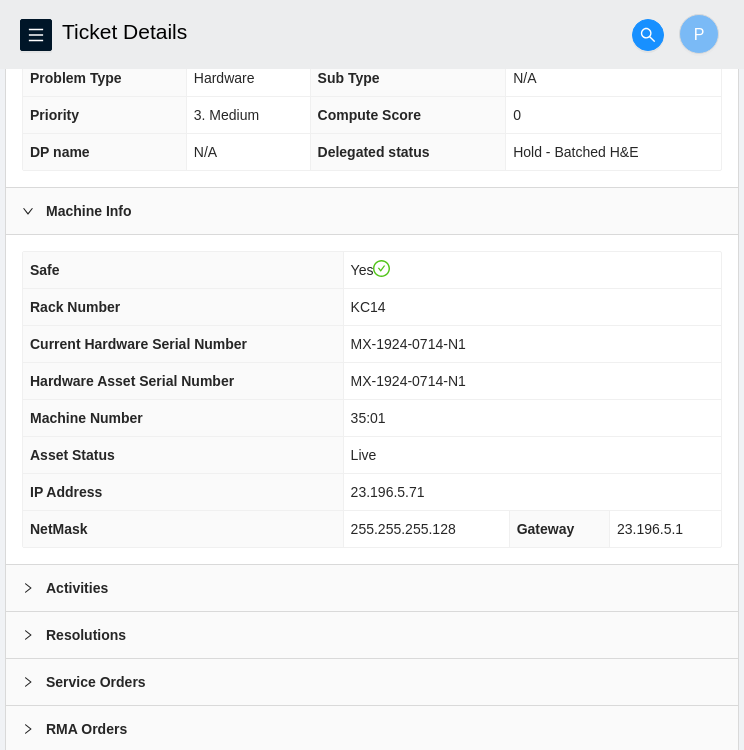 click 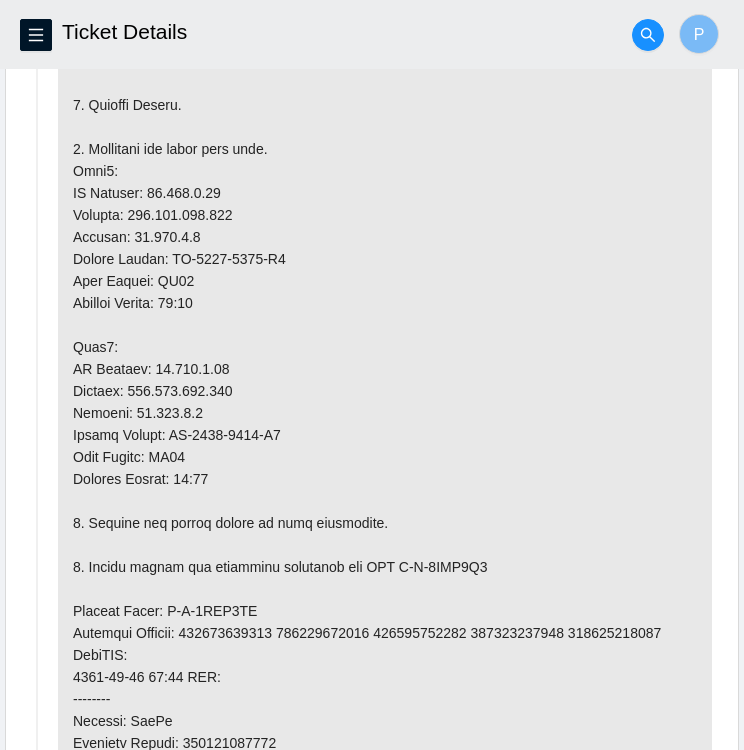 scroll, scrollTop: 1331, scrollLeft: 0, axis: vertical 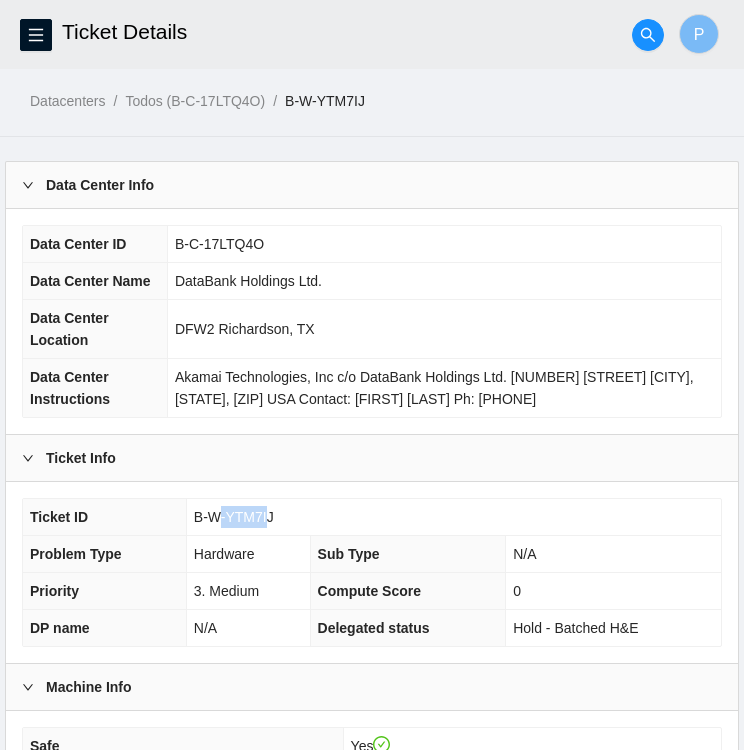 drag, startPoint x: 266, startPoint y: 512, endPoint x: 222, endPoint y: 517, distance: 44.28318 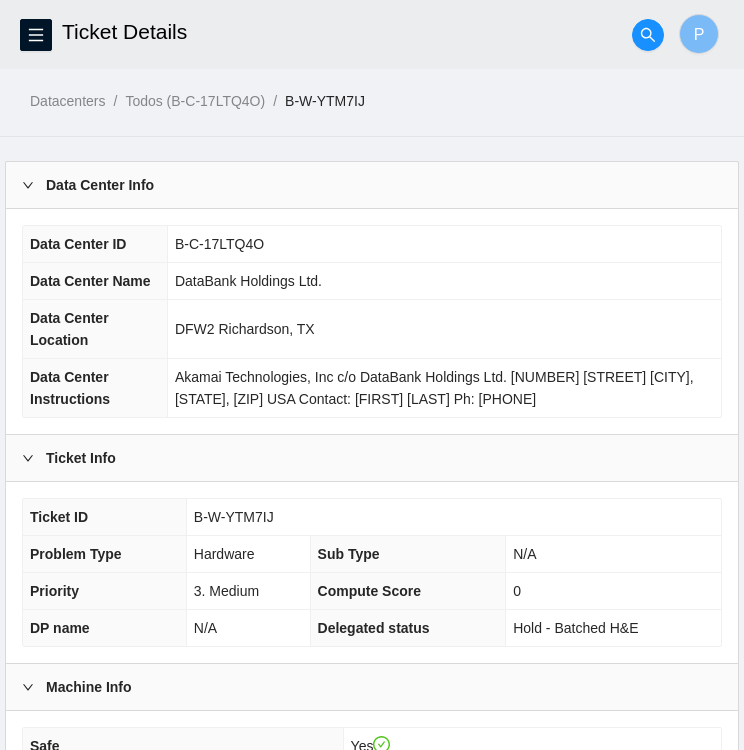 drag, startPoint x: 222, startPoint y: 517, endPoint x: 190, endPoint y: 508, distance: 33.24154 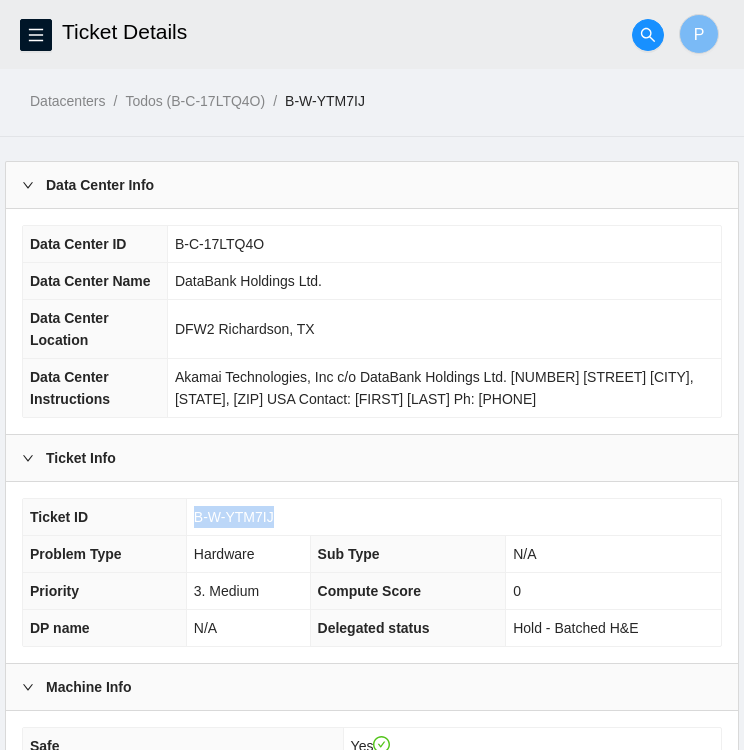 drag, startPoint x: 190, startPoint y: 509, endPoint x: 276, endPoint y: 522, distance: 86.977005 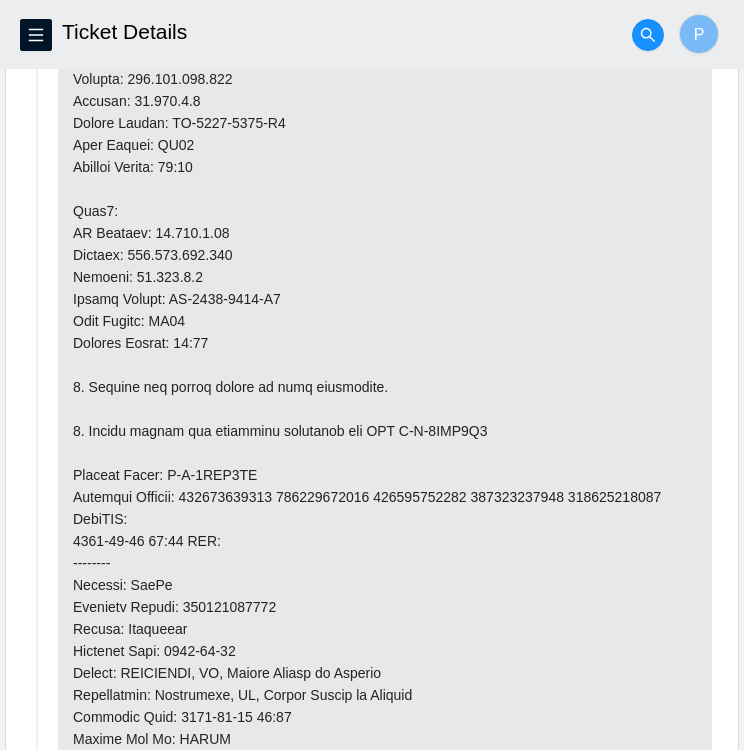 scroll, scrollTop: 1474, scrollLeft: 0, axis: vertical 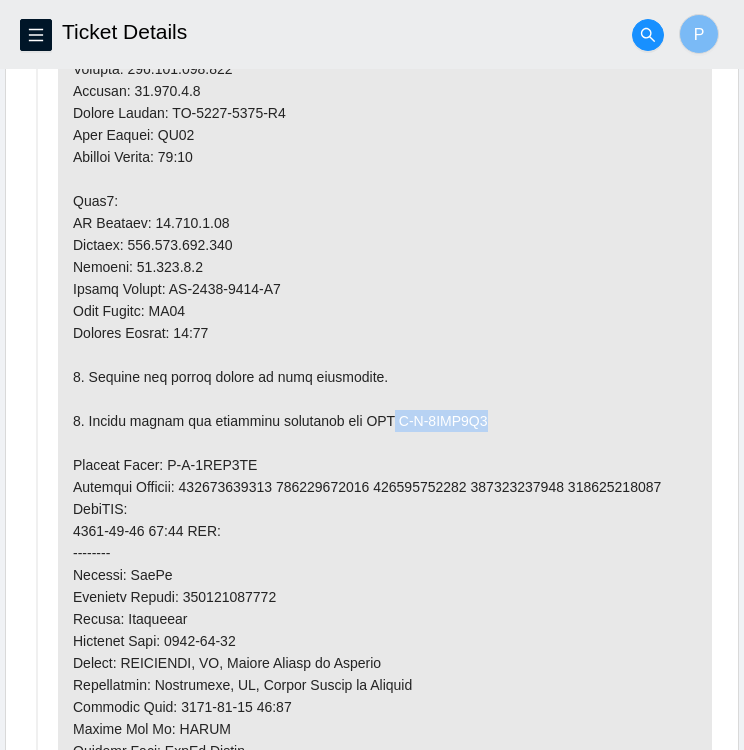 drag, startPoint x: 377, startPoint y: 409, endPoint x: 471, endPoint y: 411, distance: 94.02127 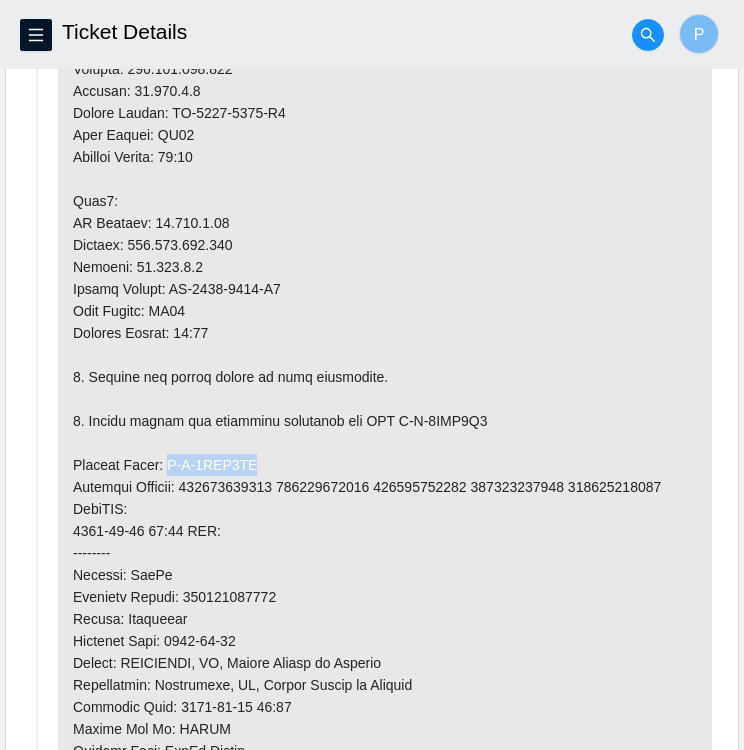 drag, startPoint x: 249, startPoint y: 454, endPoint x: 166, endPoint y: 455, distance: 83.00603 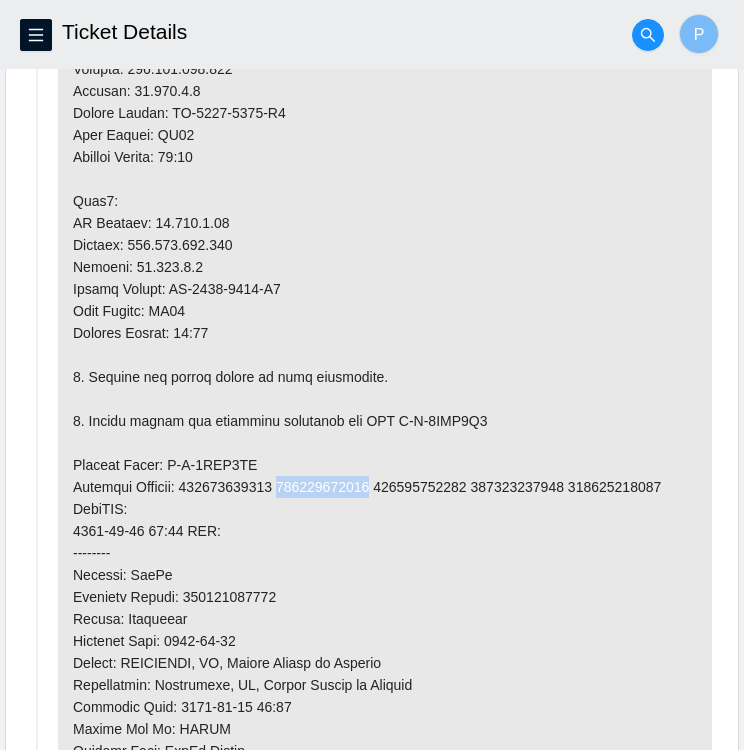 drag, startPoint x: 375, startPoint y: 481, endPoint x: 288, endPoint y: 485, distance: 87.0919 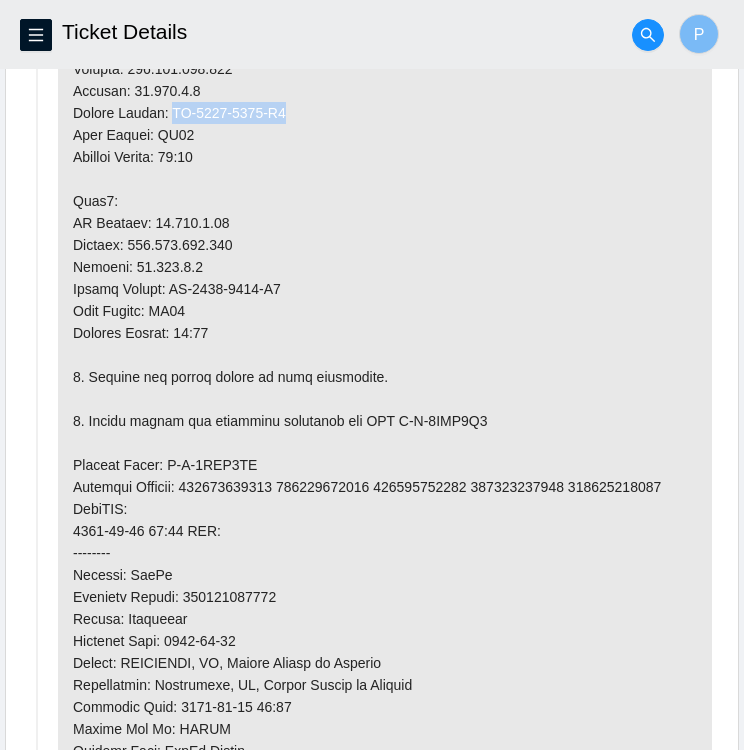 drag, startPoint x: 281, startPoint y: 113, endPoint x: 168, endPoint y: 113, distance: 113 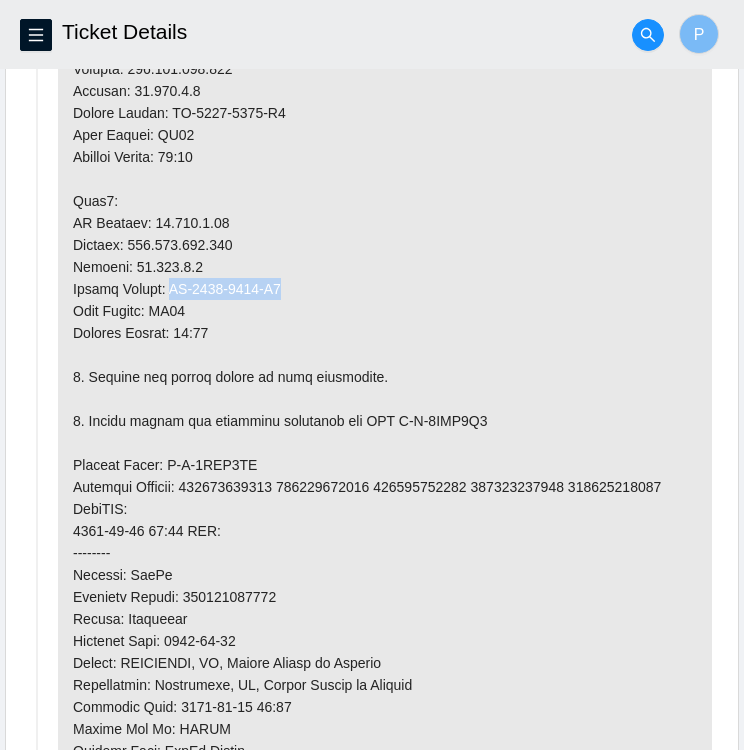 drag, startPoint x: 280, startPoint y: 279, endPoint x: 171, endPoint y: 277, distance: 109.01835 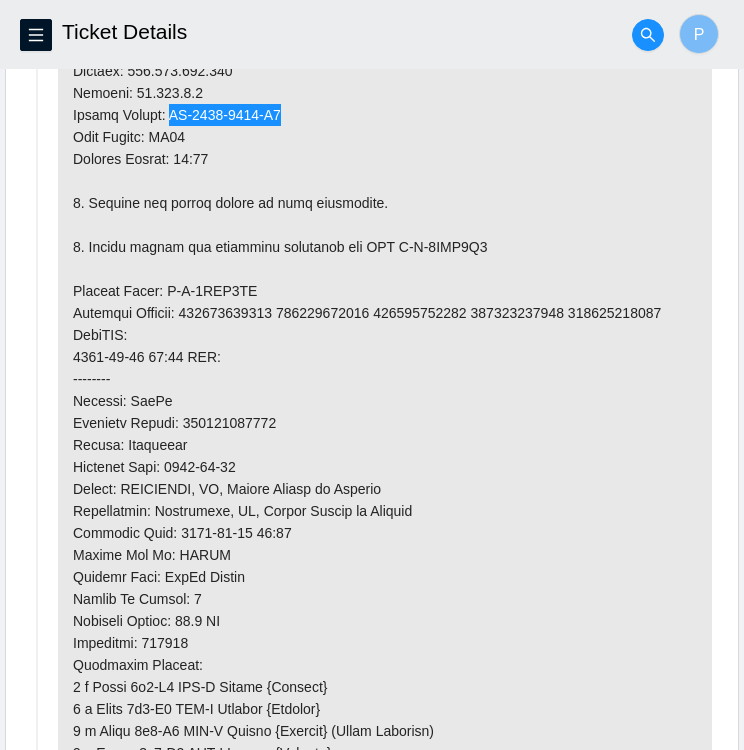 scroll, scrollTop: 1650, scrollLeft: 0, axis: vertical 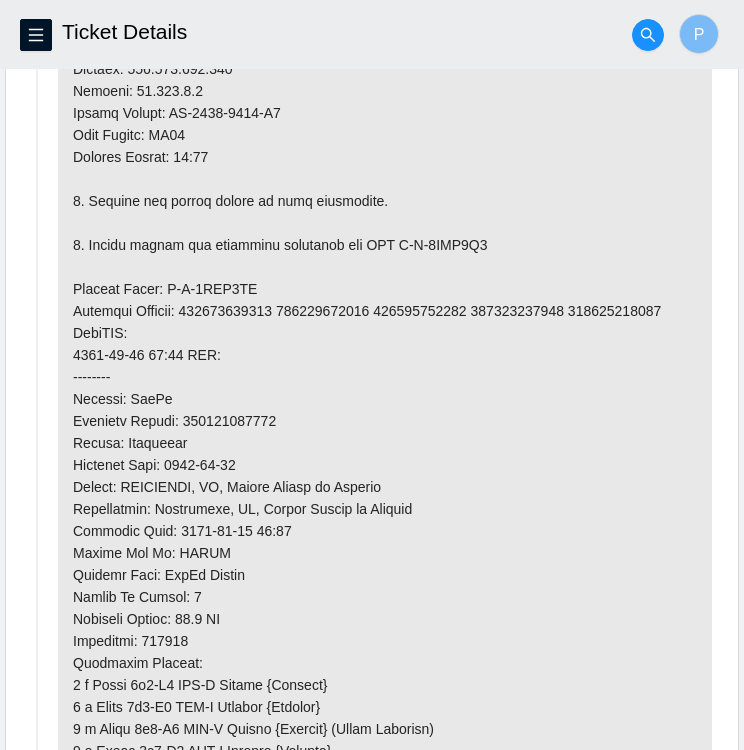 click at bounding box center (385, 256) 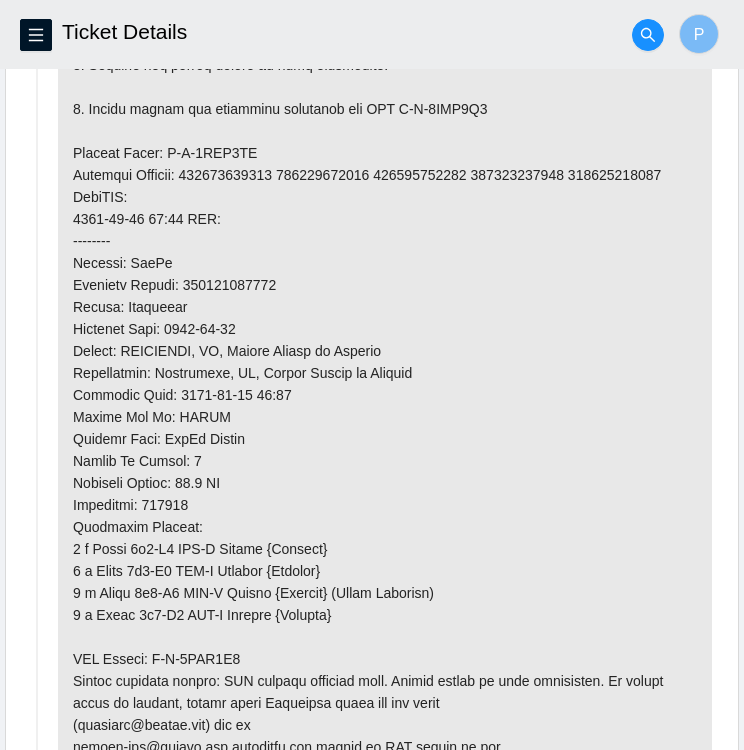 scroll, scrollTop: 1784, scrollLeft: 0, axis: vertical 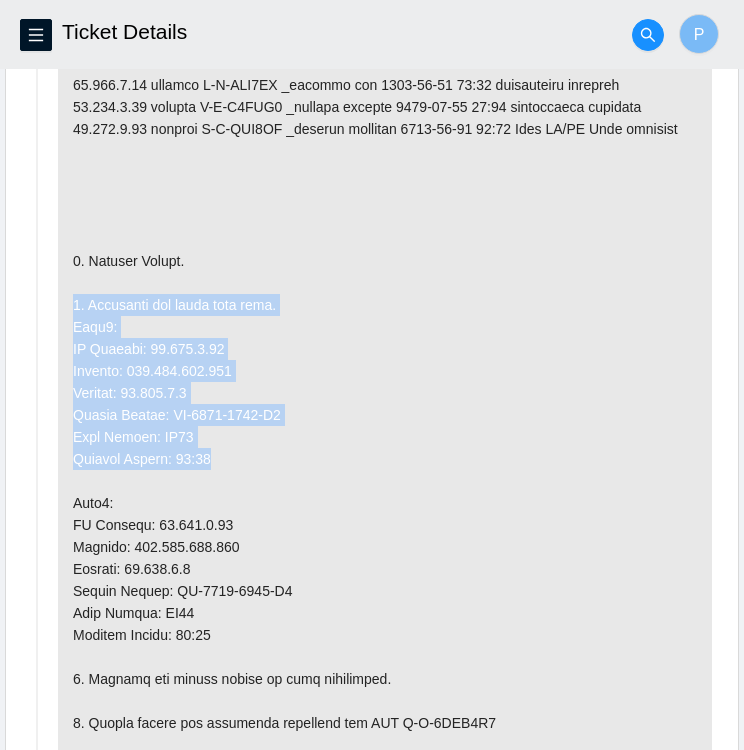 drag, startPoint x: 383, startPoint y: 488, endPoint x: 483, endPoint y: 83, distance: 417.16302 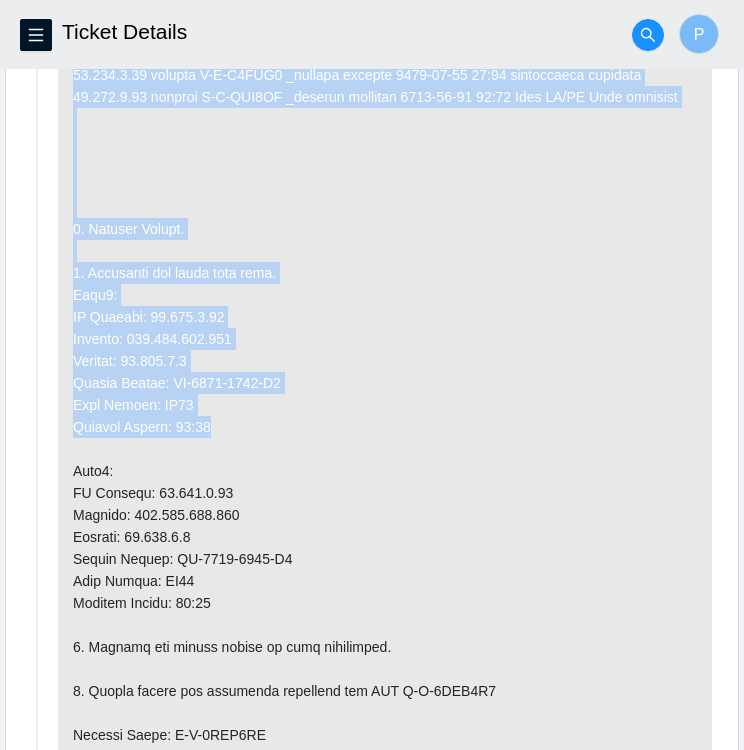 scroll, scrollTop: 3788, scrollLeft: 0, axis: vertical 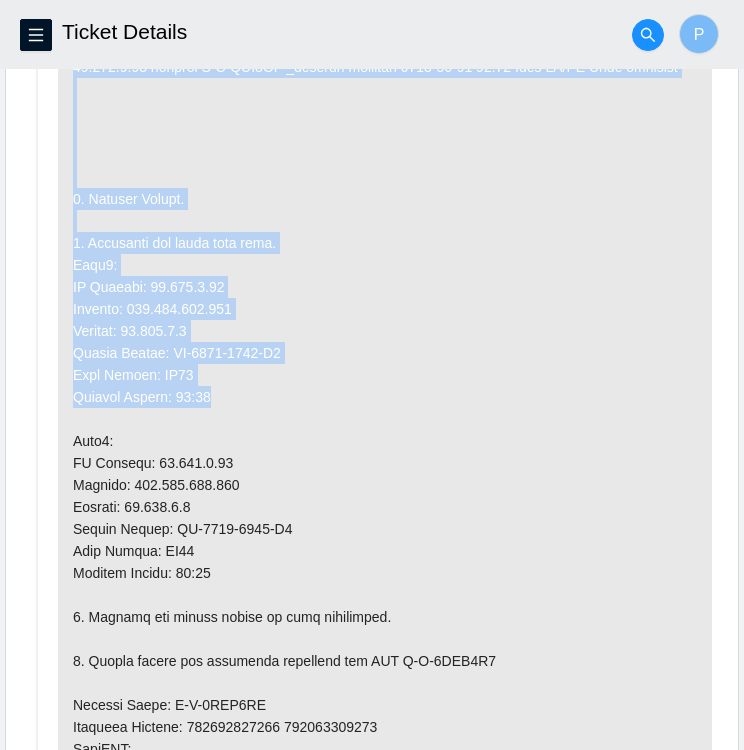 click at bounding box center [385, 595] 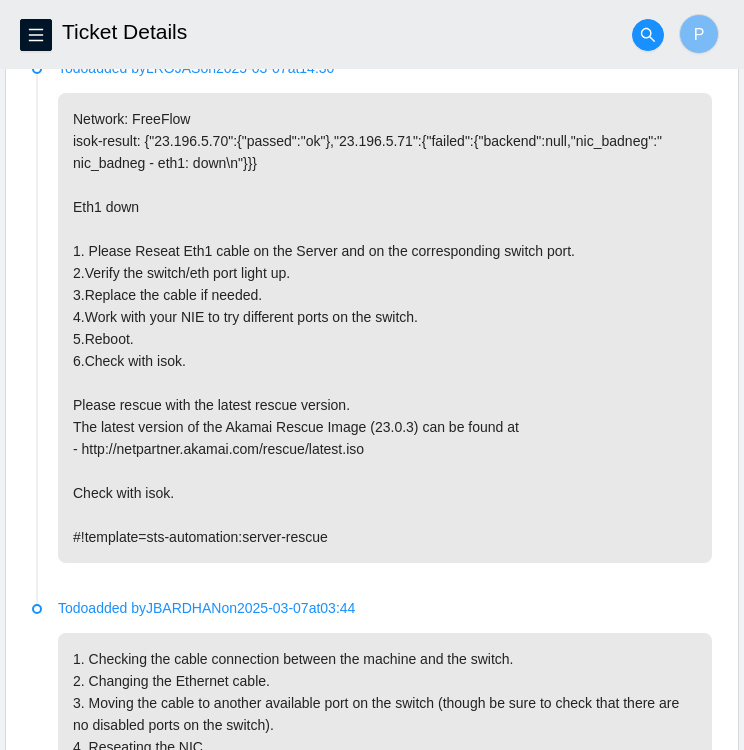 scroll, scrollTop: 7315, scrollLeft: 0, axis: vertical 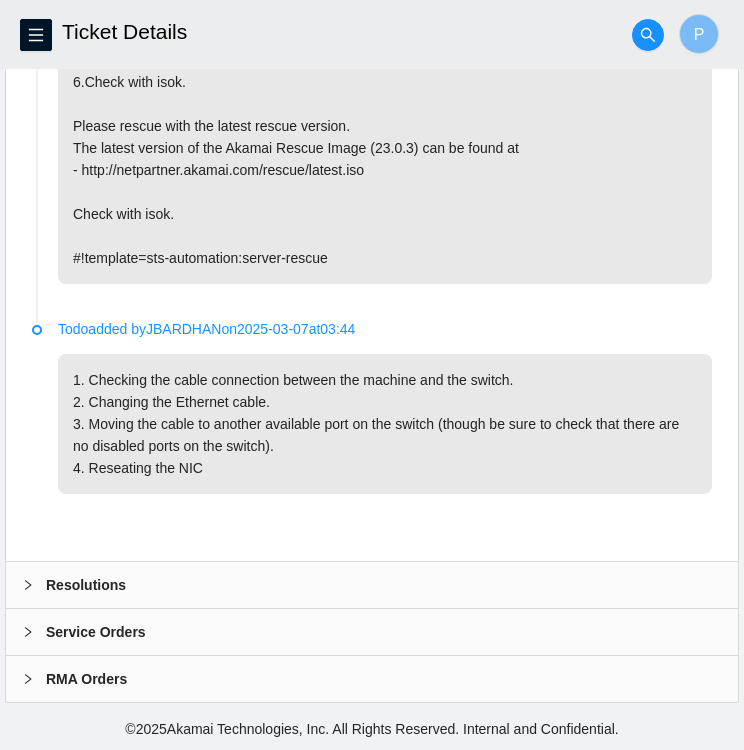 click 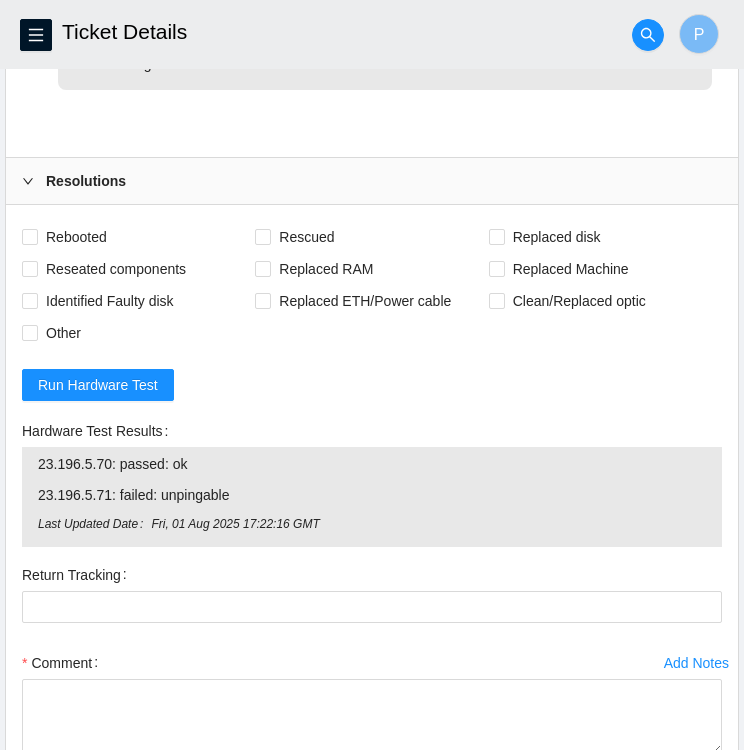 scroll, scrollTop: 7674, scrollLeft: 0, axis: vertical 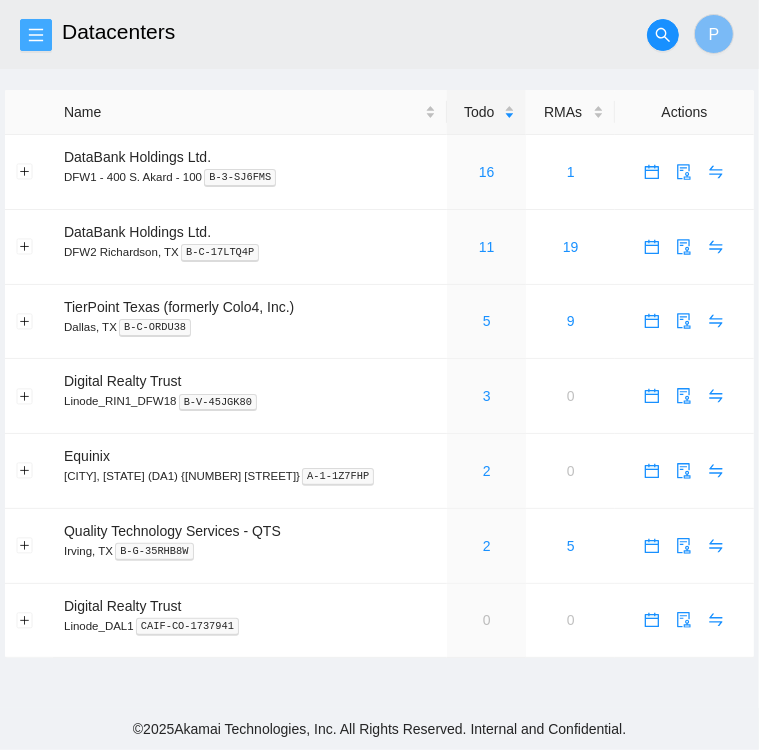 click 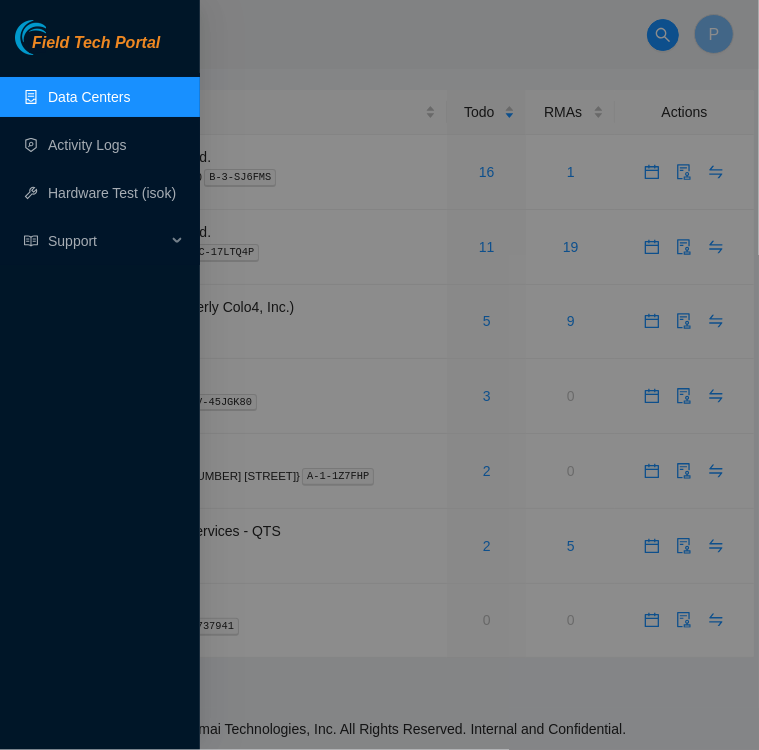 click at bounding box center (379, 375) 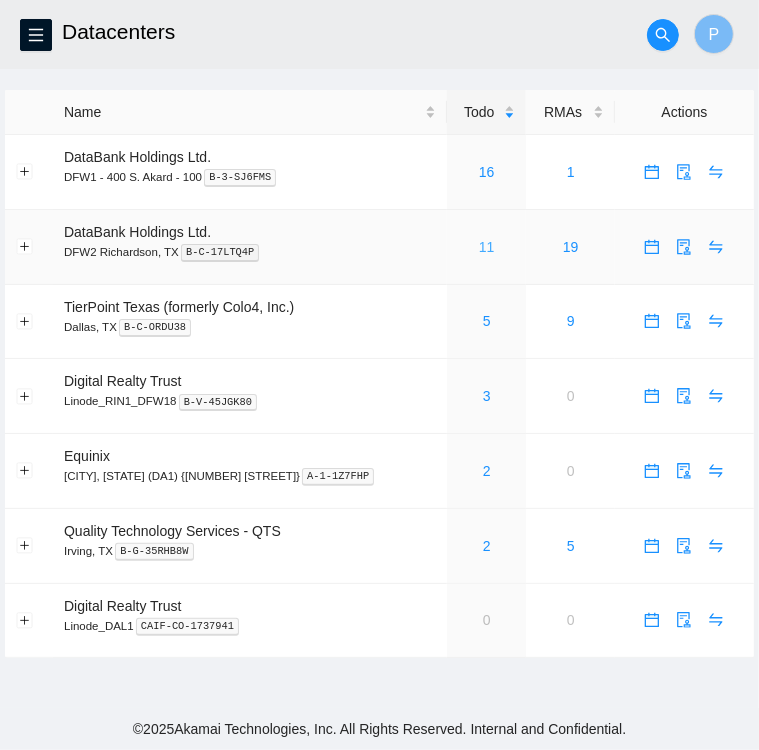 click on "11" at bounding box center [487, 247] 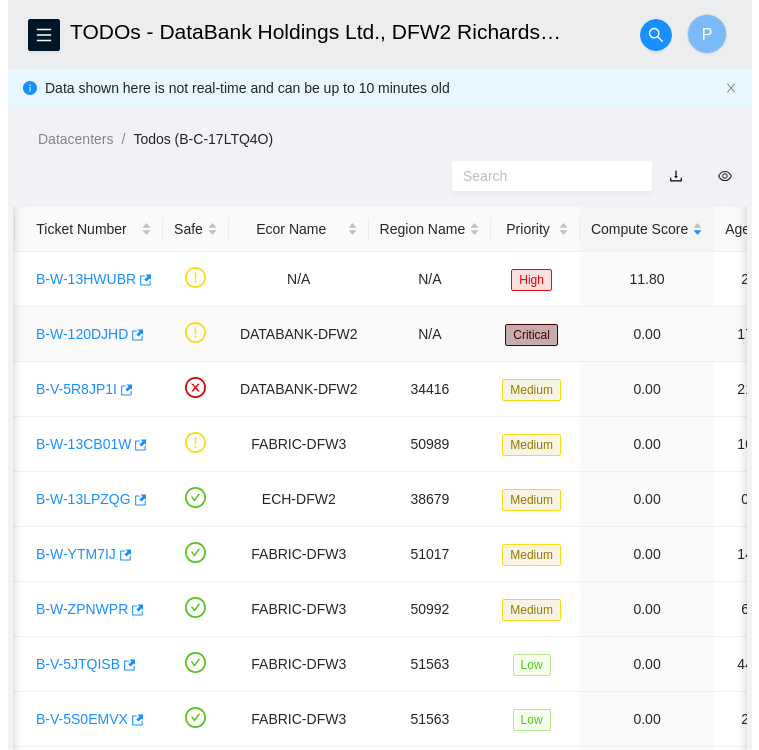 scroll, scrollTop: 0, scrollLeft: 0, axis: both 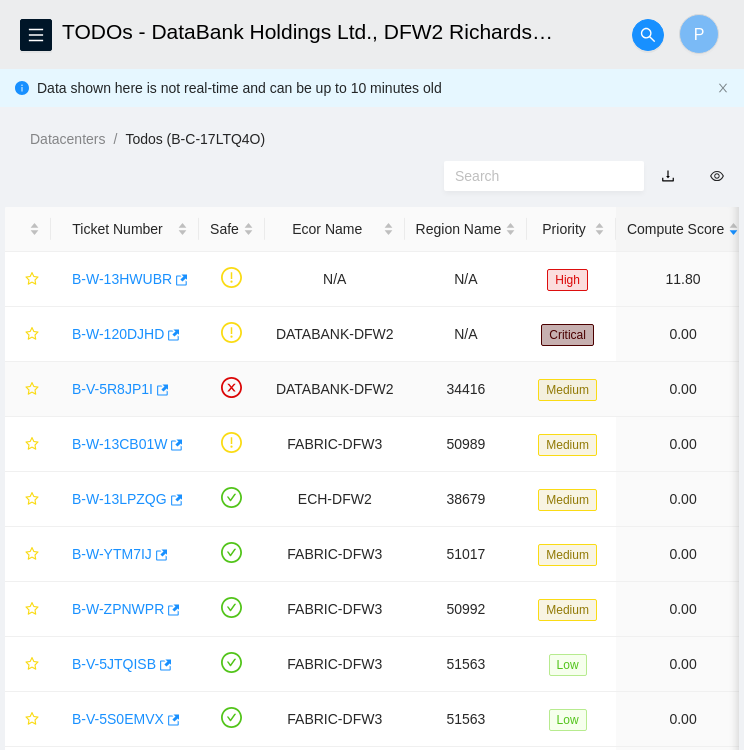 click on "B-V-5R8JP1I" at bounding box center [112, 389] 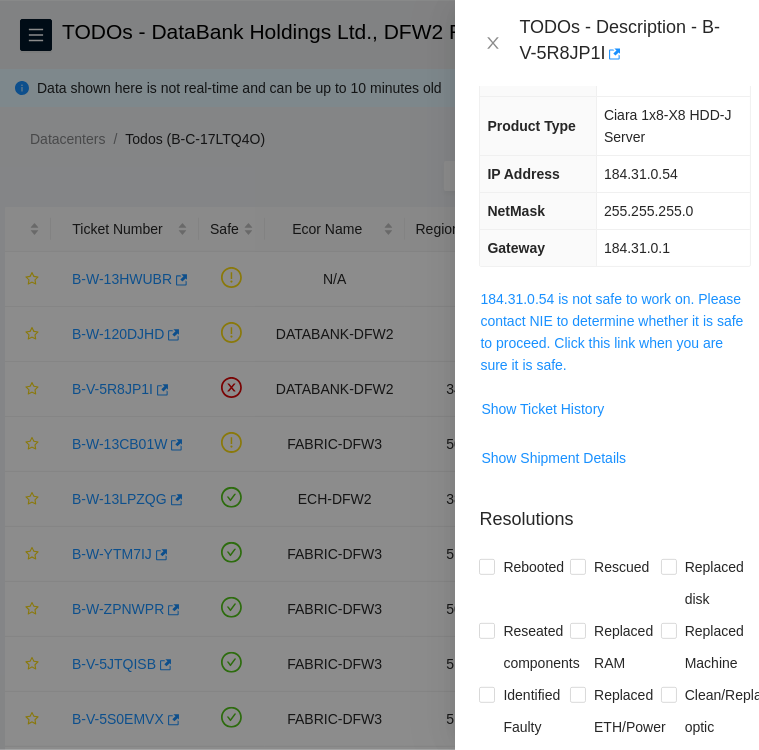 scroll, scrollTop: 204, scrollLeft: 0, axis: vertical 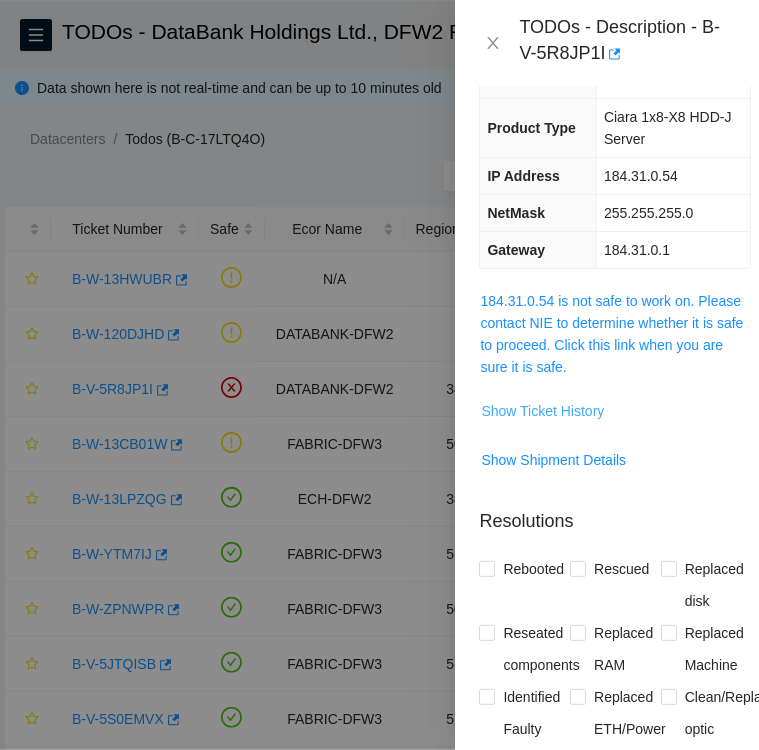 click on "Show Ticket History" at bounding box center [542, 411] 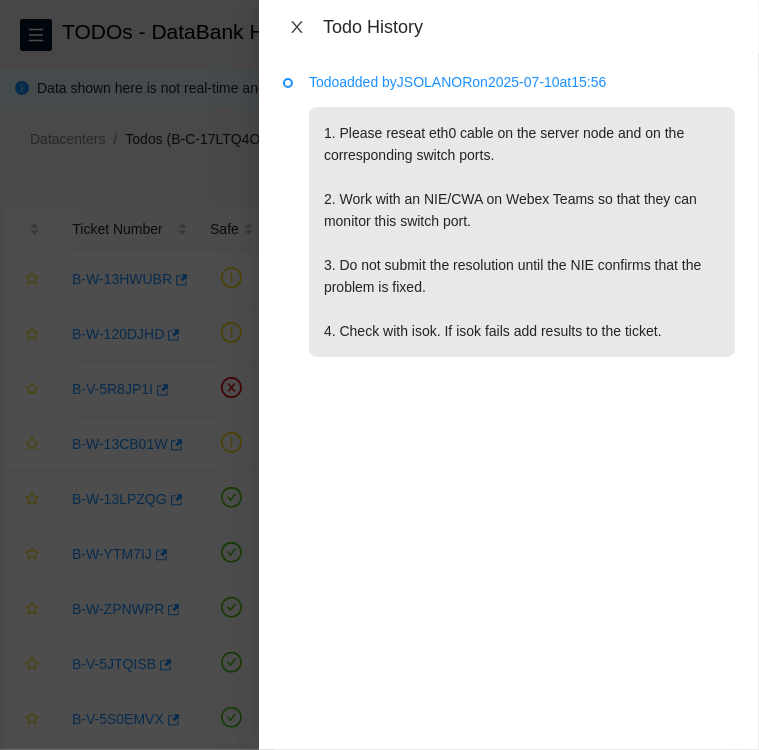 click 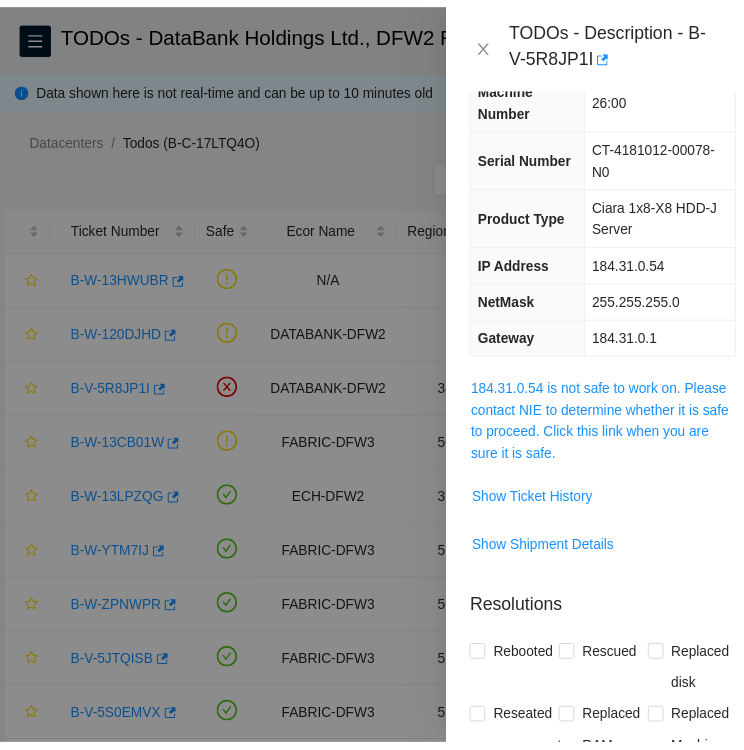 scroll, scrollTop: 0, scrollLeft: 0, axis: both 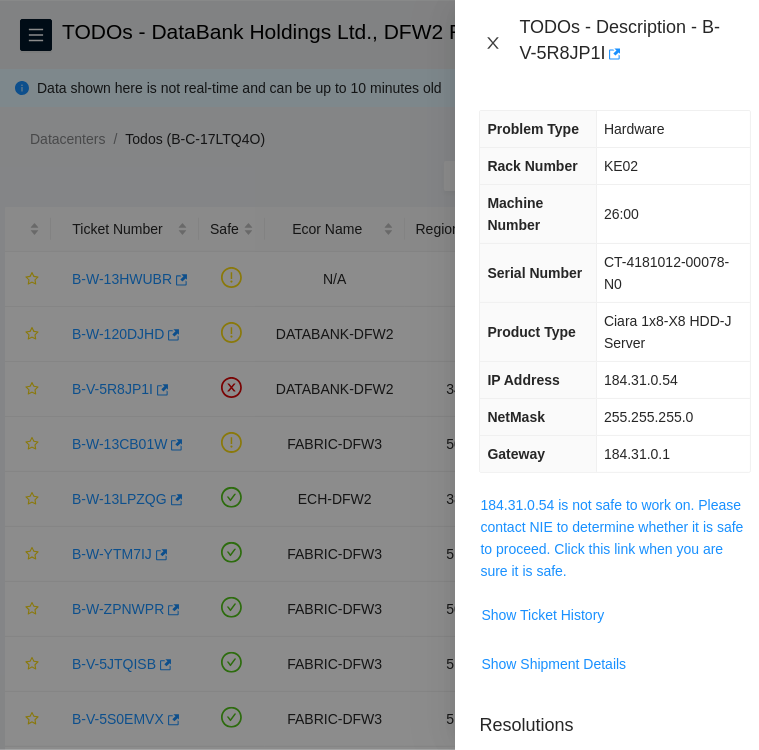 click 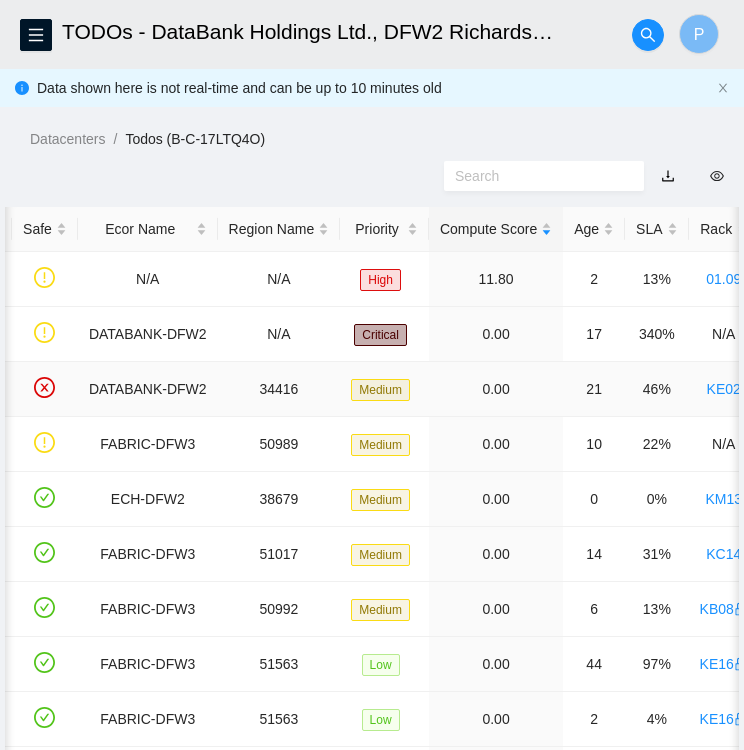 scroll, scrollTop: 0, scrollLeft: 0, axis: both 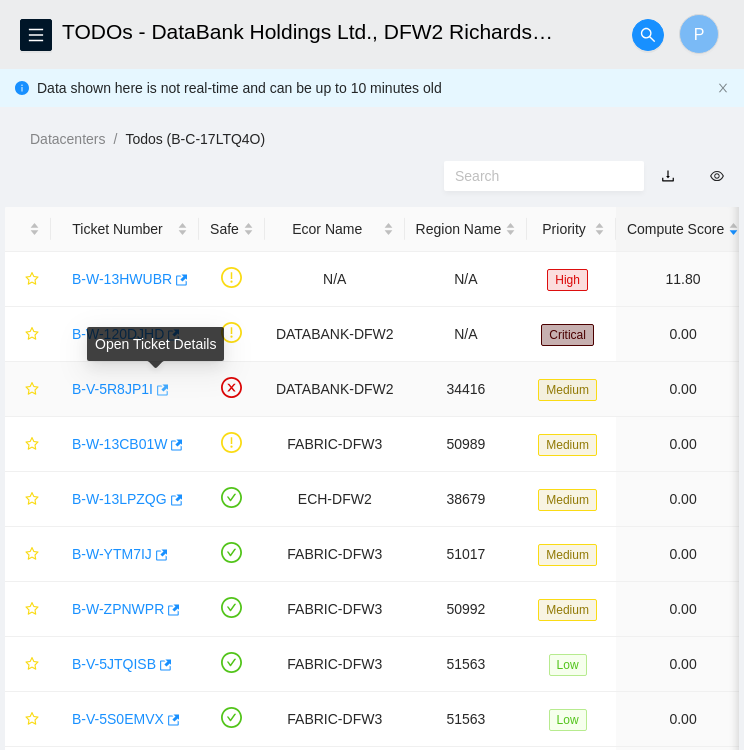 click 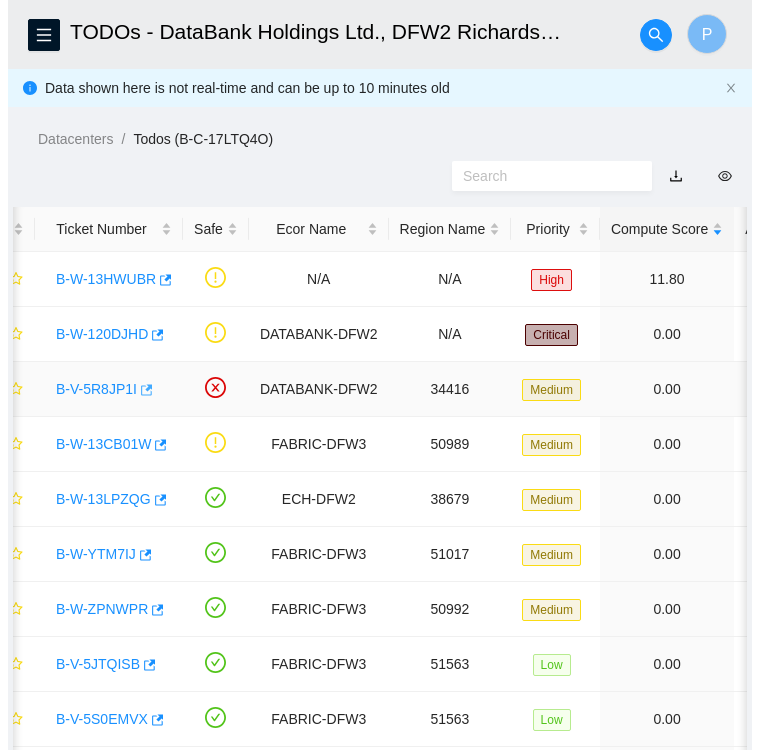 scroll, scrollTop: 0, scrollLeft: 0, axis: both 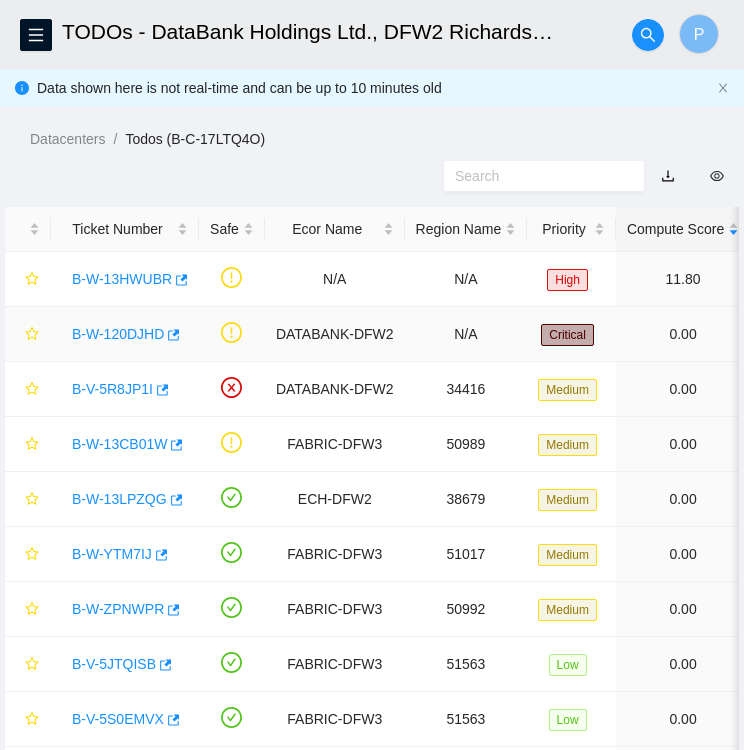 click on "B-W-120DJHD" at bounding box center [118, 334] 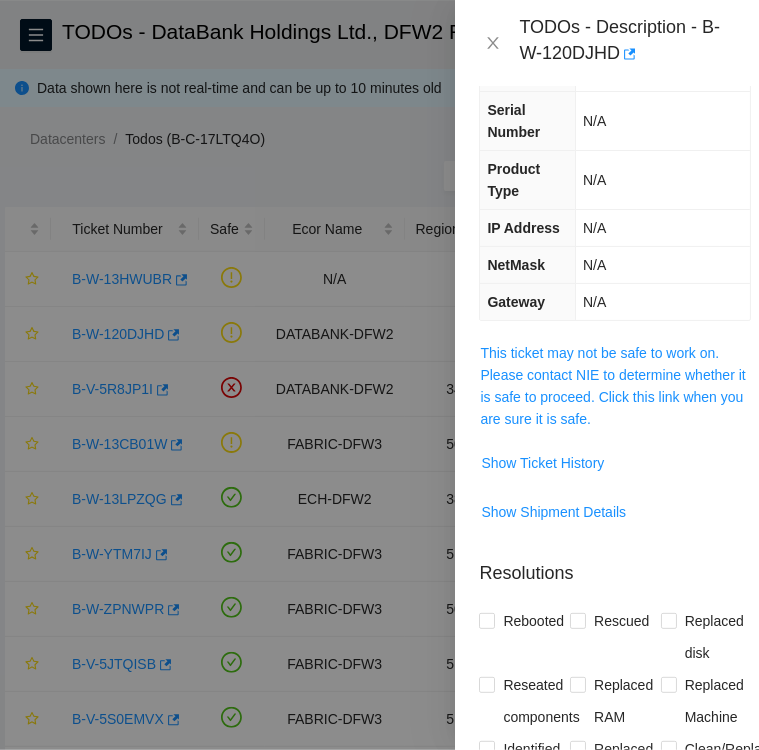 scroll, scrollTop: 216, scrollLeft: 0, axis: vertical 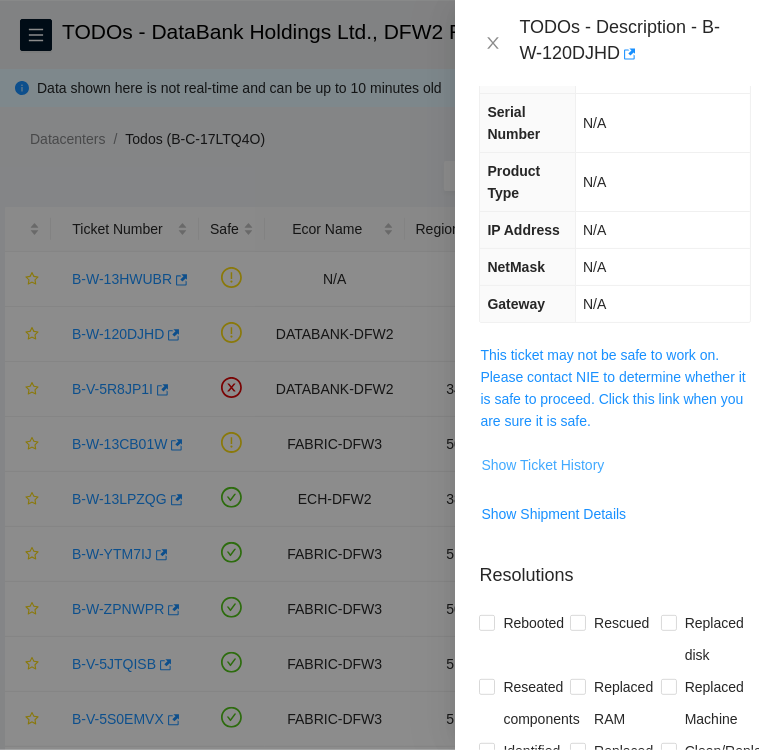 click on "Show Ticket History" at bounding box center [542, 465] 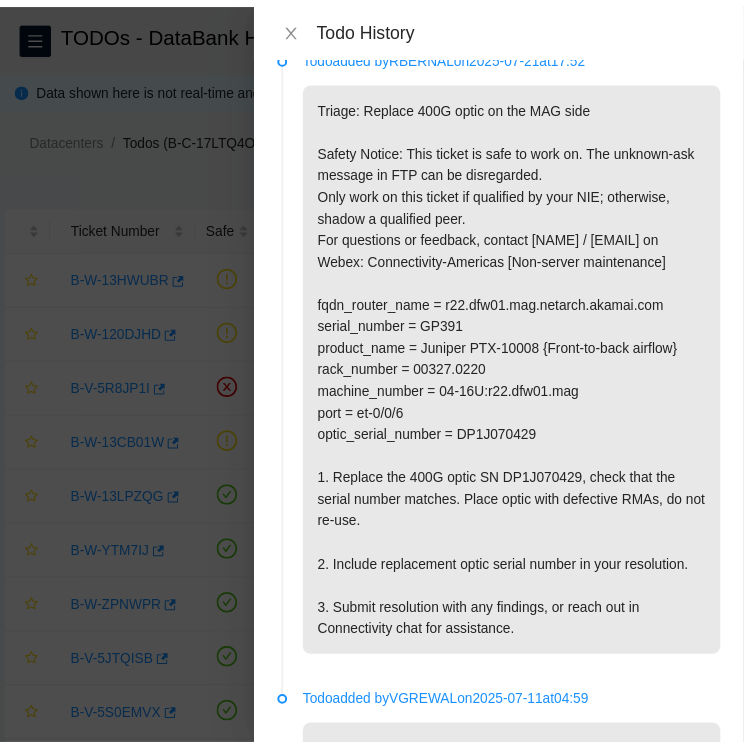 scroll, scrollTop: 0, scrollLeft: 0, axis: both 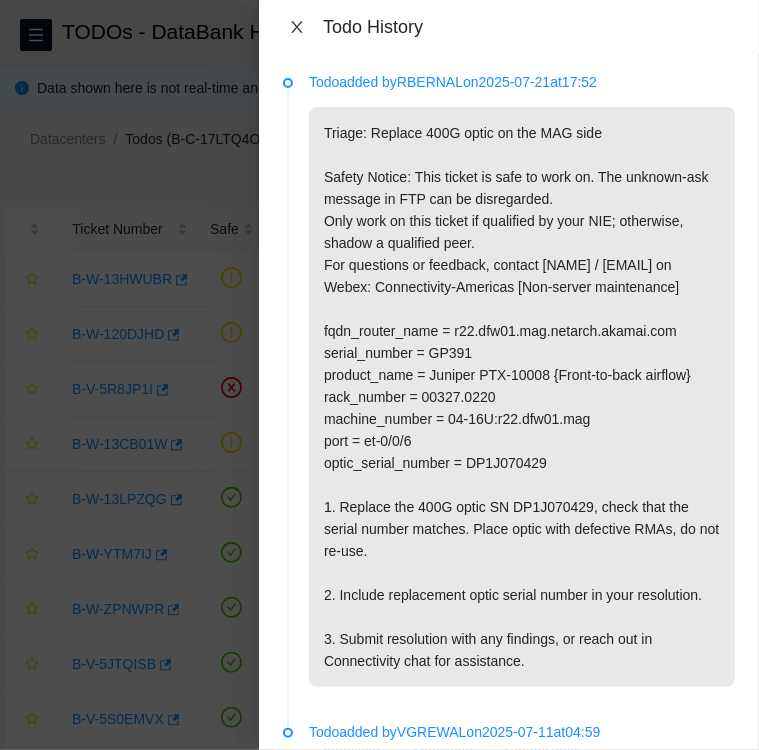 click 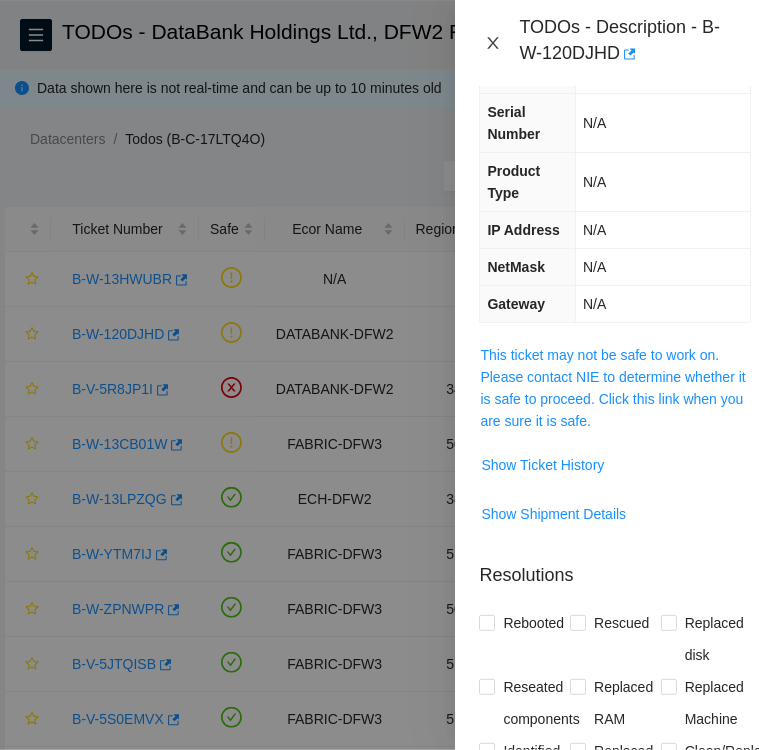 click 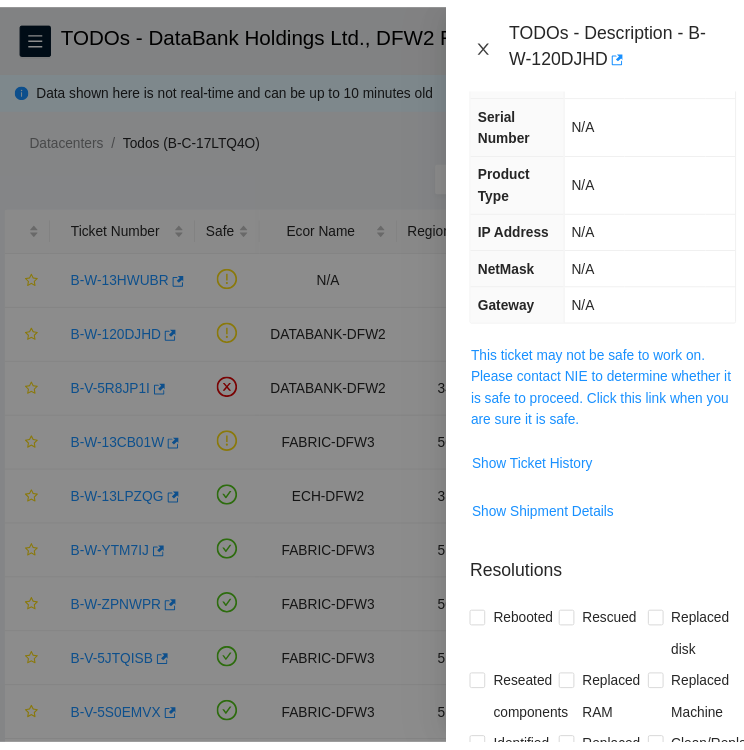 scroll, scrollTop: 128, scrollLeft: 0, axis: vertical 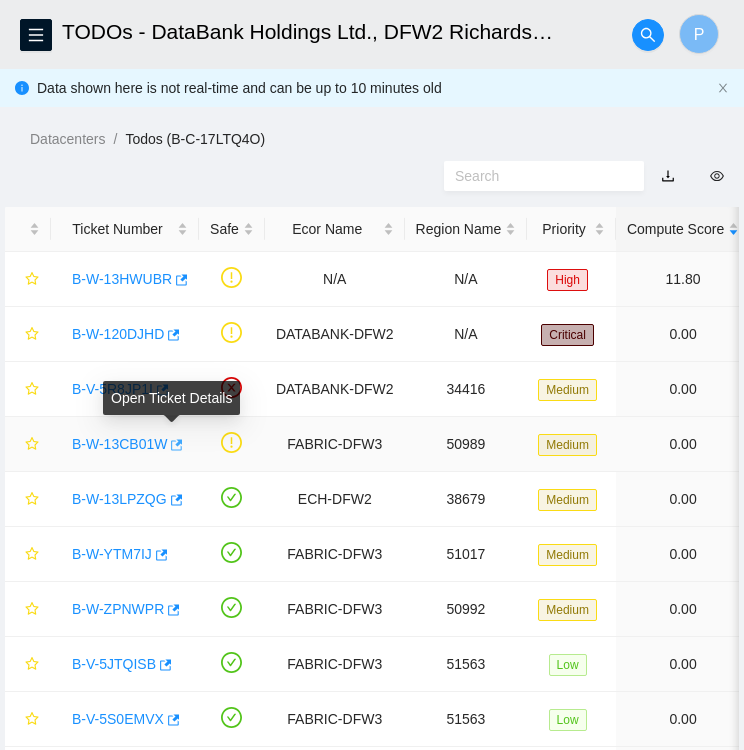click 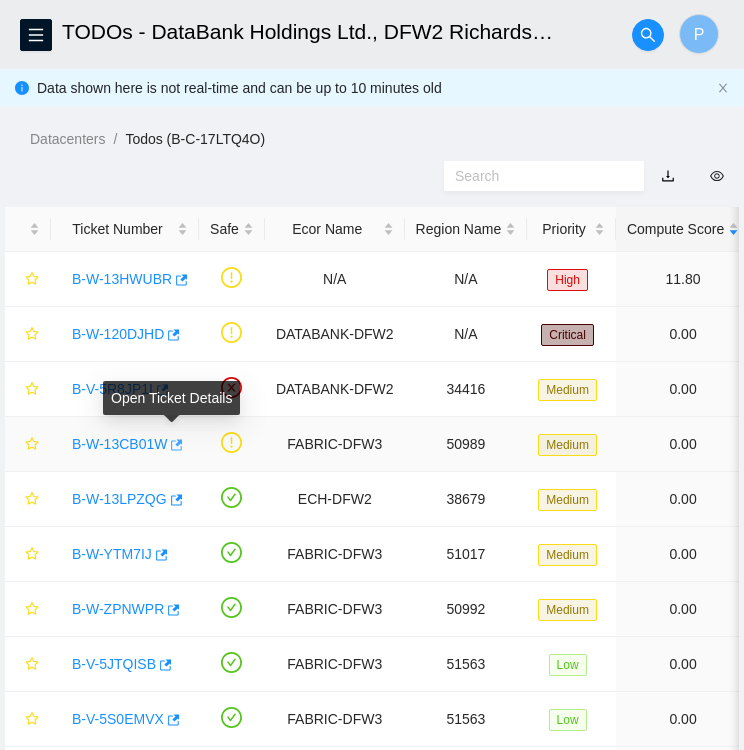 click at bounding box center [175, 445] 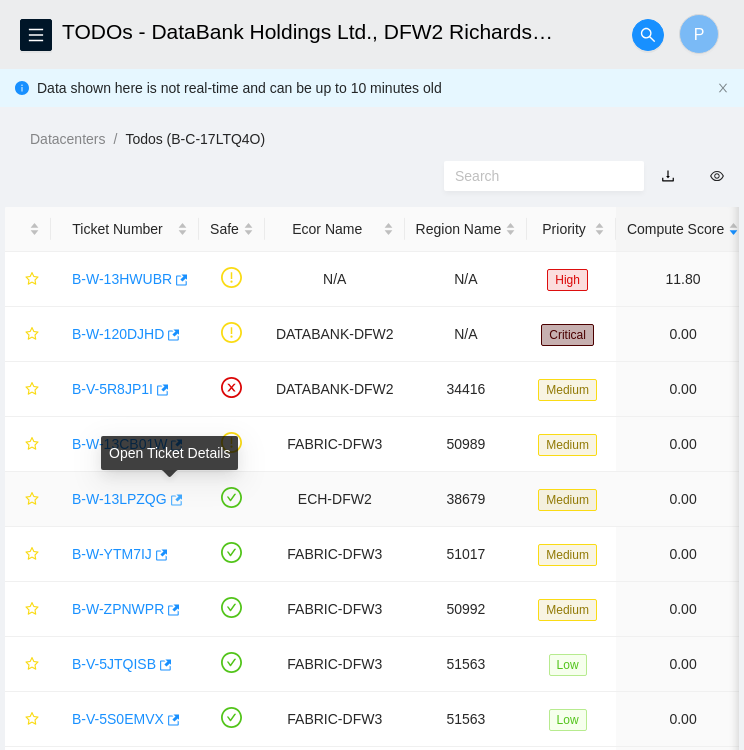 click 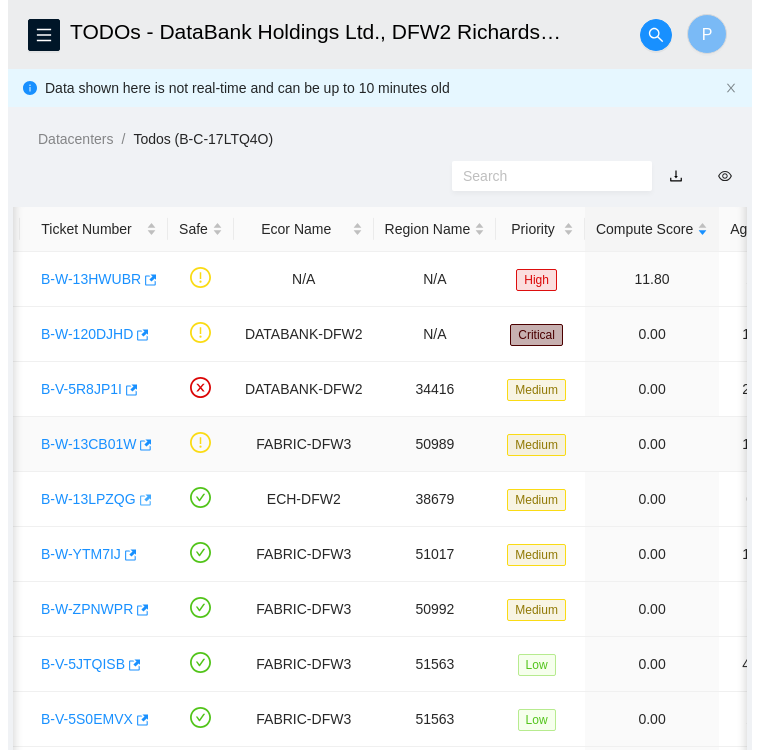 scroll, scrollTop: 0, scrollLeft: 40, axis: horizontal 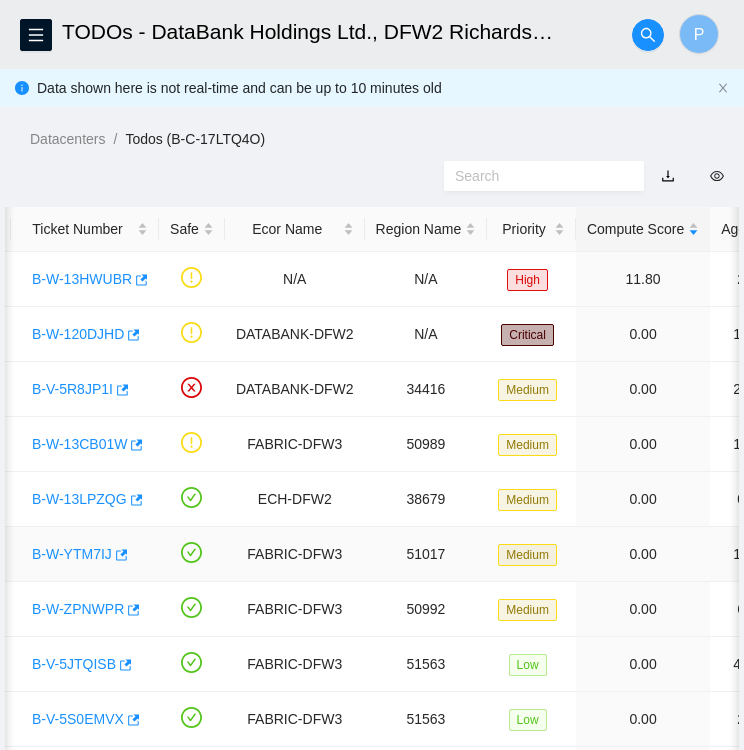 click on "B-W-YTM7IJ" at bounding box center (72, 554) 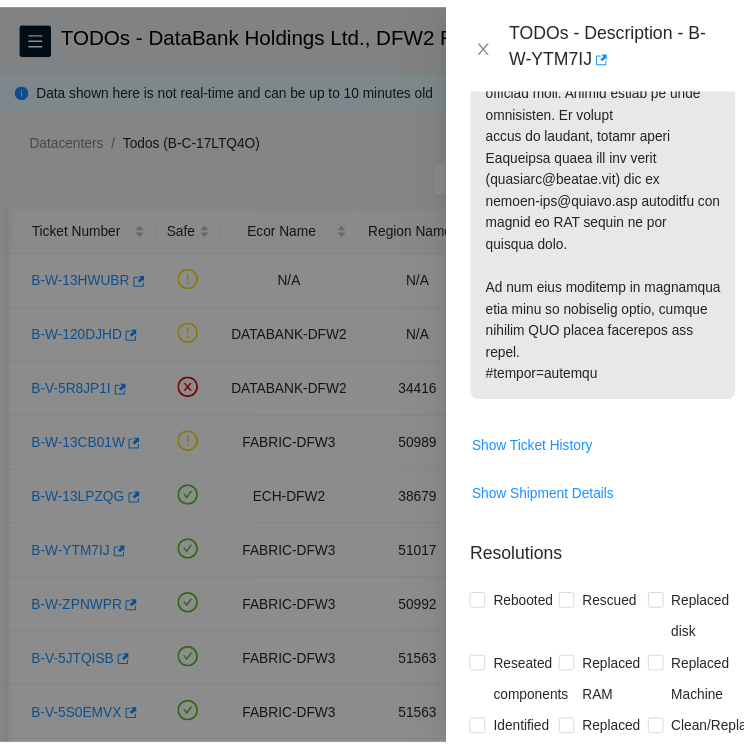 scroll, scrollTop: 2125, scrollLeft: 0, axis: vertical 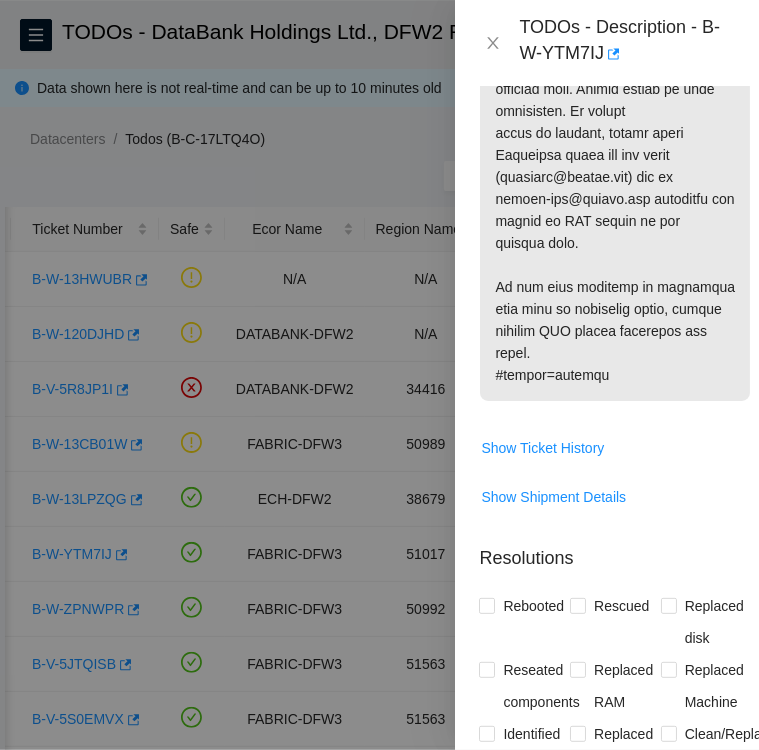 click at bounding box center (379, 375) 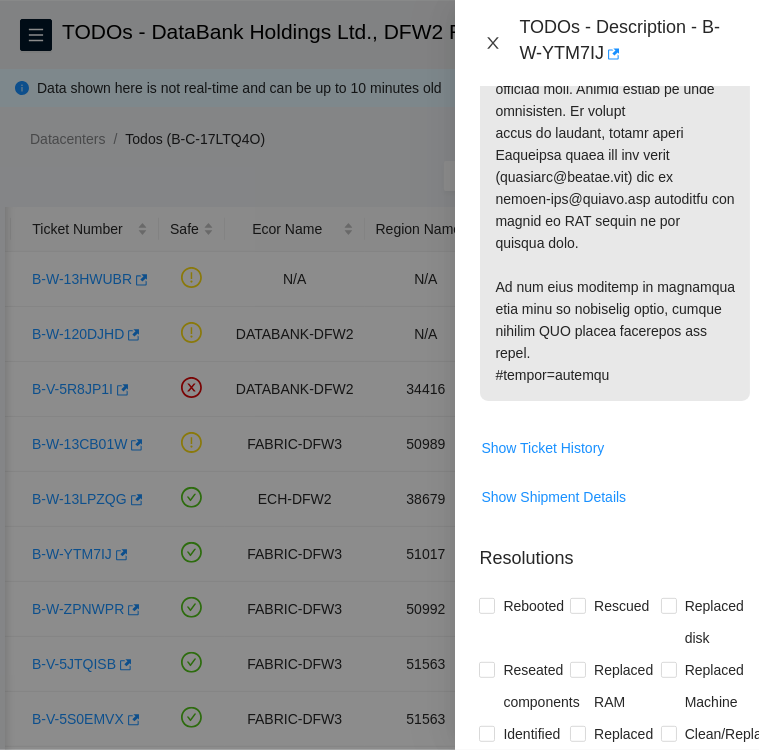 click 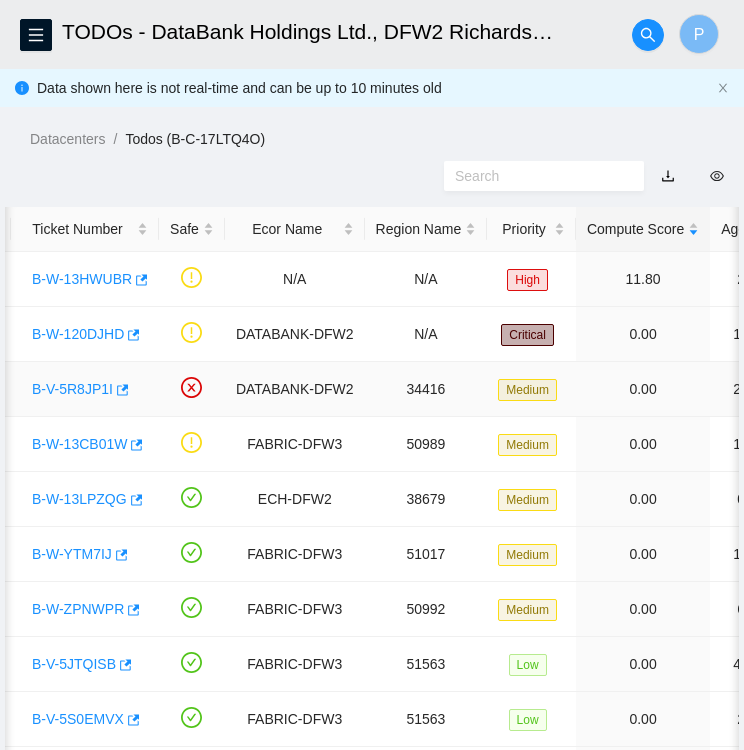 scroll, scrollTop: 540, scrollLeft: 0, axis: vertical 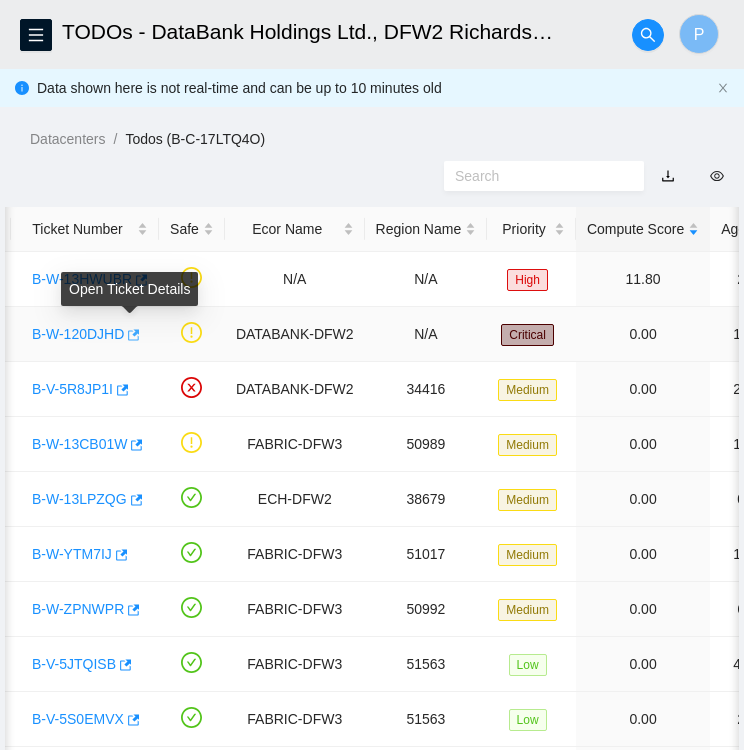 click 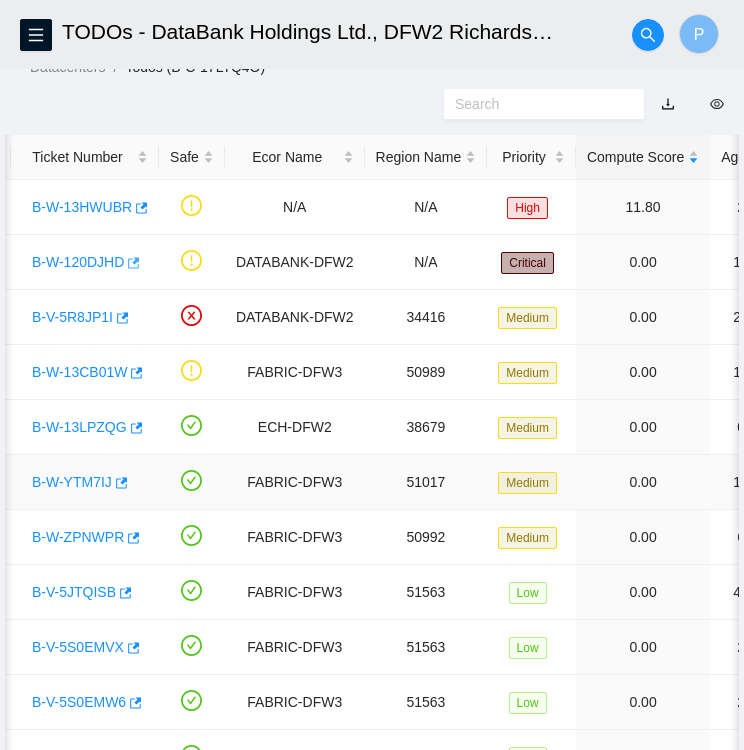 scroll, scrollTop: 71, scrollLeft: 0, axis: vertical 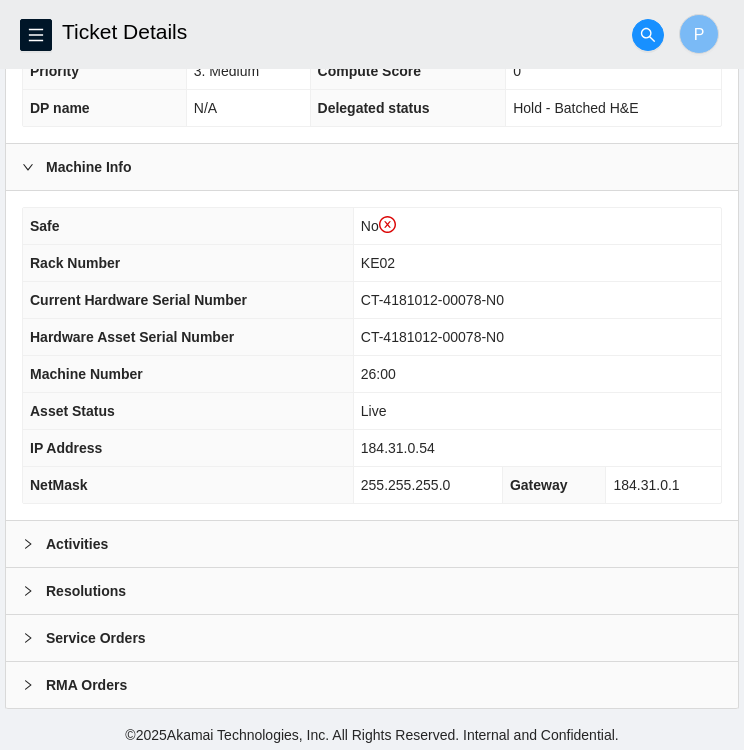 click 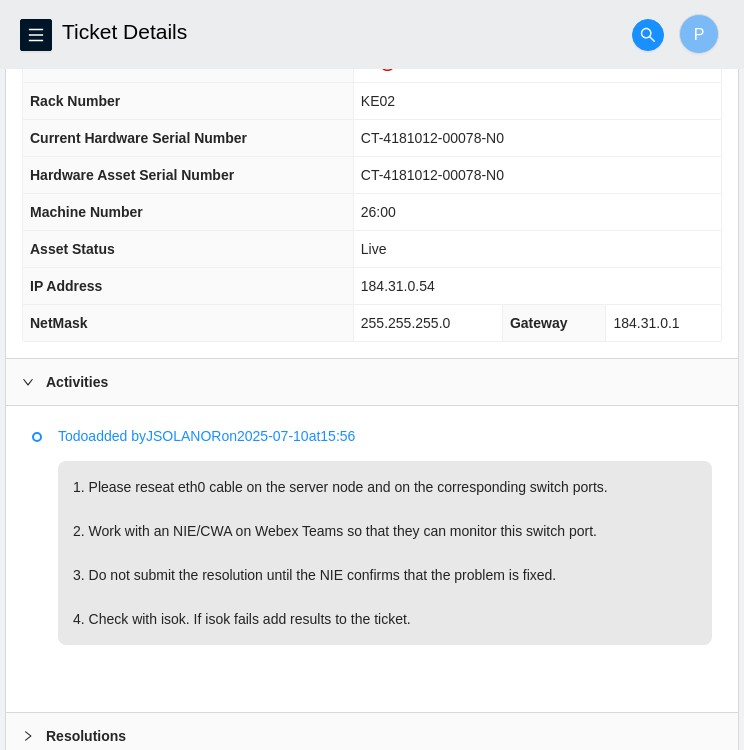 scroll, scrollTop: 864, scrollLeft: 0, axis: vertical 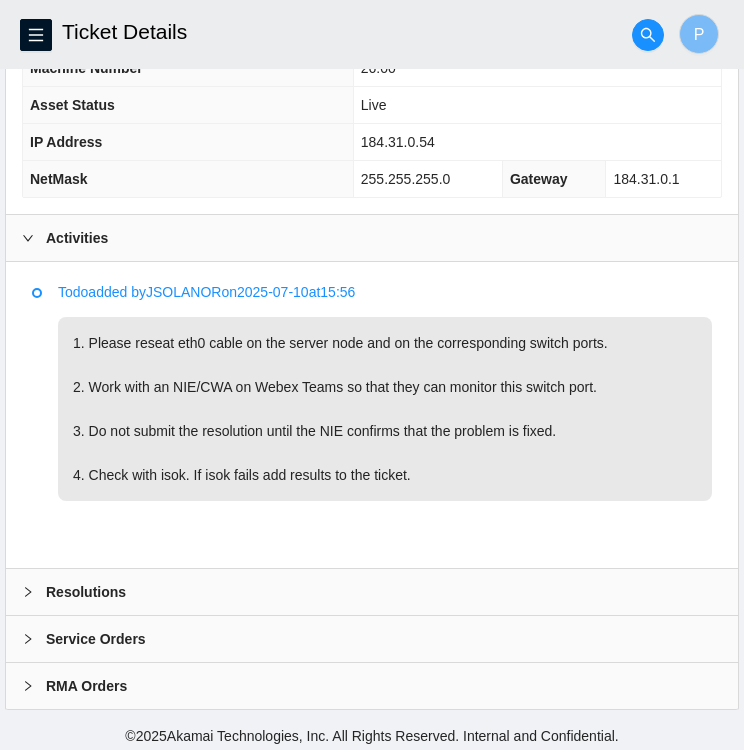 click at bounding box center (34, 592) 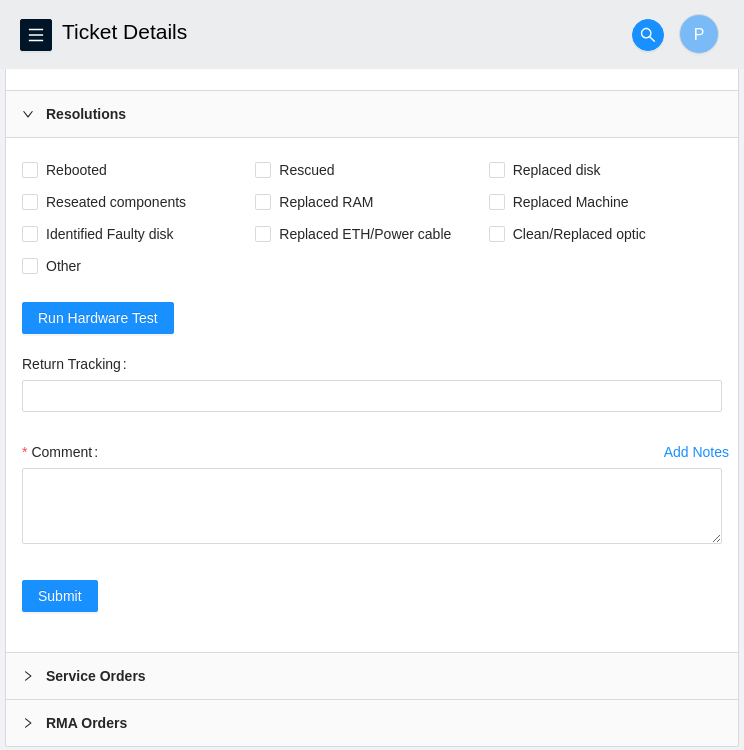 scroll, scrollTop: 1379, scrollLeft: 0, axis: vertical 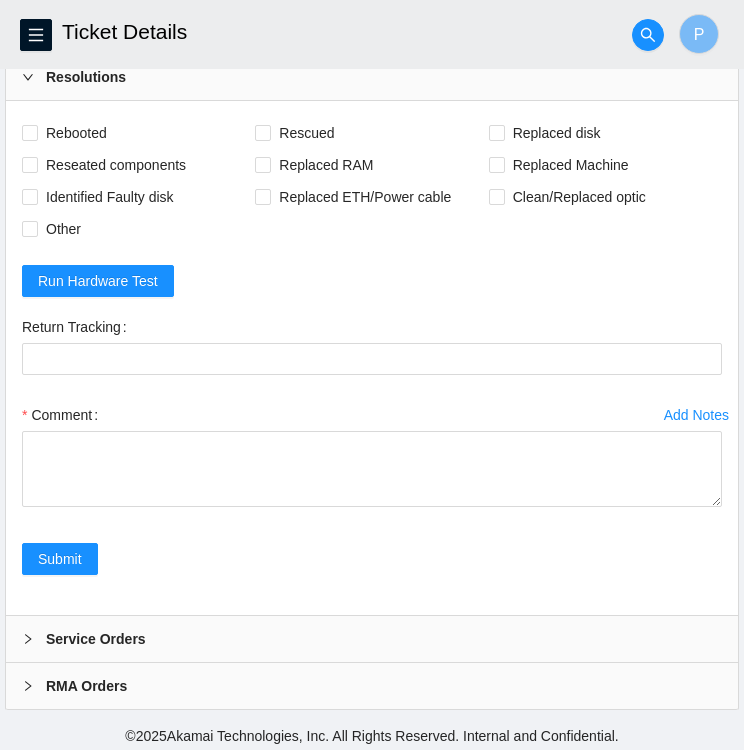 click at bounding box center [34, 639] 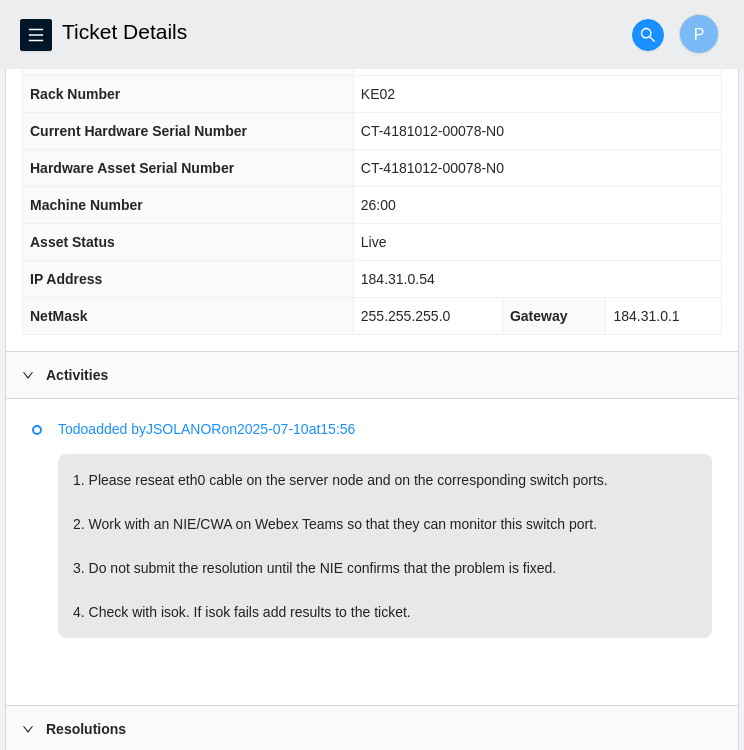 scroll, scrollTop: 728, scrollLeft: 0, axis: vertical 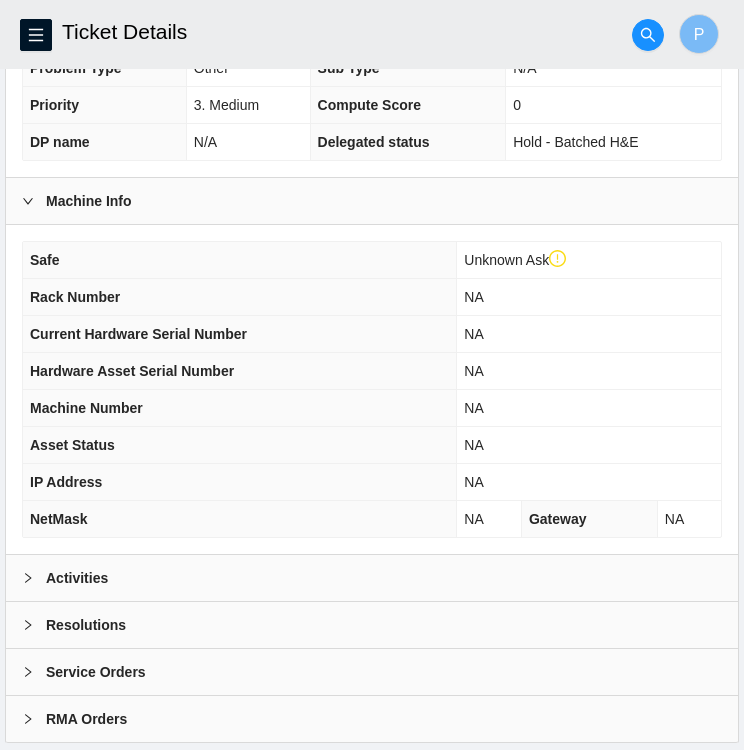 click 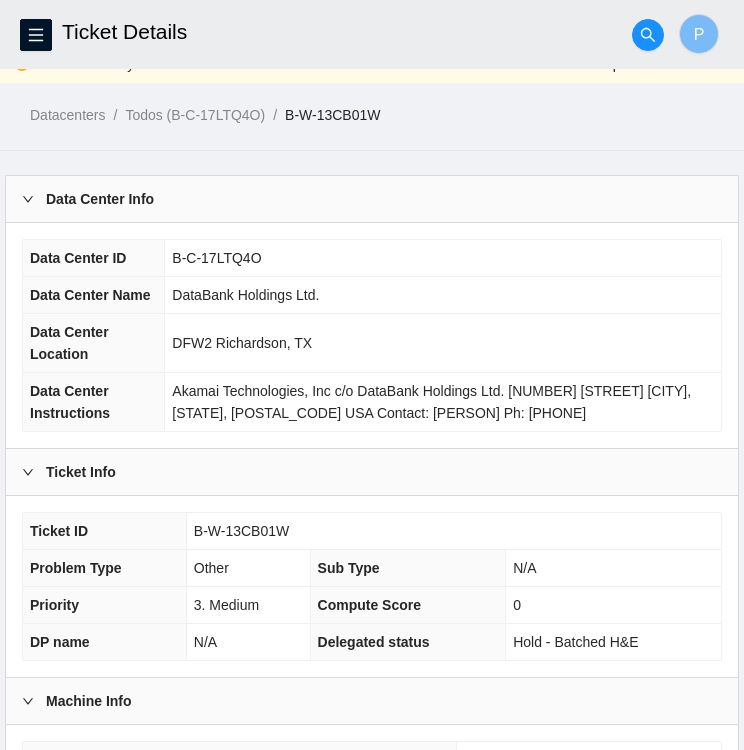 scroll, scrollTop: 22, scrollLeft: 0, axis: vertical 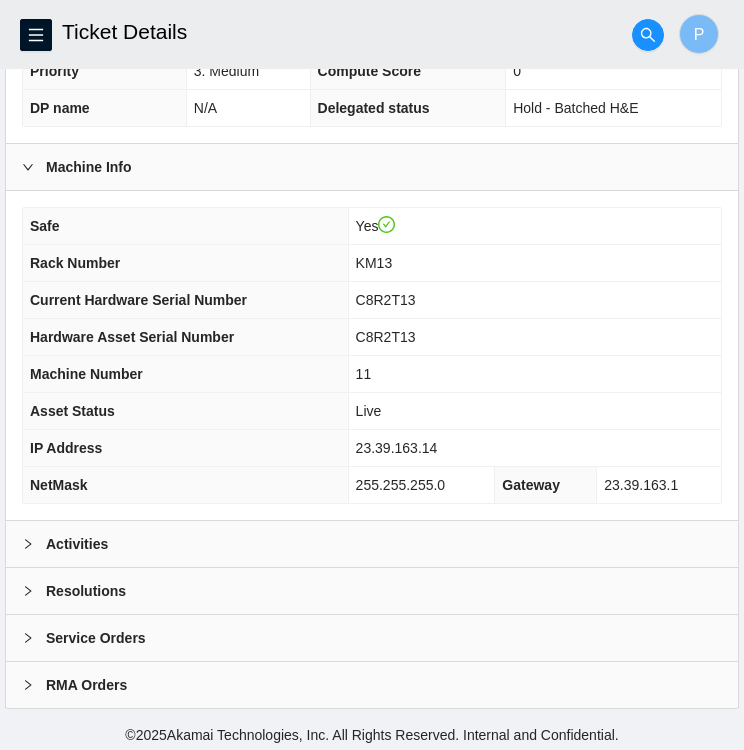 click 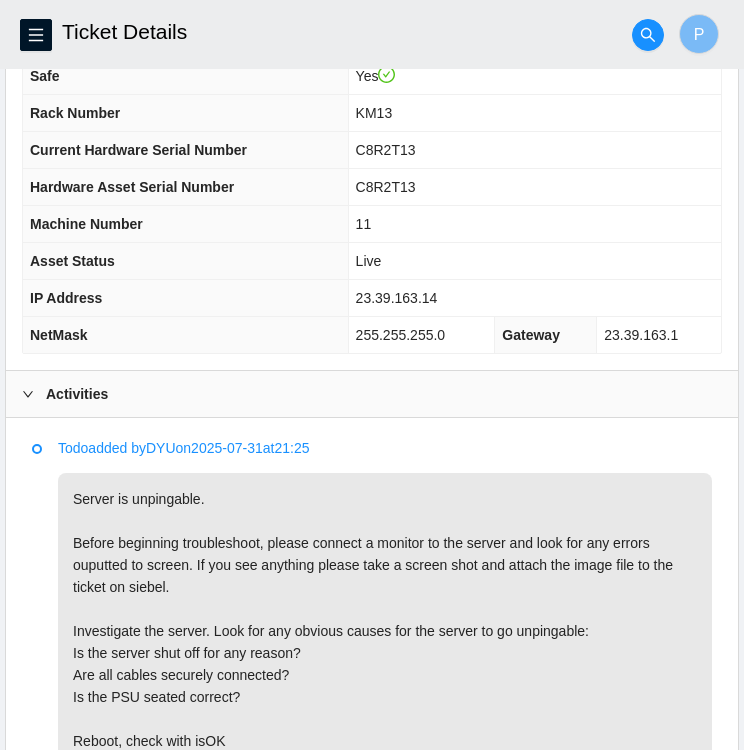 scroll, scrollTop: 664, scrollLeft: 0, axis: vertical 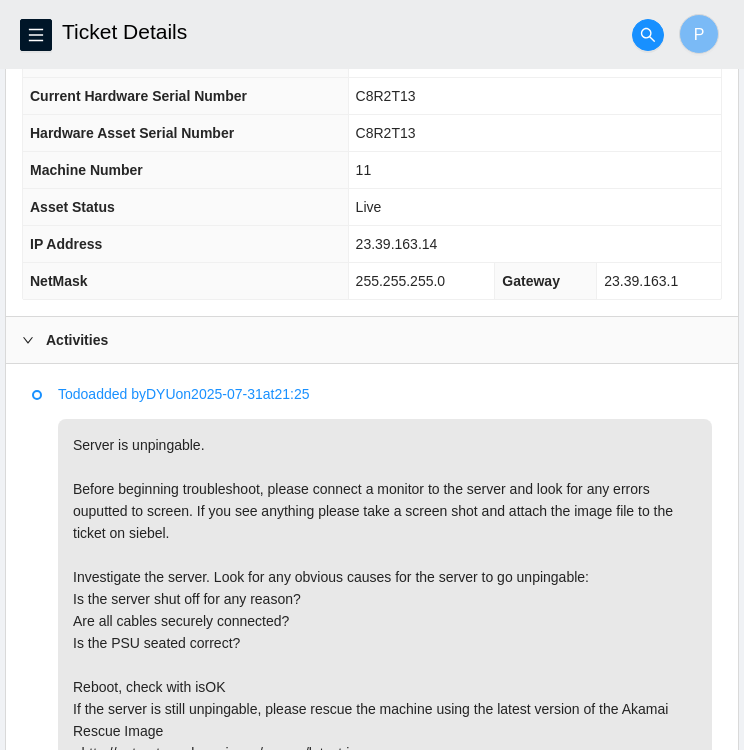 click on "Todo  added by  DYU  on  2025-07-31  at  21:25" at bounding box center [385, 394] 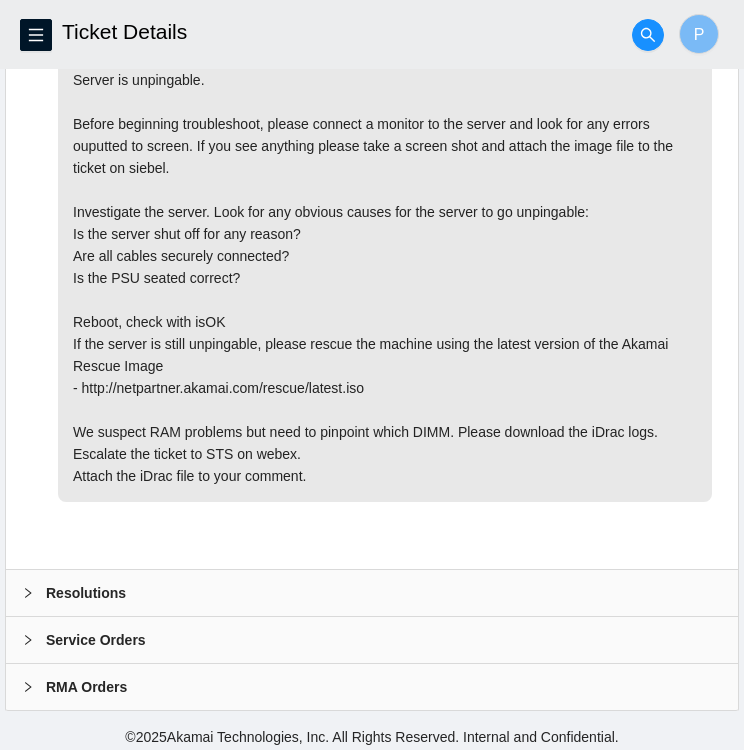 scroll, scrollTop: 1091, scrollLeft: 0, axis: vertical 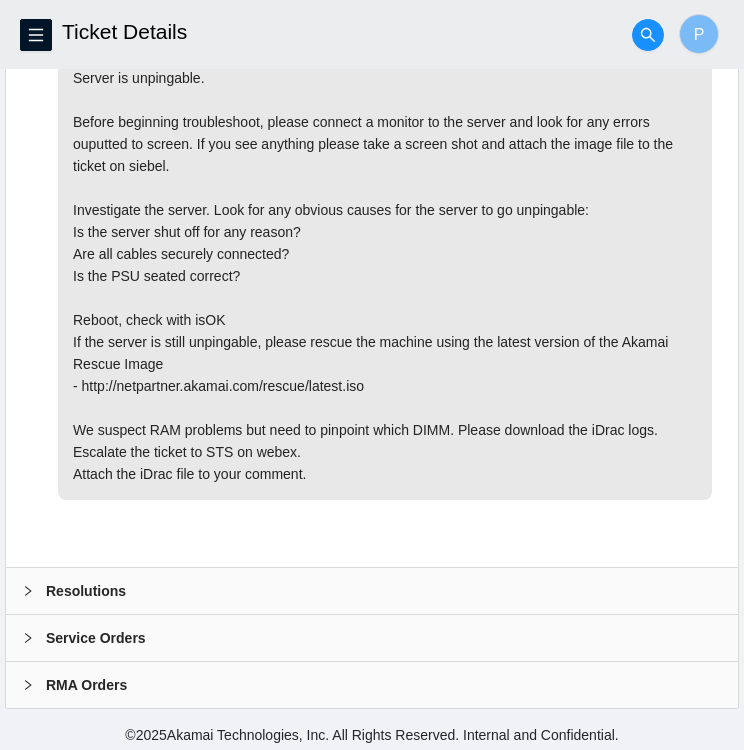 click on "Todo  added by  DYU  on  2025-07-31  at  21:25 Server is unpingable.
Before beginning troubleshoot, please connect a monitor to the server and look for any errors ouputted to screen.  If you see anything please take a screen shot and attach the image file to the ticket on siebel.
Investigate the server.  Look for any obvious causes for the server to go unpingable:
Is the server shut off for any reason?
Are all cables securely connected?
Is the PSU seated correct?
Reboot, check with isOK
If the server is still unpingable, please rescue the machine using the latest version of the Akamai Rescue Image
- http://netpartner.akamai.com/rescue/latest.iso
We suspect RAM problems but need to pinpoint which DIMM.  Please download the iDrac logs.
Escalate the ticket to STS on webex.
Attach the iDrac file to your comment." at bounding box center (372, 282) 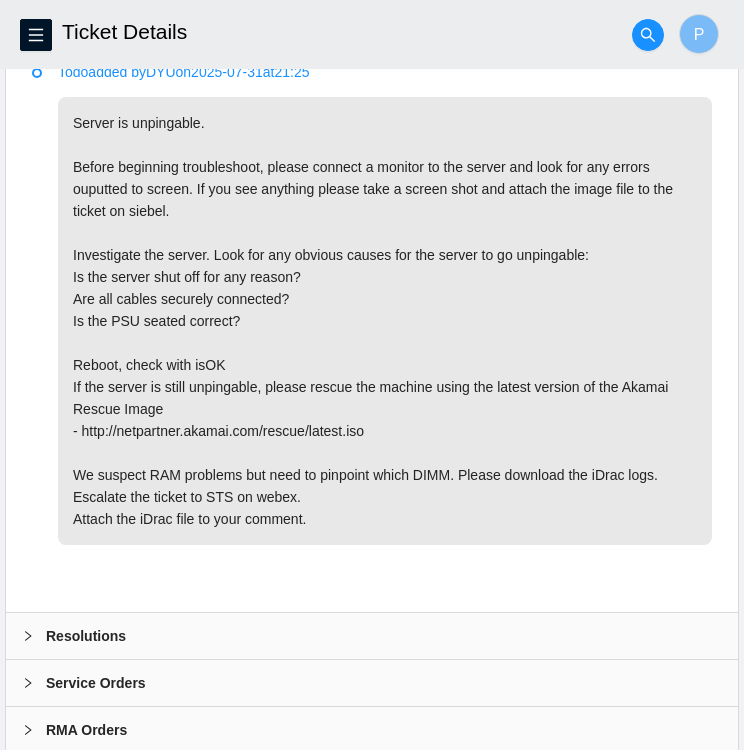 scroll, scrollTop: 1047, scrollLeft: 0, axis: vertical 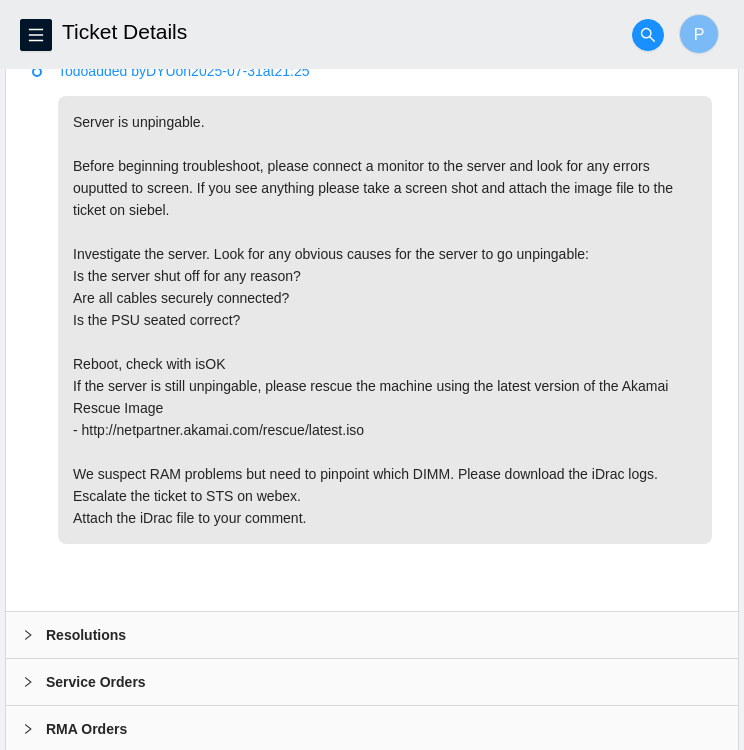 click on "Todo  added by  DYU  on  2025-07-31  at  21:25 Server is unpingable.
Before beginning troubleshoot, please connect a monitor to the server and look for any errors ouputted to screen.  If you see anything please take a screen shot and attach the image file to the ticket on siebel.
Investigate the server.  Look for any obvious causes for the server to go unpingable:
Is the server shut off for any reason?
Are all cables securely connected?
Is the PSU seated correct?
Reboot, check with isOK
If the server is still unpingable, please rescue the machine using the latest version of the Akamai Rescue Image
- http://netpartner.akamai.com/rescue/latest.iso
We suspect RAM problems but need to pinpoint which DIMM.  Please download the iDrac logs.
Escalate the ticket to STS on webex.
Attach the iDrac file to your comment." at bounding box center [372, 326] 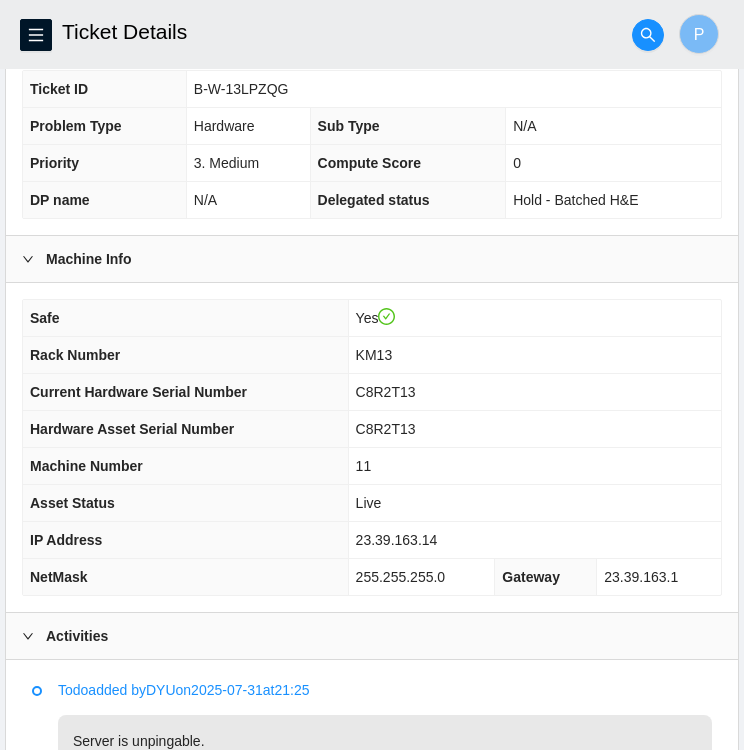 scroll, scrollTop: 427, scrollLeft: 0, axis: vertical 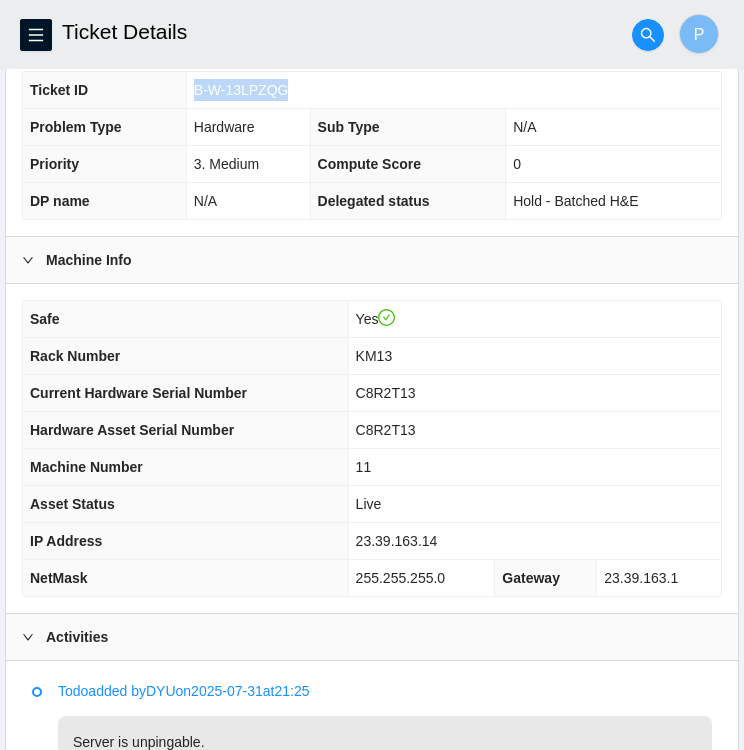 drag, startPoint x: 280, startPoint y: 90, endPoint x: 189, endPoint y: 86, distance: 91.08787 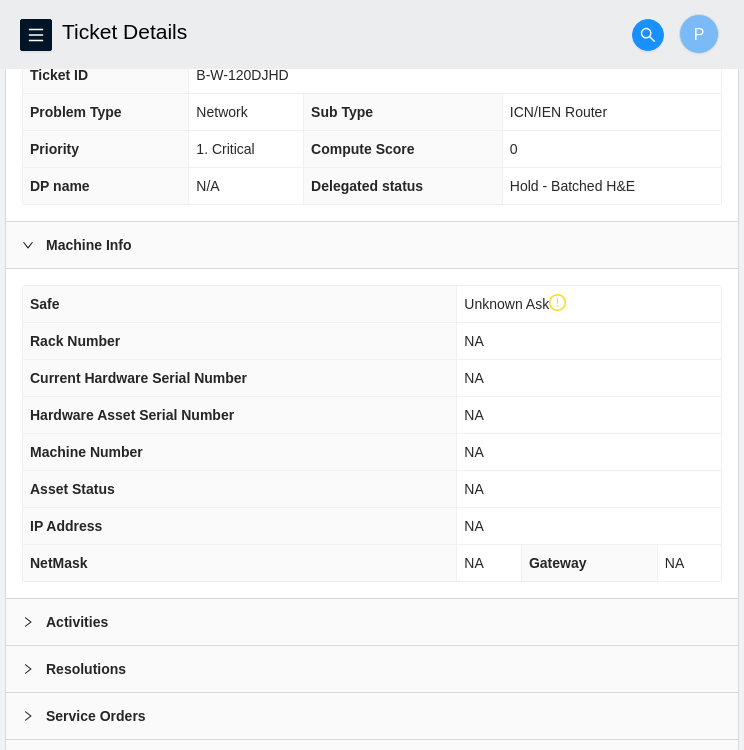 scroll, scrollTop: 558, scrollLeft: 0, axis: vertical 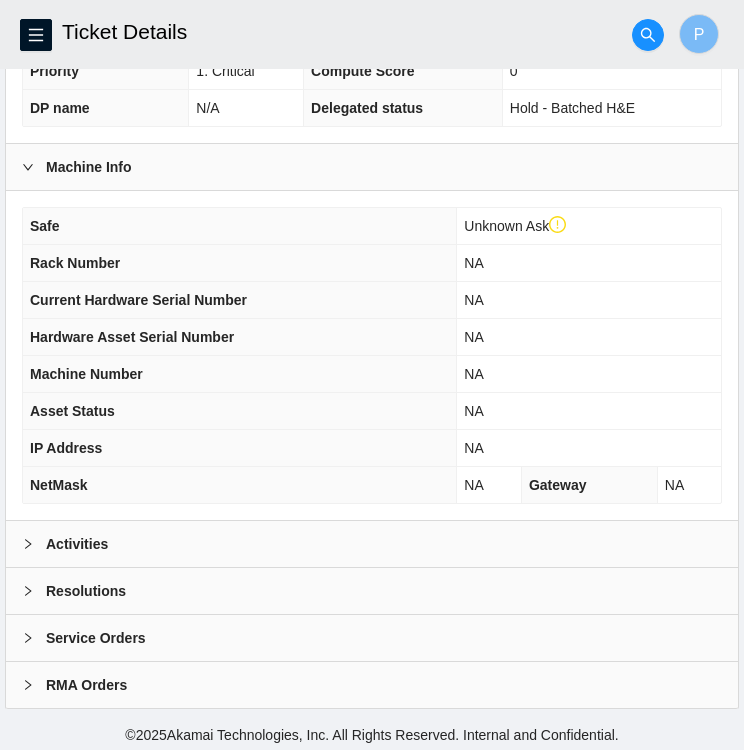 click 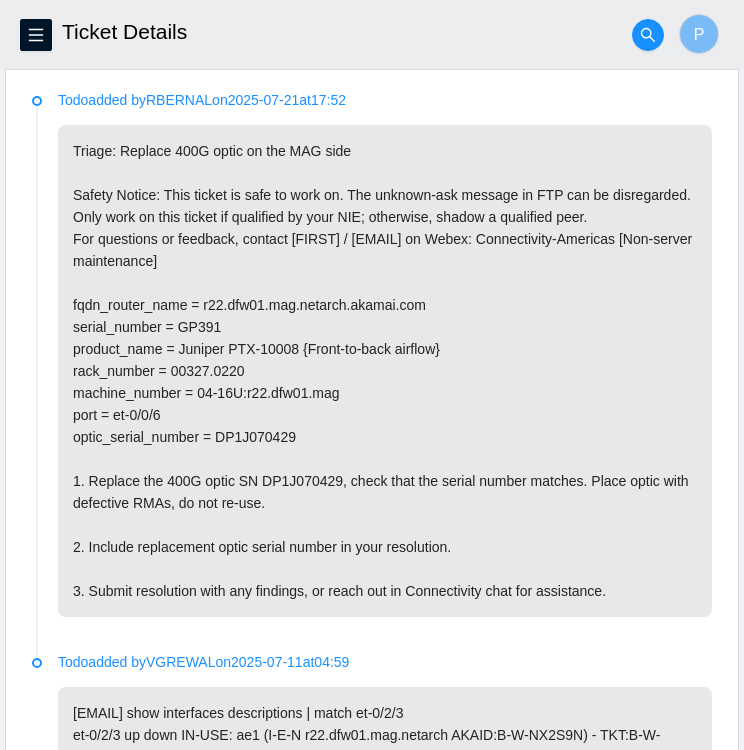 scroll, scrollTop: 1055, scrollLeft: 0, axis: vertical 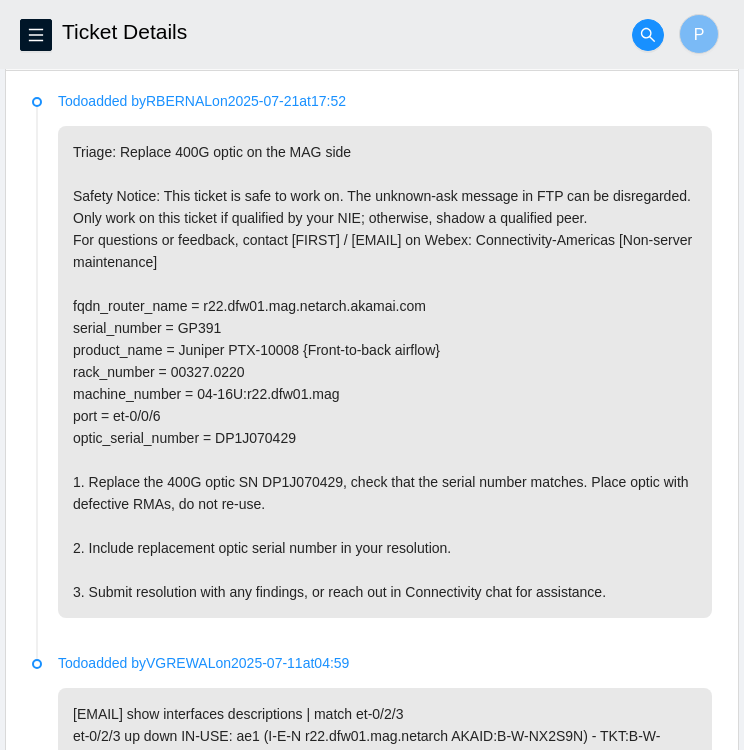 click on "Triage: Replace 400G optic on the MAG side
Safety Notice: This ticket is safe to work on. The unknown-ask message in FTP can be disregarded.
Only work on this ticket if qualified by your NIE; otherwise, shadow a qualified peer.
For questions or feedback, contact [FIRST] / [EMAIL] on Webex: Connectivity-Americas [Non-server maintenance]
fqdn_router_name = r22.dfw01.mag.netarch.akamai.com
serial_number = GP391
product_name = Juniper PTX-10008 {Front-to-back airflow}
rack_number = 00327.0220
machine_number = 04-16U:r22.dfw01.mag
port = et-0/0/6
optic_serial_number = DP1J070429
1. Replace the 400G optic SN DP1J070429, check that the serial number matches. Place optic with defective RMAs, do not re-use.
2. Include replacement optic serial number in your resolution.
3. Submit resolution with any findings, or reach out in Connectivity chat for assistance." at bounding box center (385, 372) 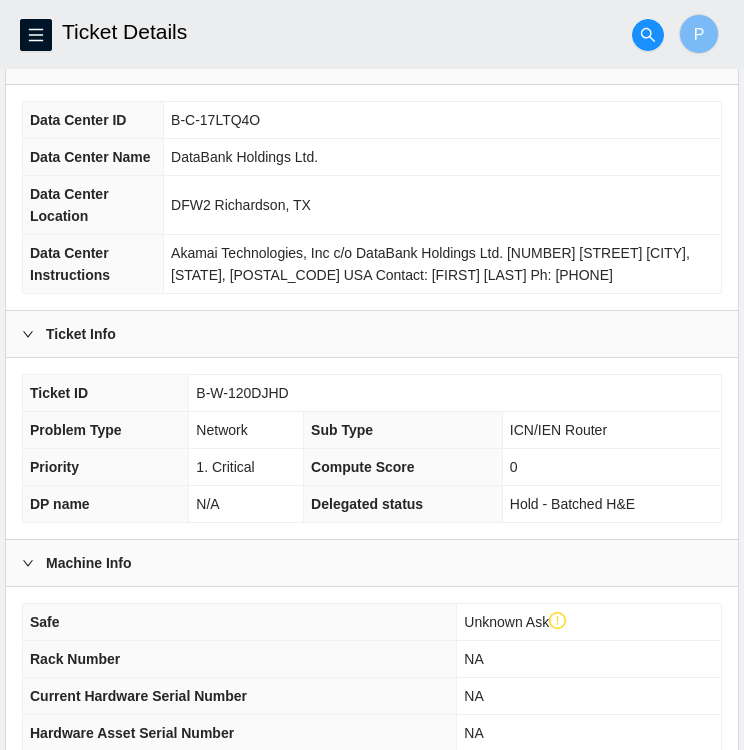 scroll, scrollTop: 0, scrollLeft: 0, axis: both 